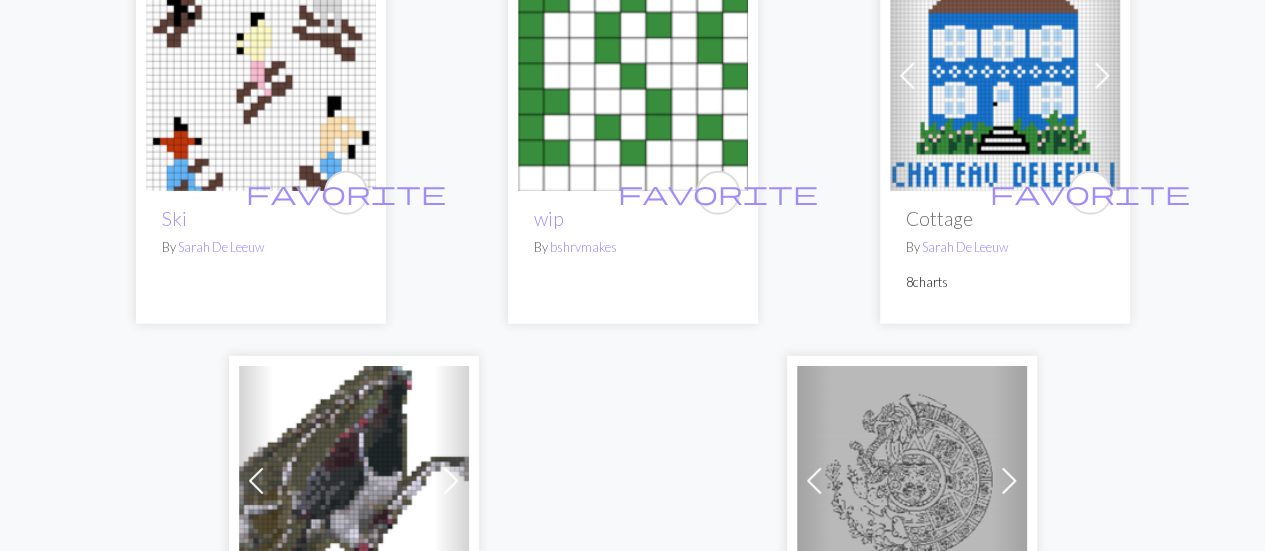 scroll, scrollTop: 6552, scrollLeft: 0, axis: vertical 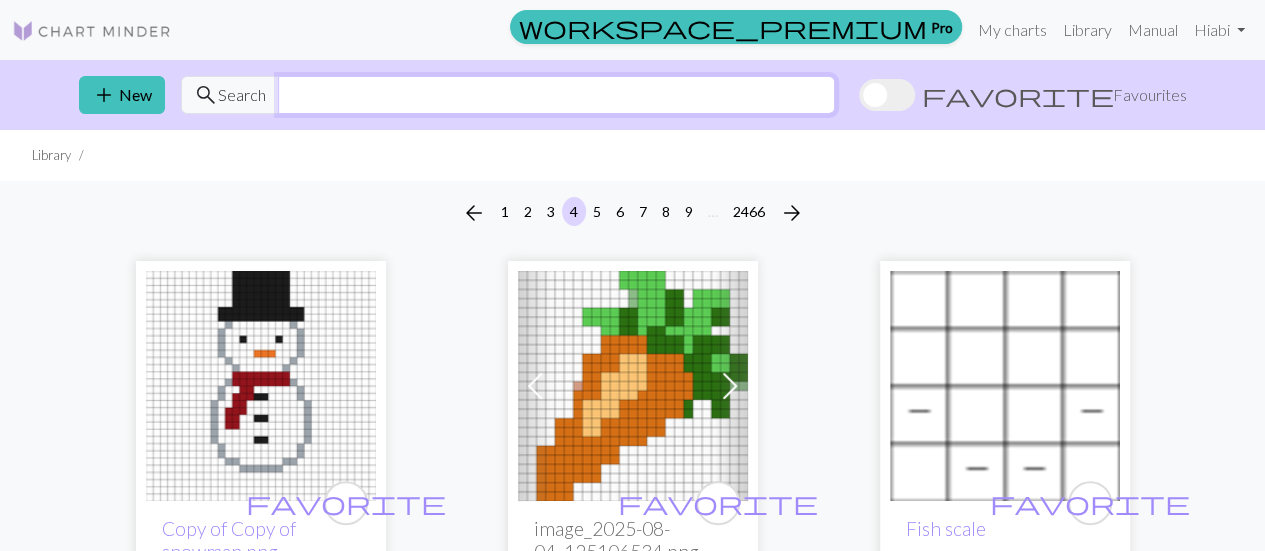 click at bounding box center (556, 95) 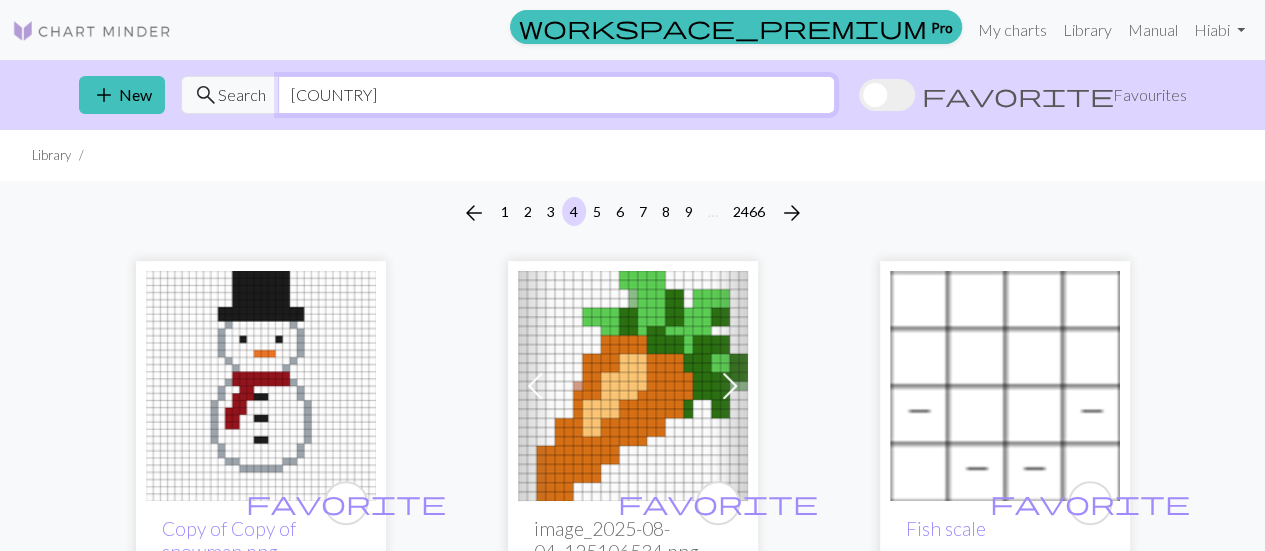 type on "jamaica" 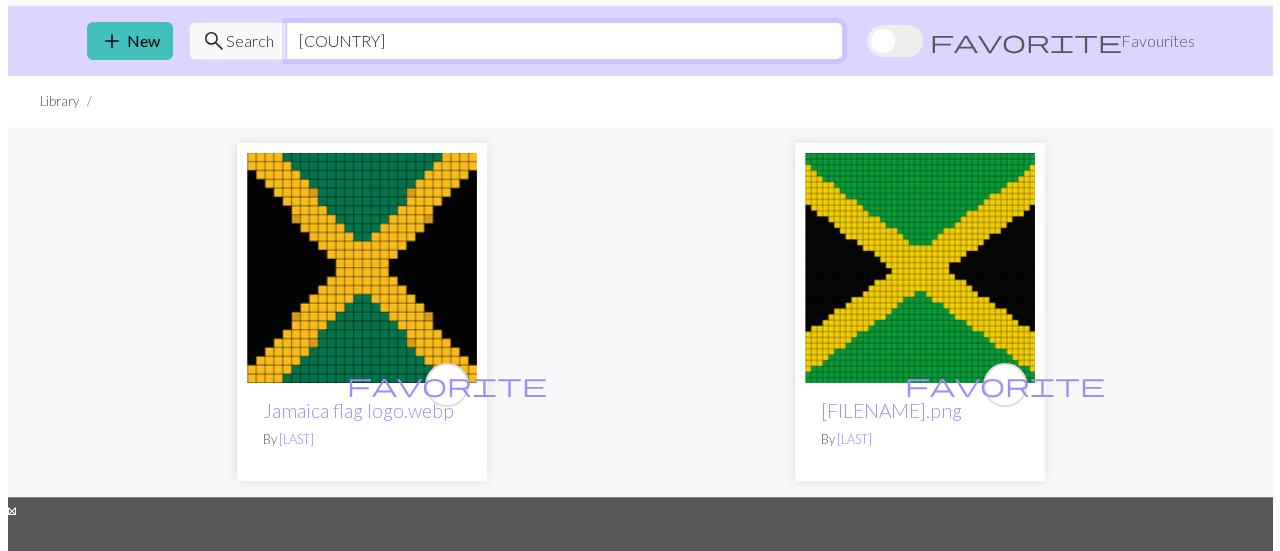 scroll, scrollTop: 0, scrollLeft: 0, axis: both 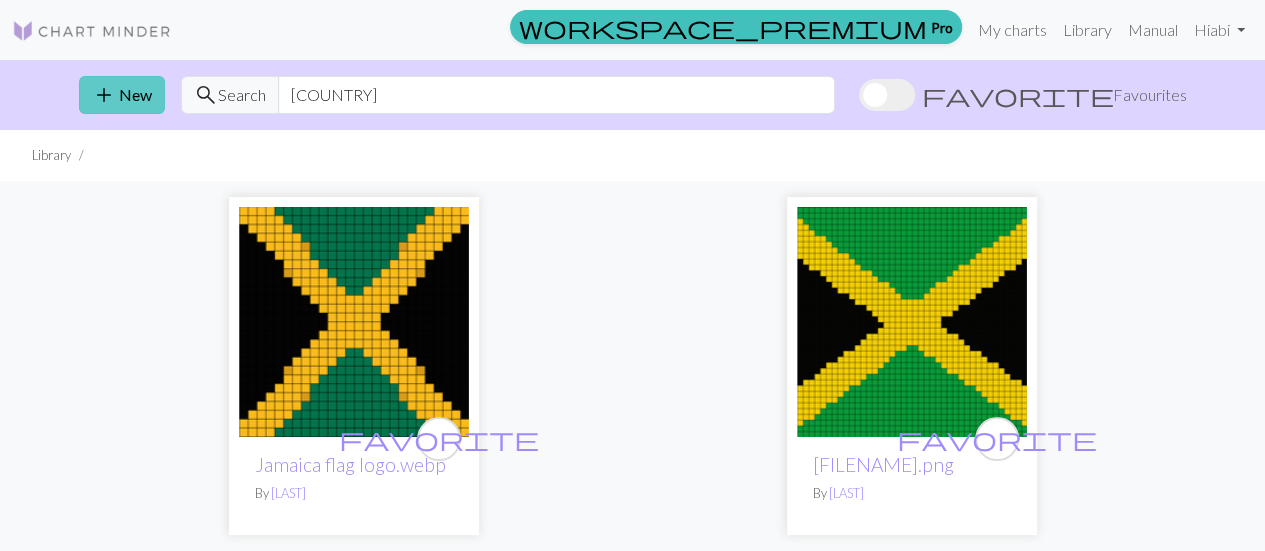 click on "add   New" at bounding box center (122, 95) 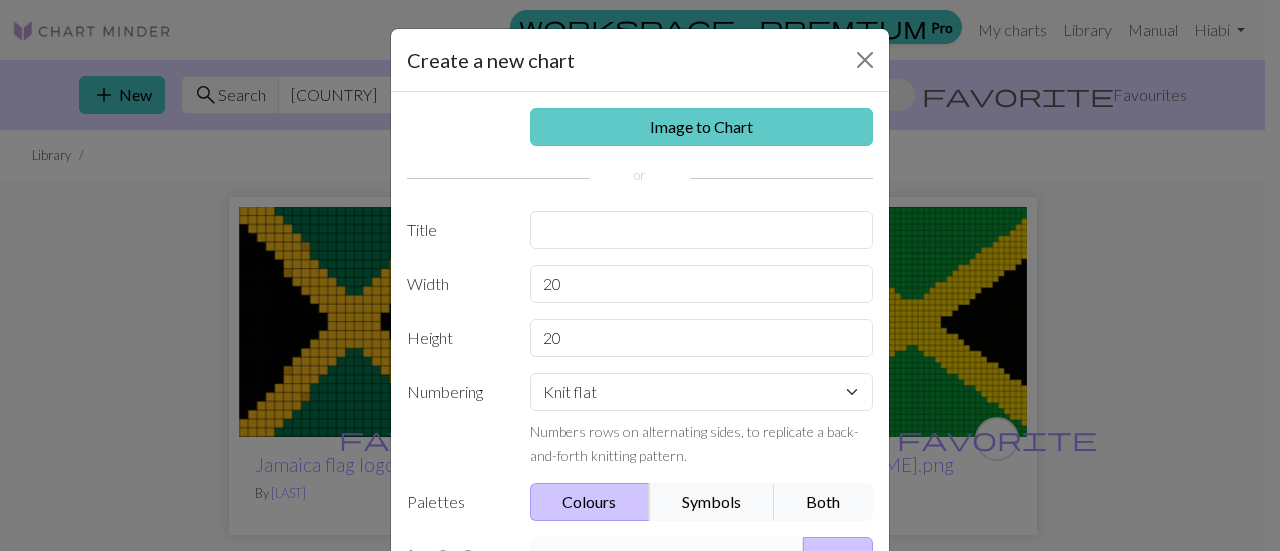 click on "Image to Chart" at bounding box center (702, 127) 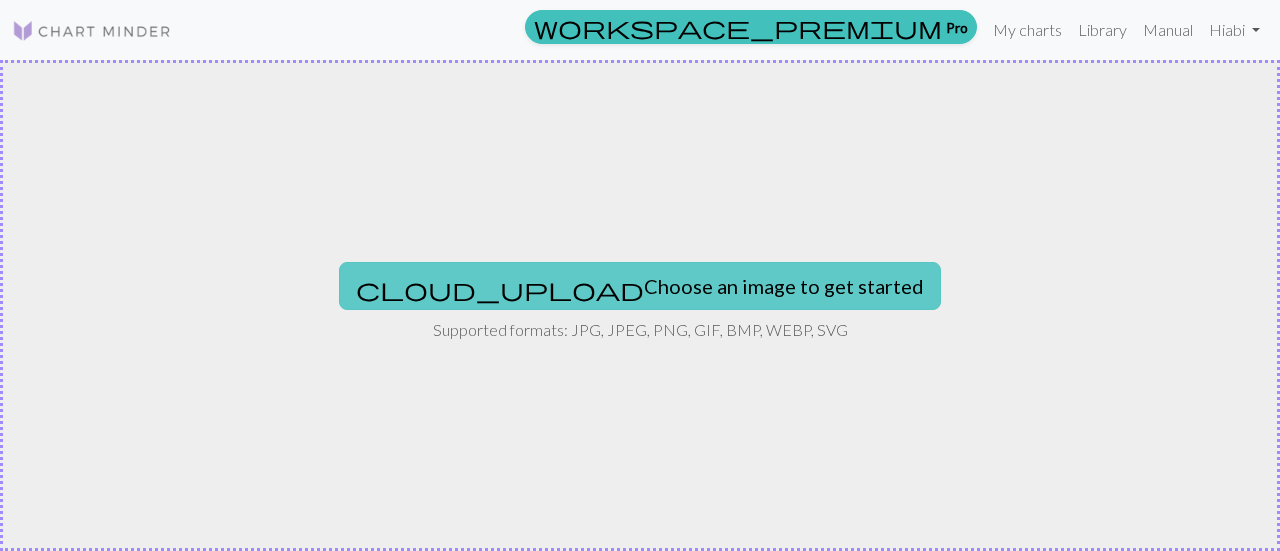 click on "cloud_upload  Choose an image to get started" at bounding box center (640, 286) 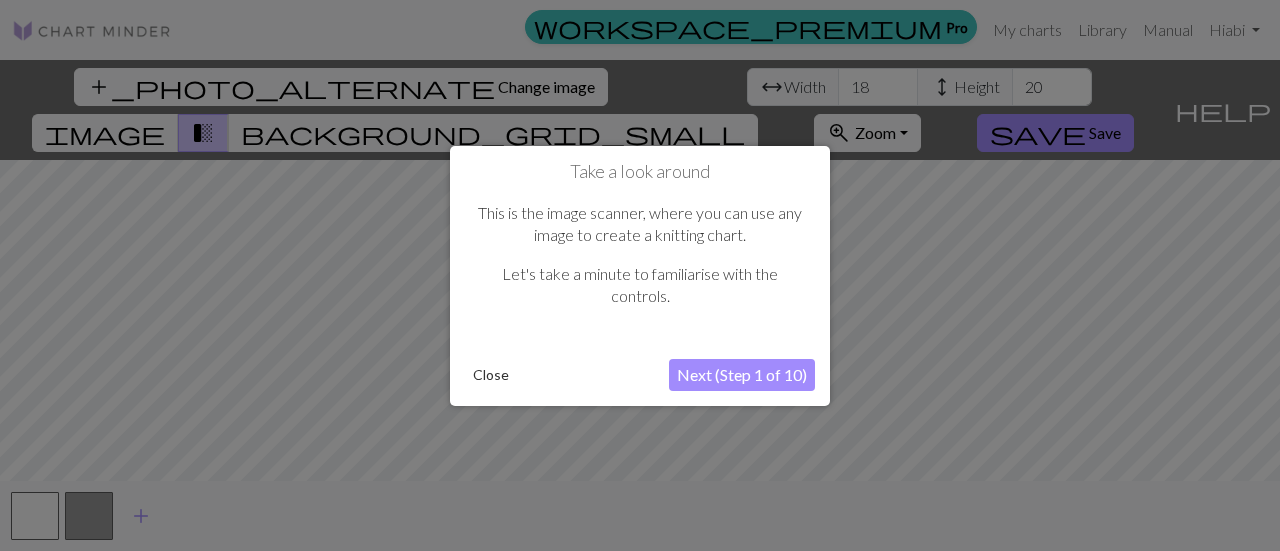 click on "Next (Step 1 of 10)" at bounding box center [742, 375] 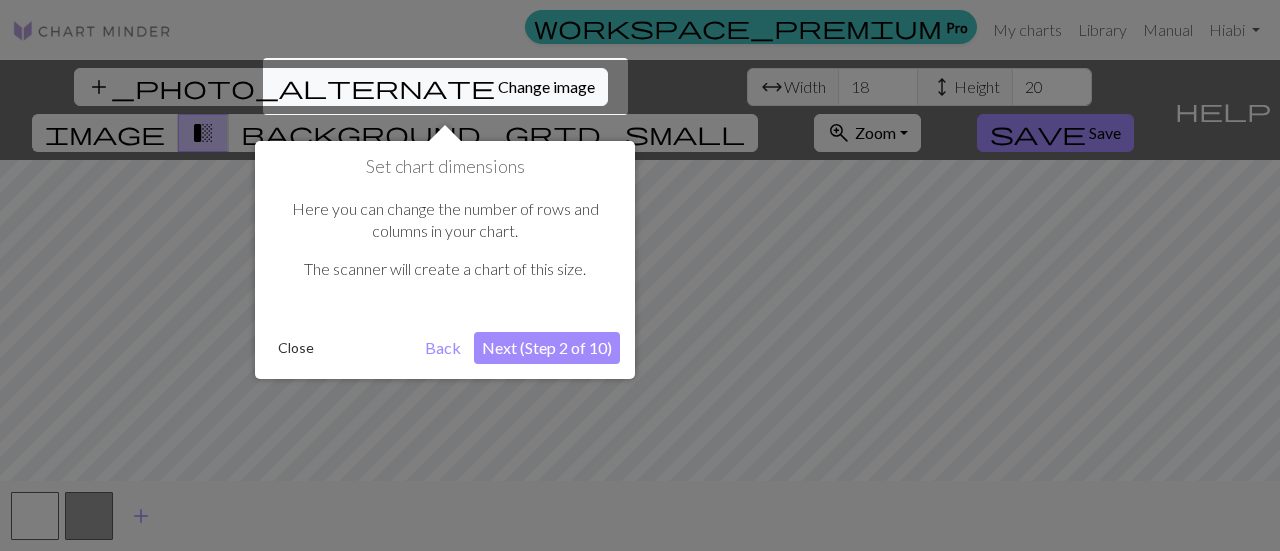 click on "Next (Step 2 of 10)" at bounding box center [547, 348] 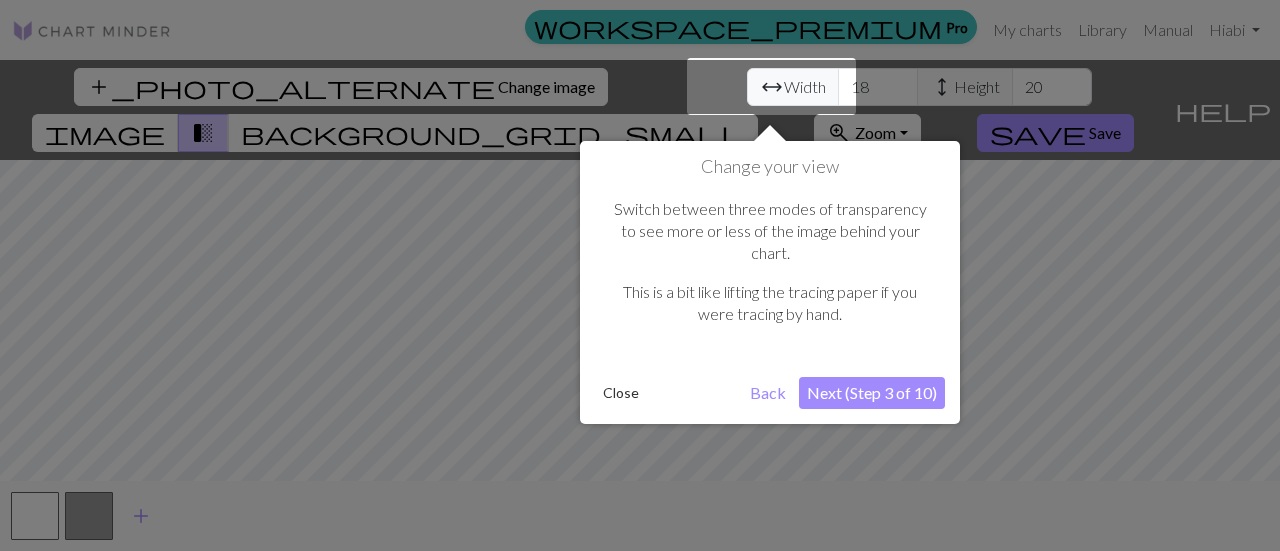 click on "Next (Step 3 of 10)" at bounding box center (872, 393) 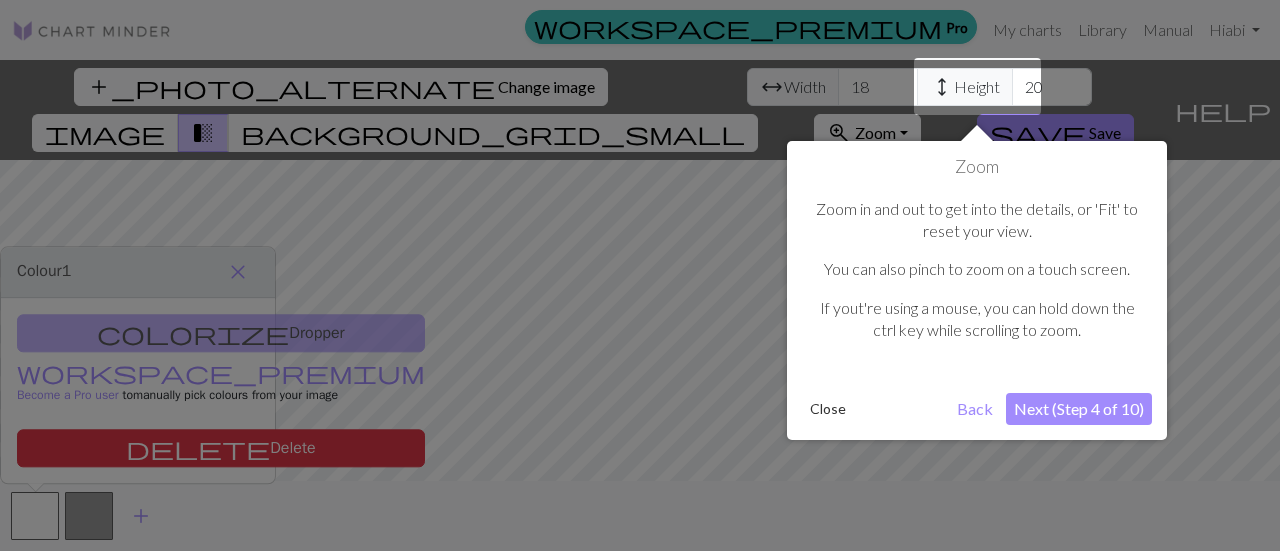 click on "Next (Step 4 of 10)" at bounding box center (1079, 409) 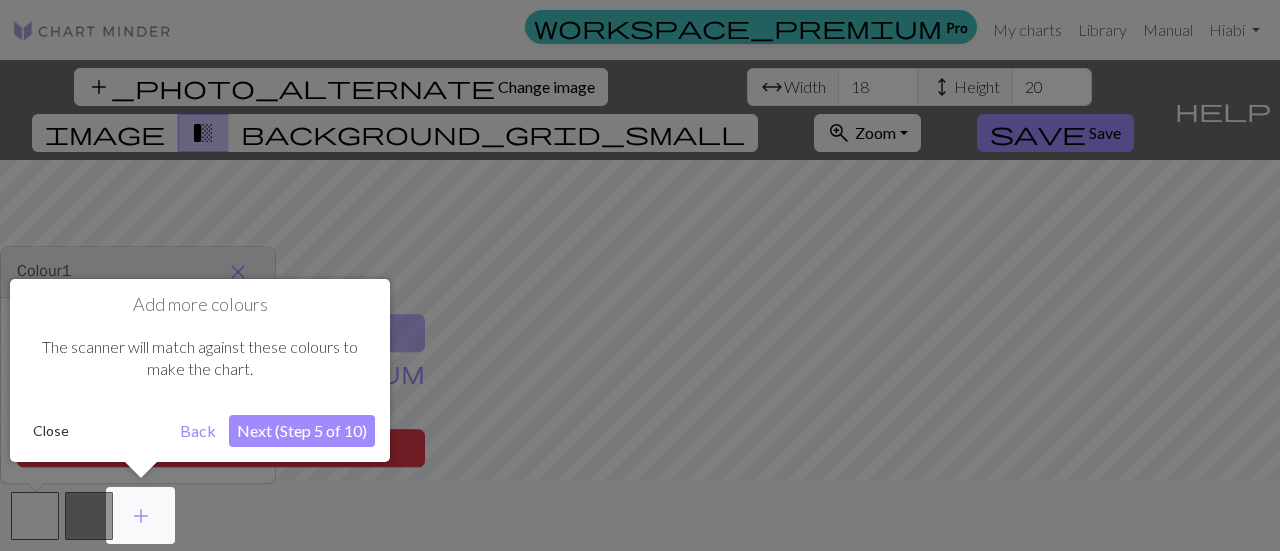 click on "Next (Step 5 of 10)" at bounding box center [302, 431] 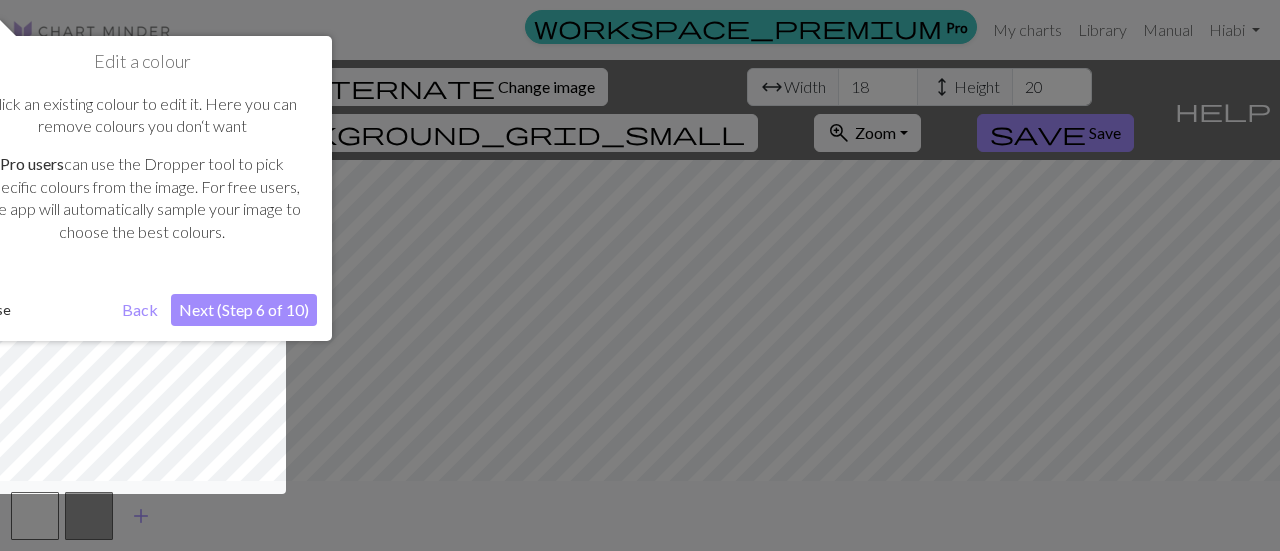 click on "Next (Step 6 of 10)" at bounding box center (244, 310) 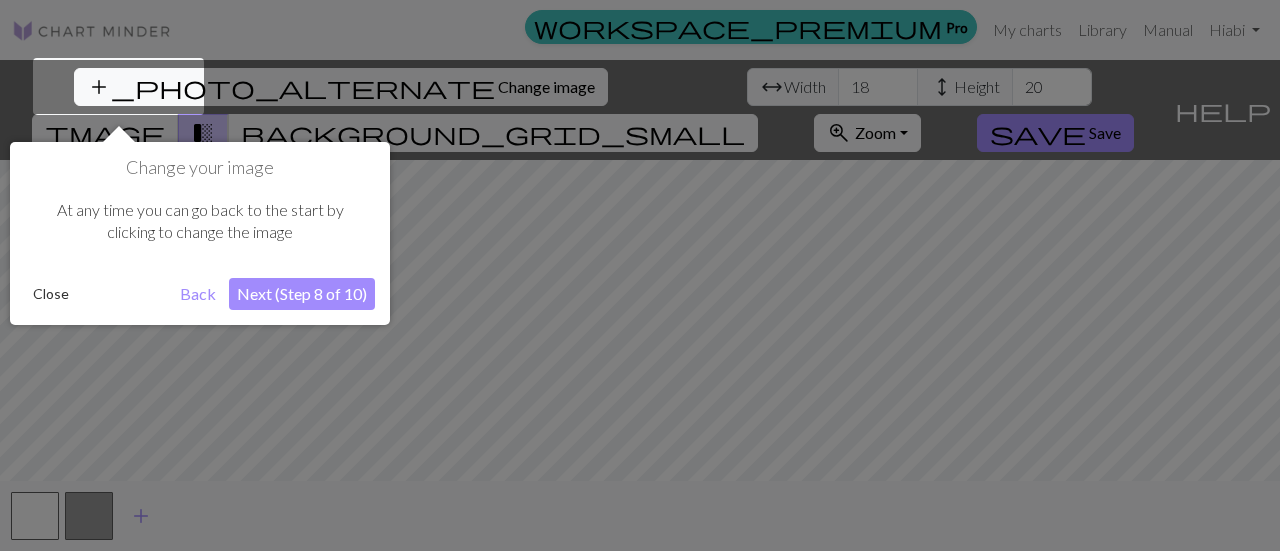 click on "Next (Step 8 of 10)" at bounding box center [302, 294] 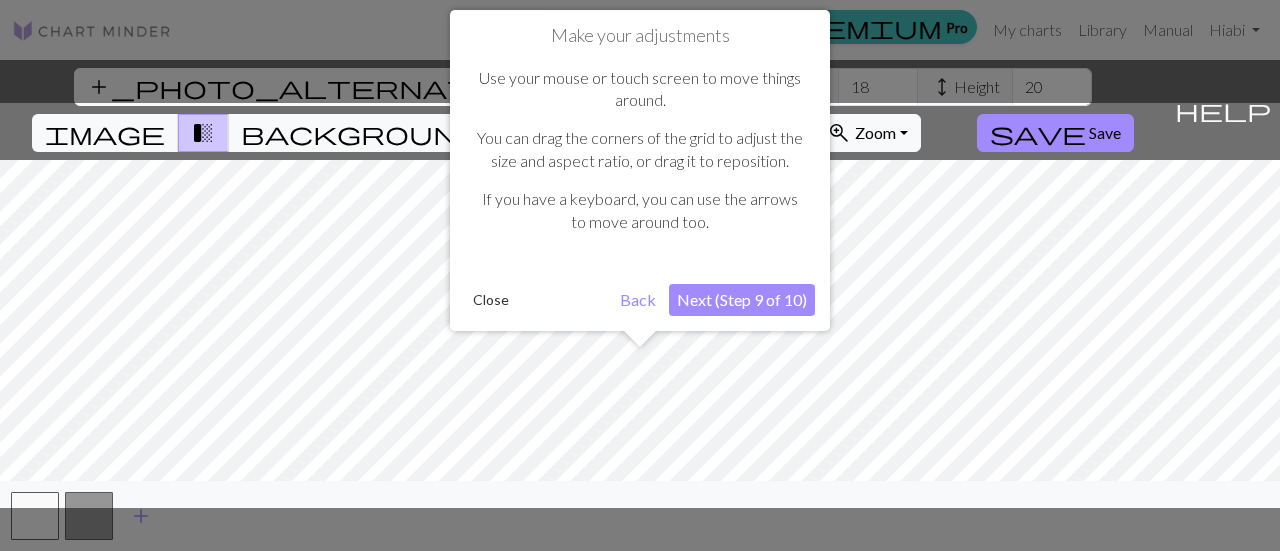 click on "Next (Step 9 of 10)" at bounding box center [742, 300] 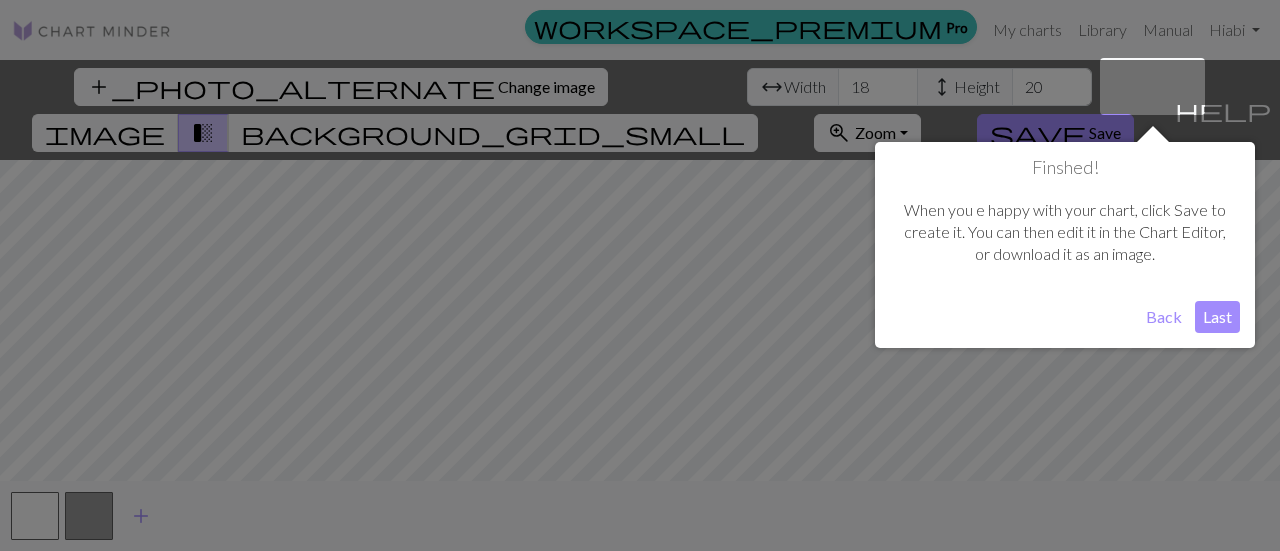 click on "Last" at bounding box center [1217, 317] 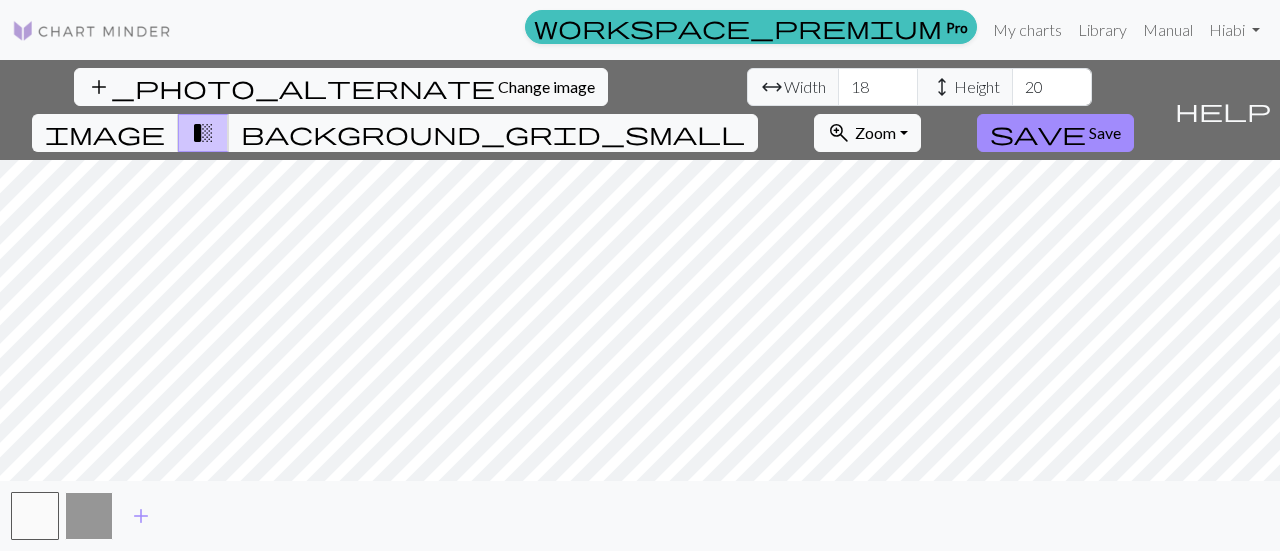 click at bounding box center (89, 516) 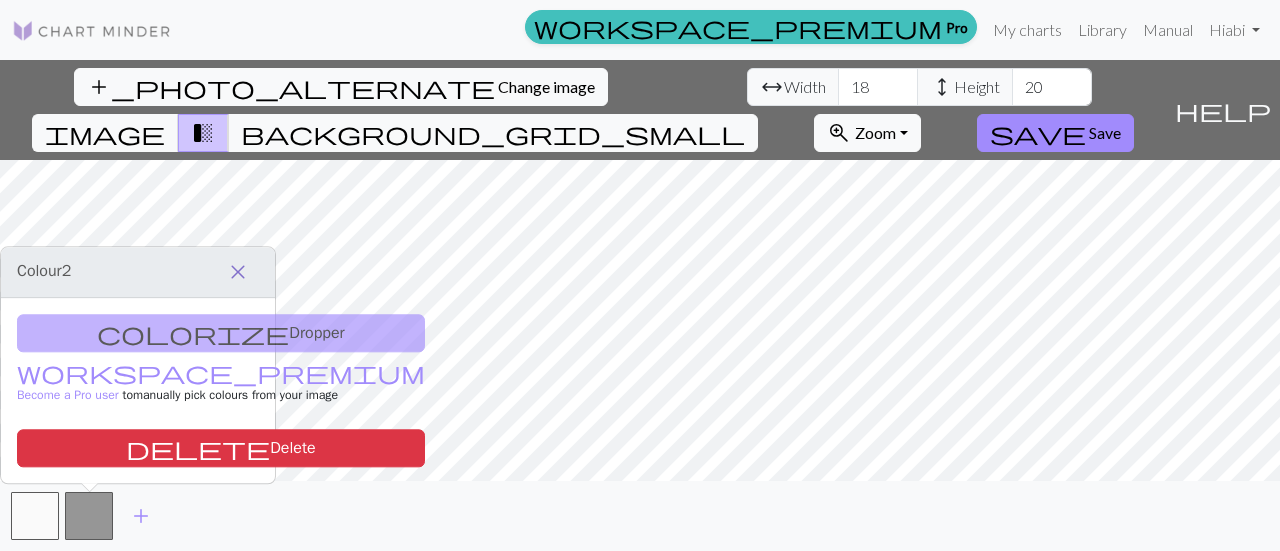 click on "close" at bounding box center [238, 272] 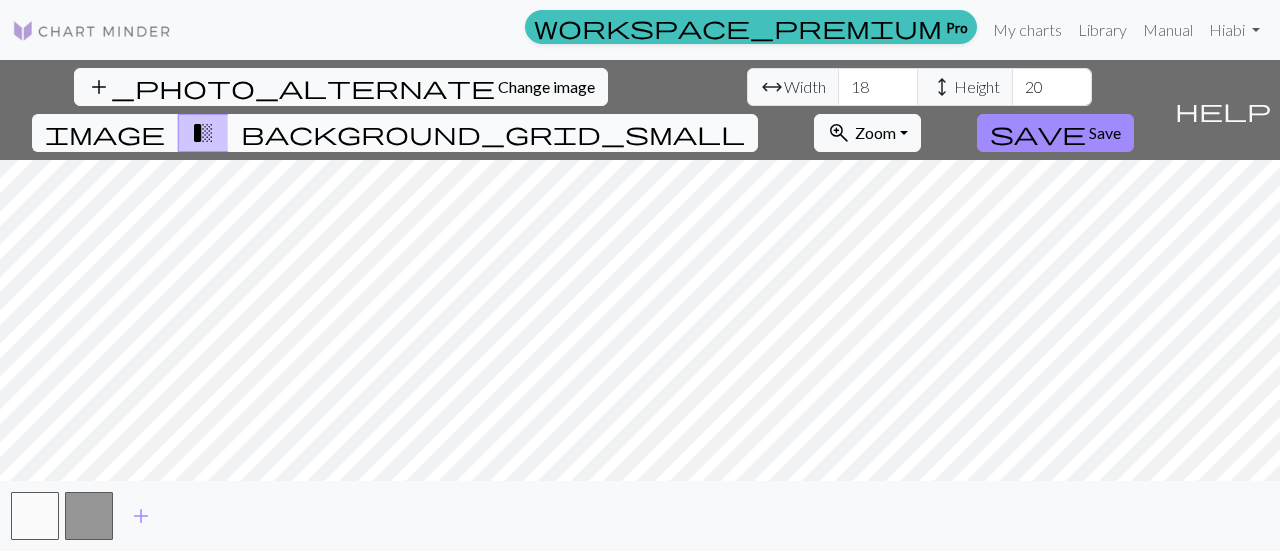 click on "background_grid_small" at bounding box center [493, 133] 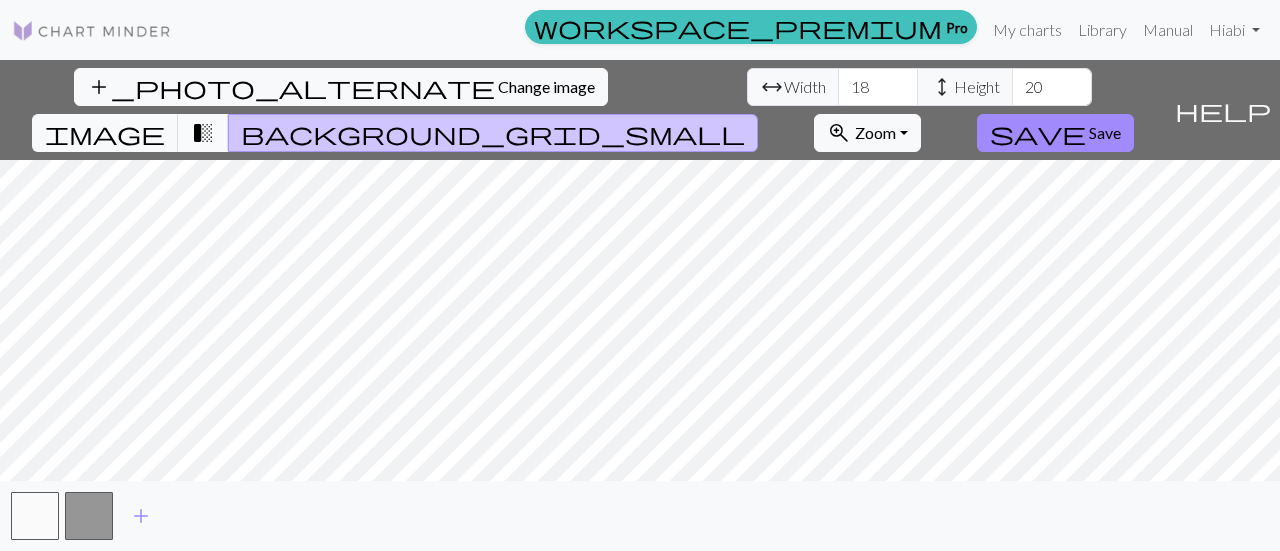 click on "transition_fade" at bounding box center (203, 133) 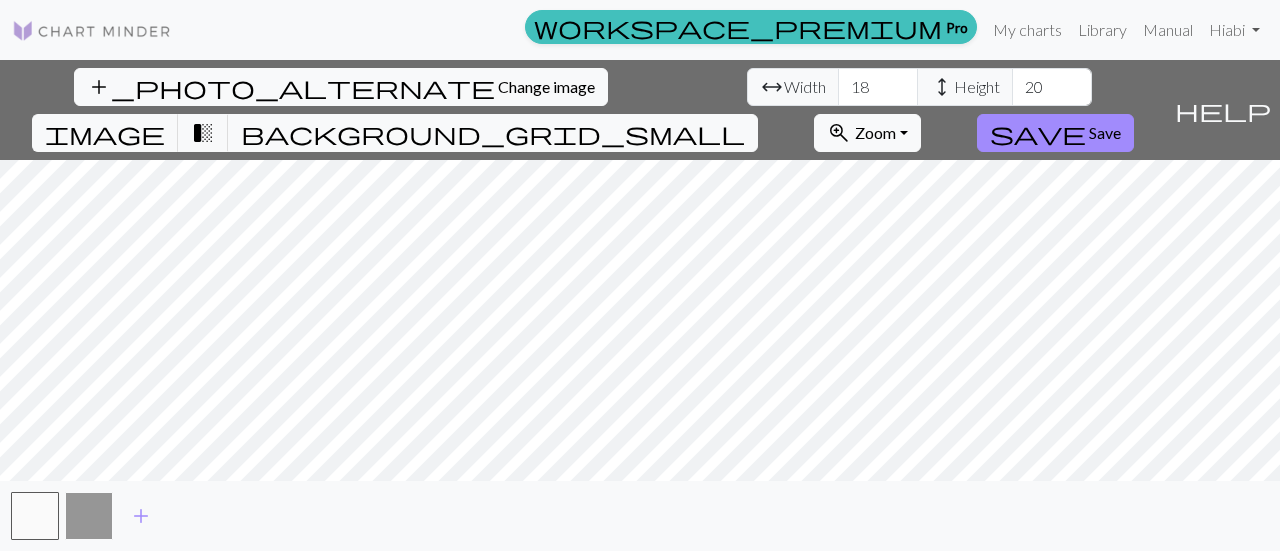 click at bounding box center (89, 516) 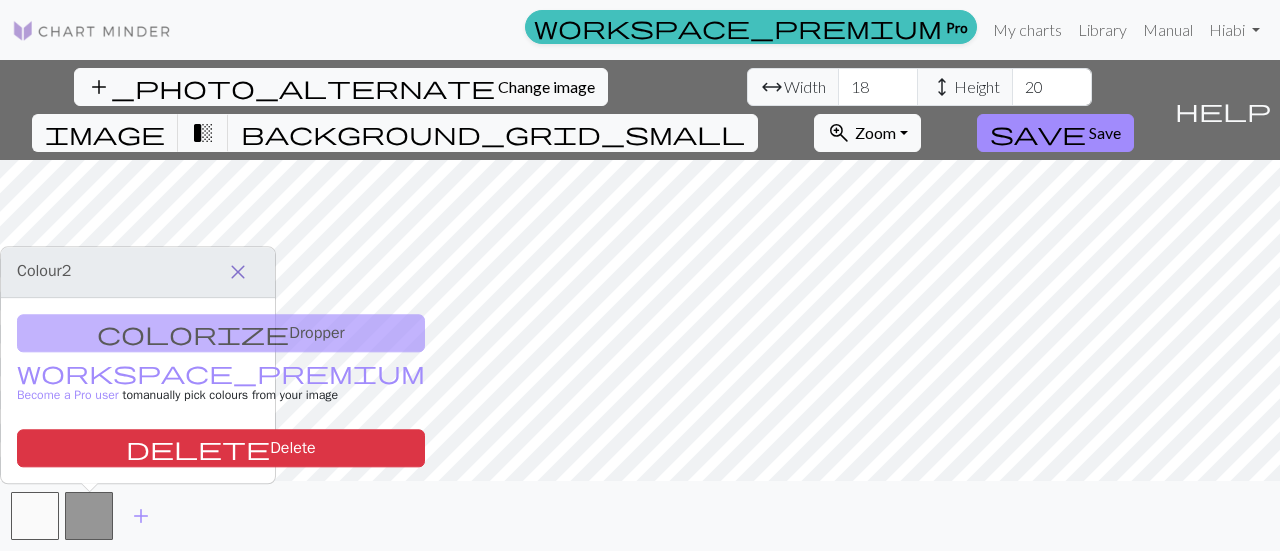 click on "close" at bounding box center (238, 272) 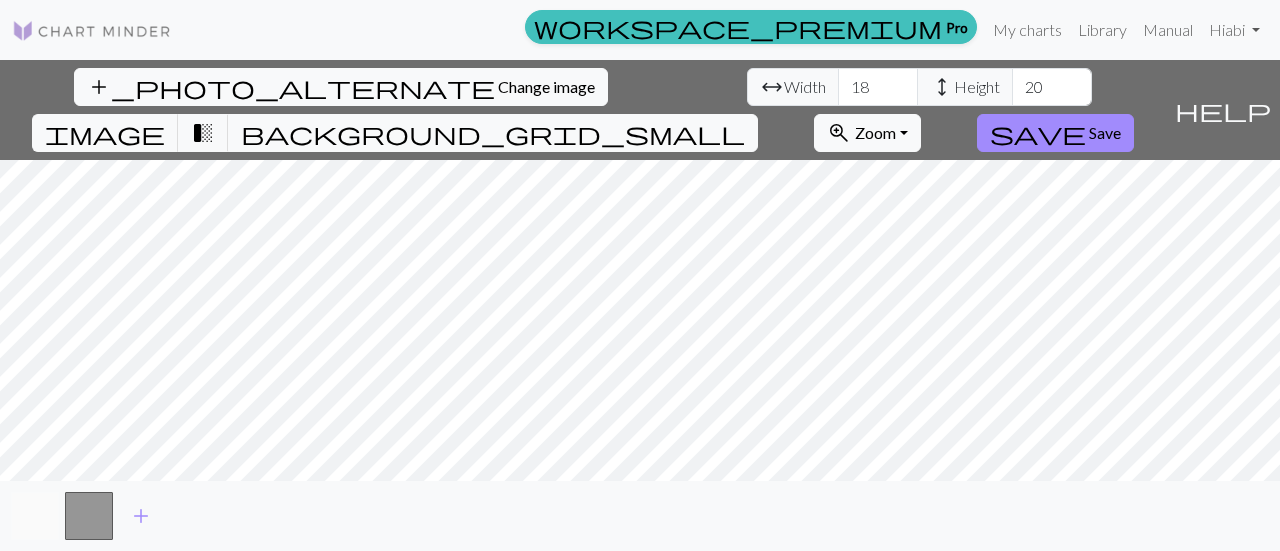 click at bounding box center (35, 516) 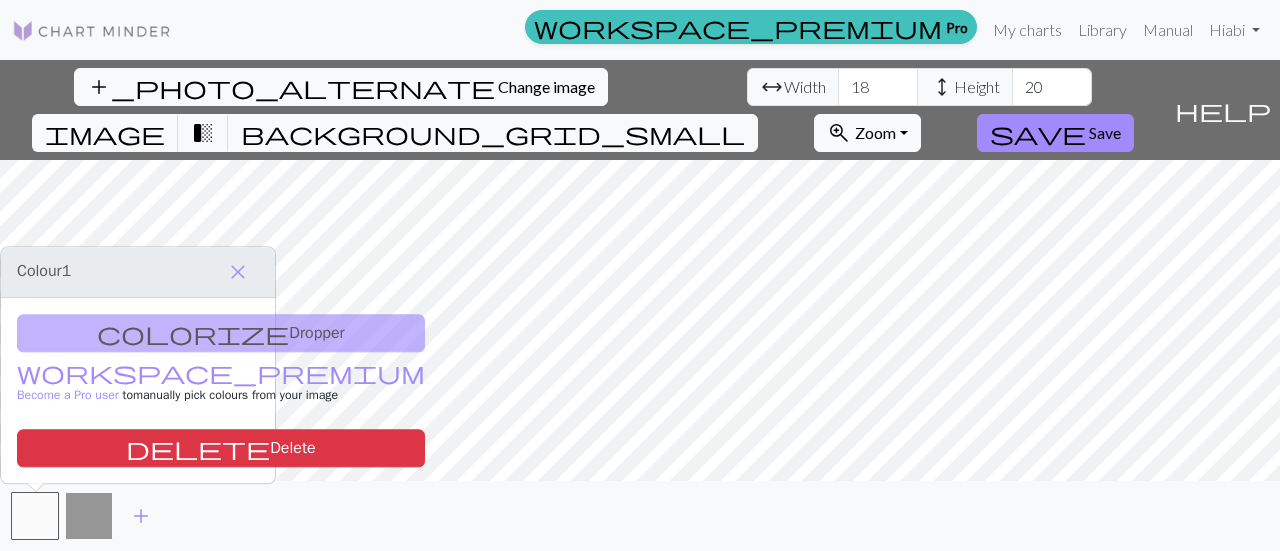 click at bounding box center [89, 516] 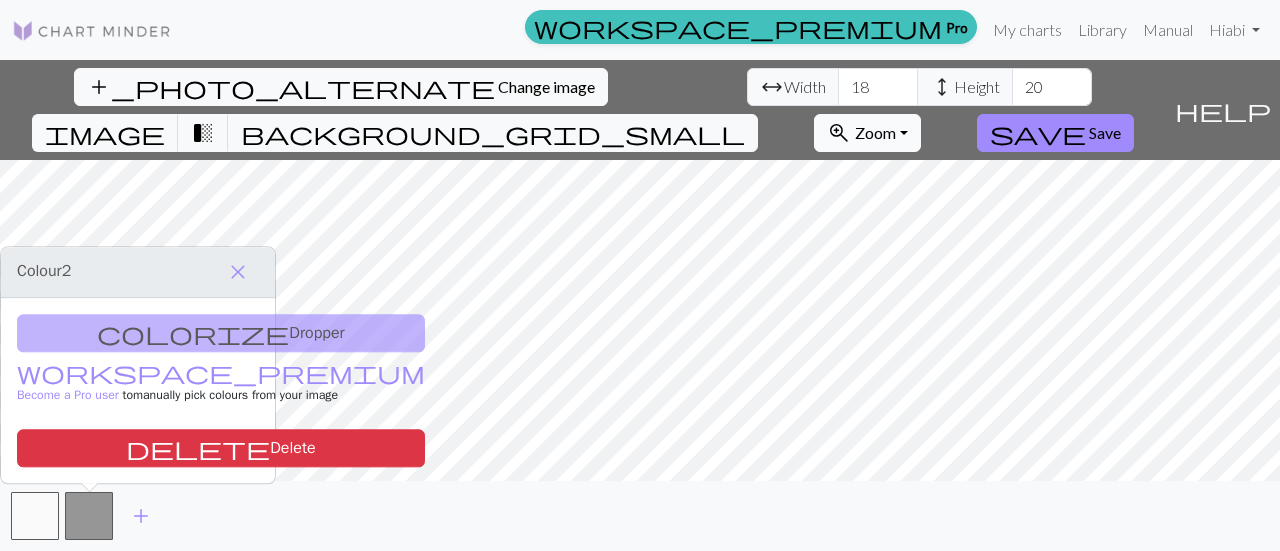 click on "zoom_in Zoom Zoom" at bounding box center (867, 133) 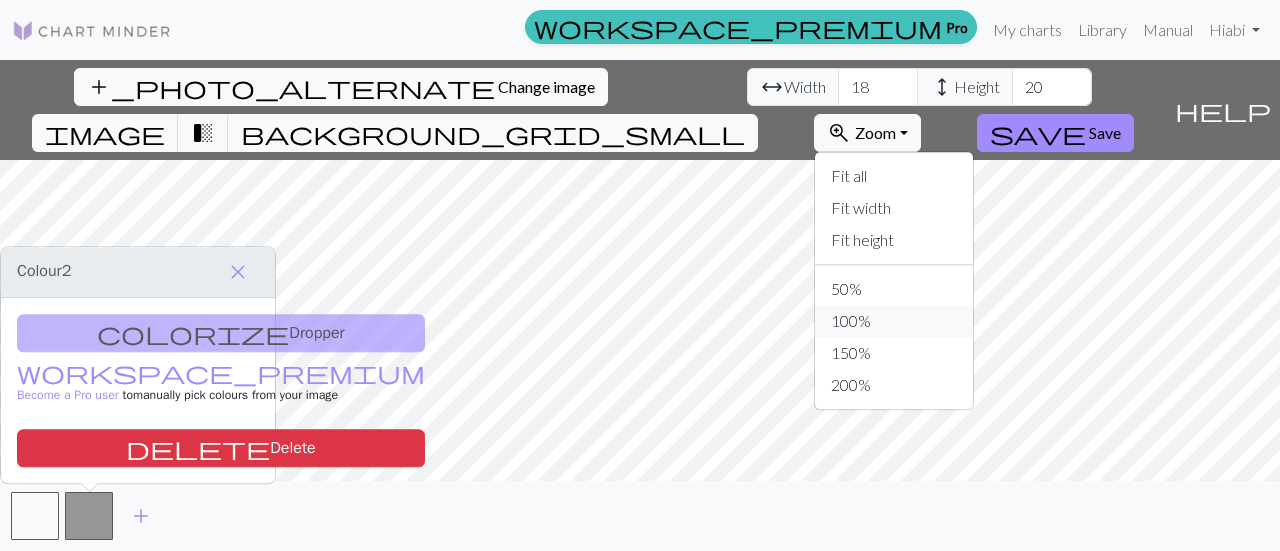 click on "100%" at bounding box center [894, 321] 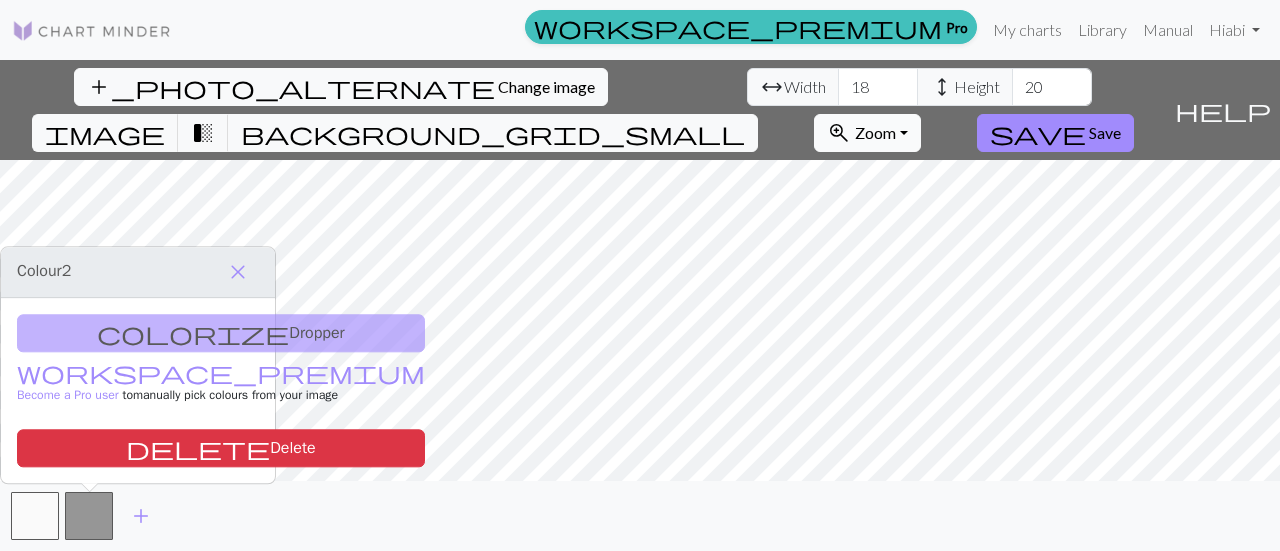 click on "zoom_in Zoom Zoom" at bounding box center [867, 133] 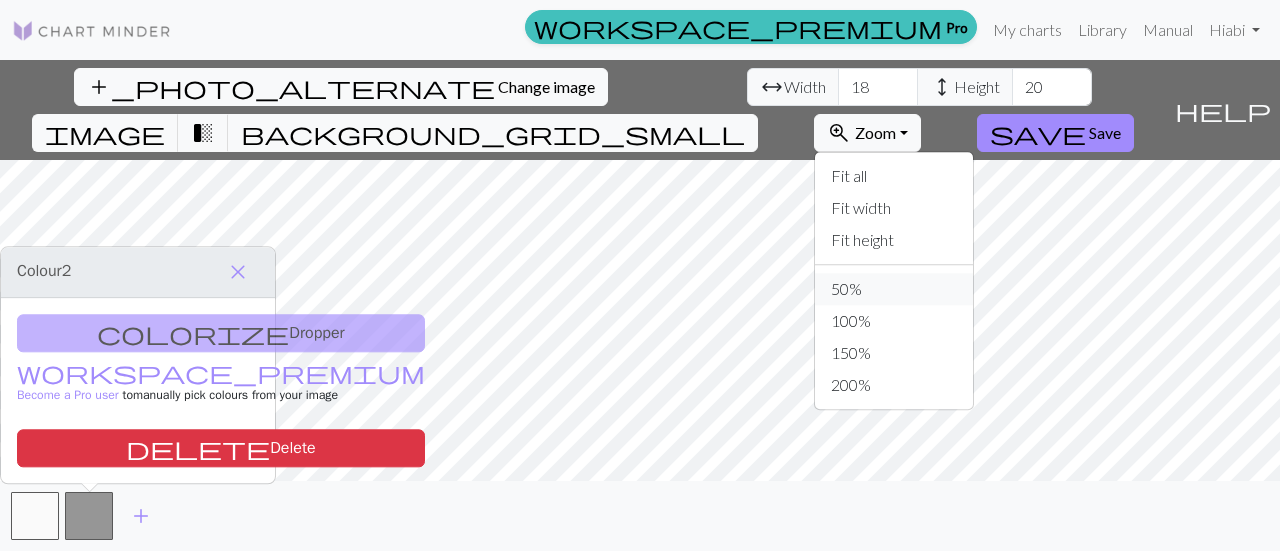 click on "50%" at bounding box center [894, 289] 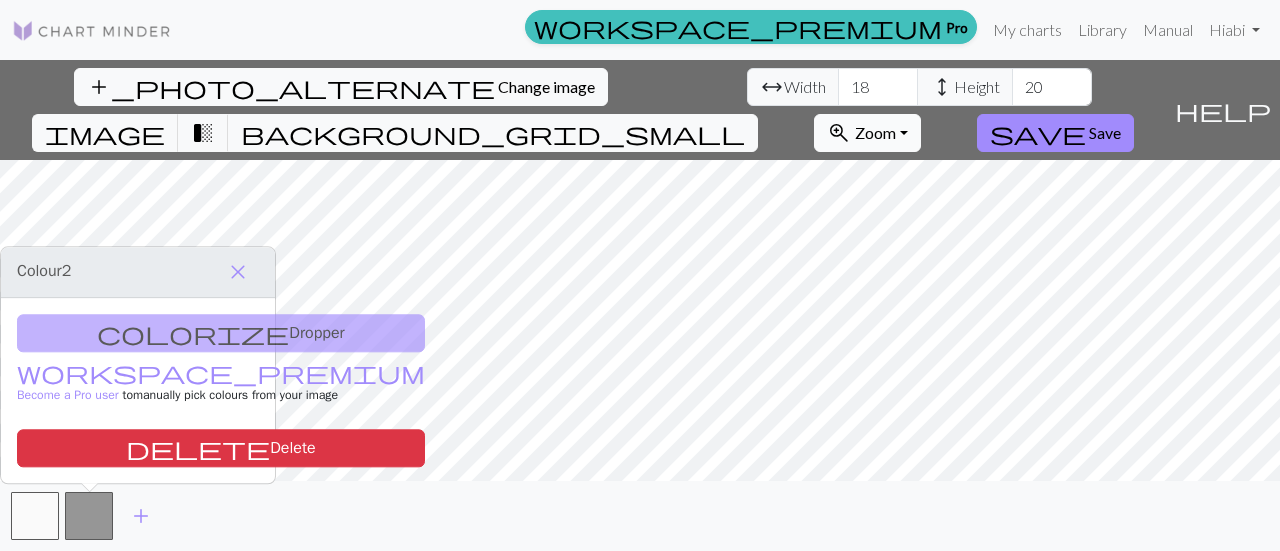 click on "zoom_in Zoom Zoom" at bounding box center (867, 133) 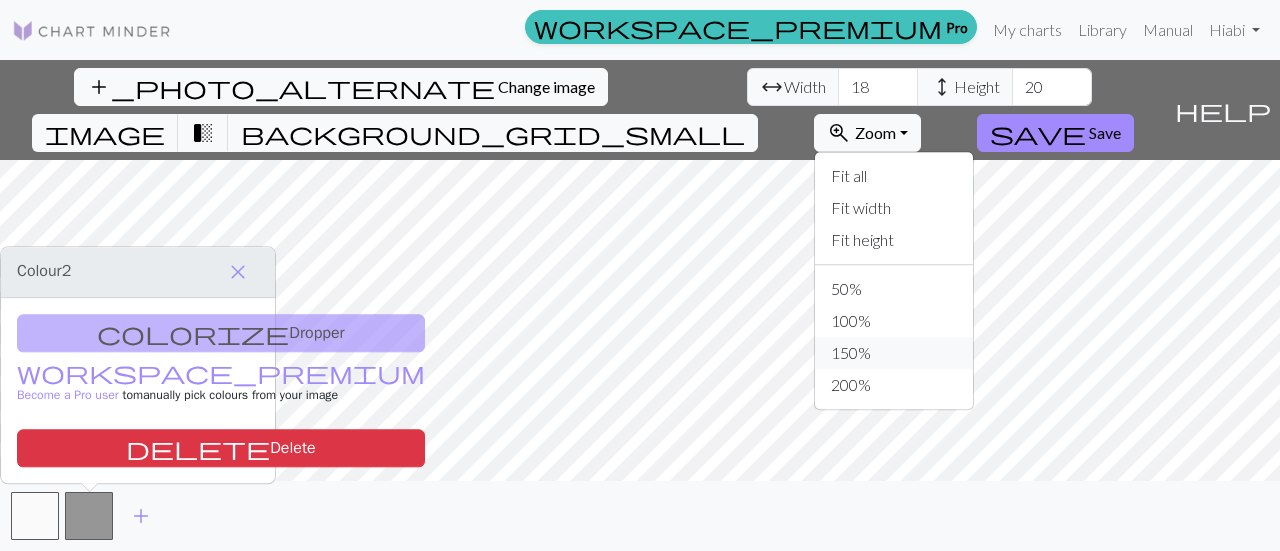 click on "150%" at bounding box center [894, 353] 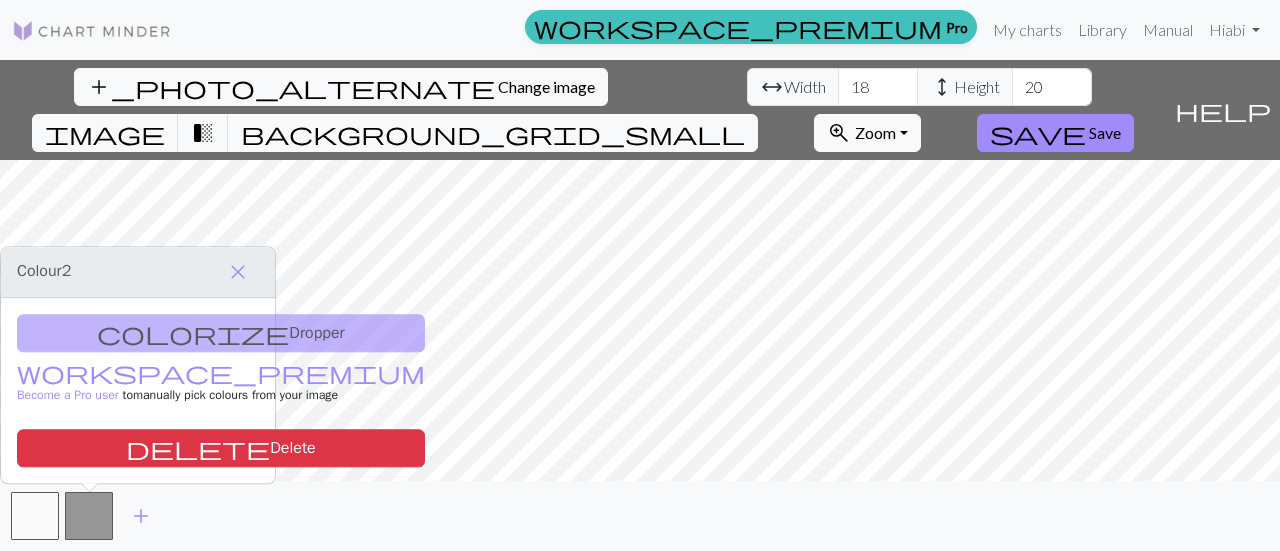 click on "This website uses cookies to ensure you get the best experience on our website.  Learn more Got it! workspace_premium  Pro My charts Library Manual Hi  abi   Account settings Logout add_photo_alternate   Change image arrow_range   Width 18 height   Height 20 image transition_fade background_grid_small zoom_in Zoom Zoom Fit all Fit width Fit height 50% 100% 150% 200% save   Save help Show me around add Make knitting charts for free | Chart Minder  Save Colour  2 close colorize Dropper workspace_premium Become a Pro user   to  manually pick colours from your image delete Delete" at bounding box center (640, 275) 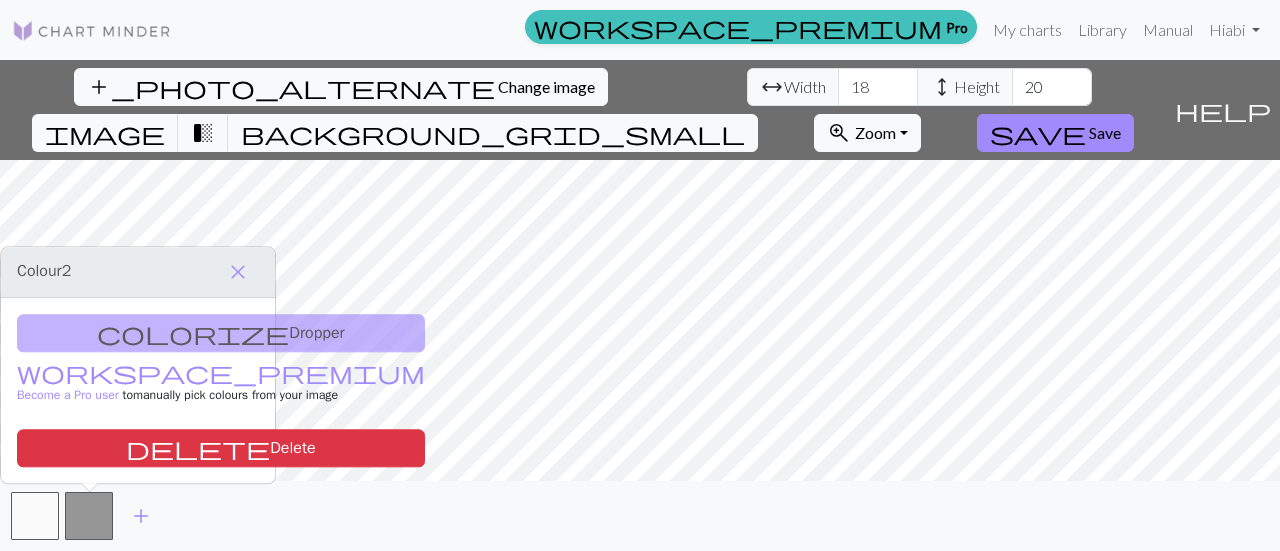 click on "This website uses cookies to ensure you get the best experience on our website.  Learn more Got it! workspace_premium  Pro My charts Library Manual Hi  abi   Account settings Logout add_photo_alternate   Change image arrow_range   Width 18 height   Height 20 image transition_fade background_grid_small zoom_in Zoom Zoom Fit all Fit width Fit height 50% 100% 150% 200% save   Save help Show me around add Make knitting charts for free | Chart Minder  Save Colour  2 close colorize Dropper workspace_premium Become a Pro user   to  manually pick colours from your image delete Delete" at bounding box center [640, 275] 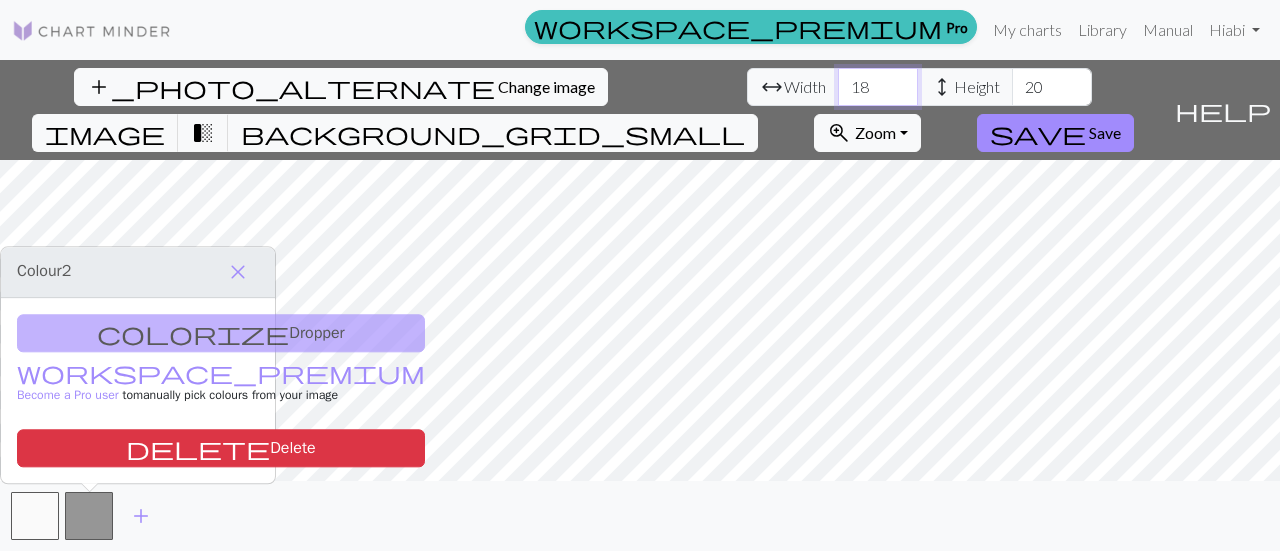 click on "18" at bounding box center [878, 87] 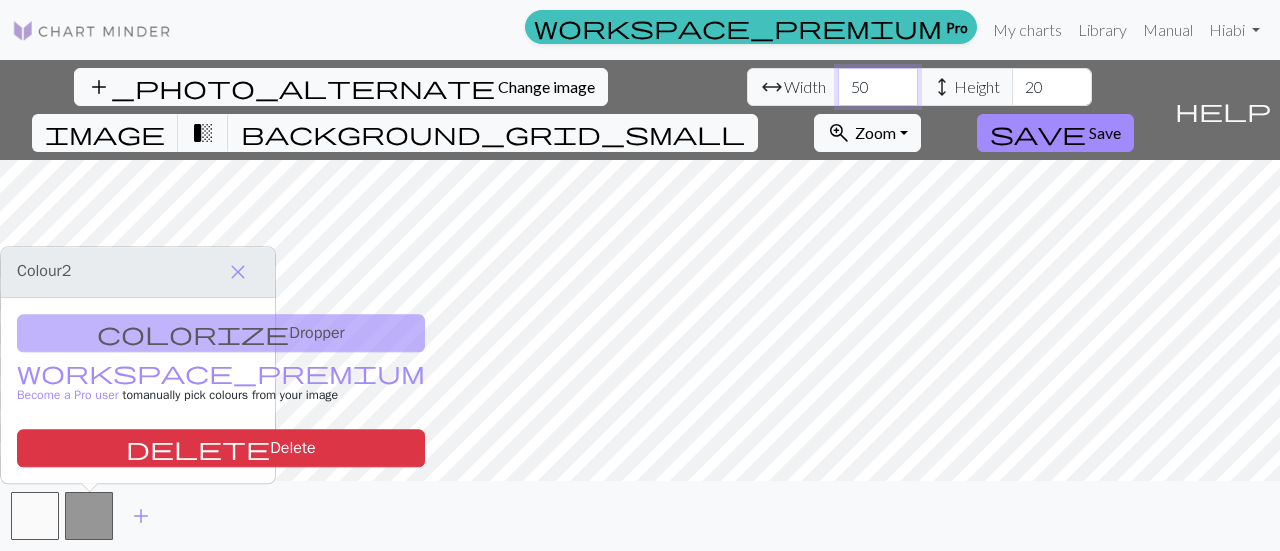 type on "50" 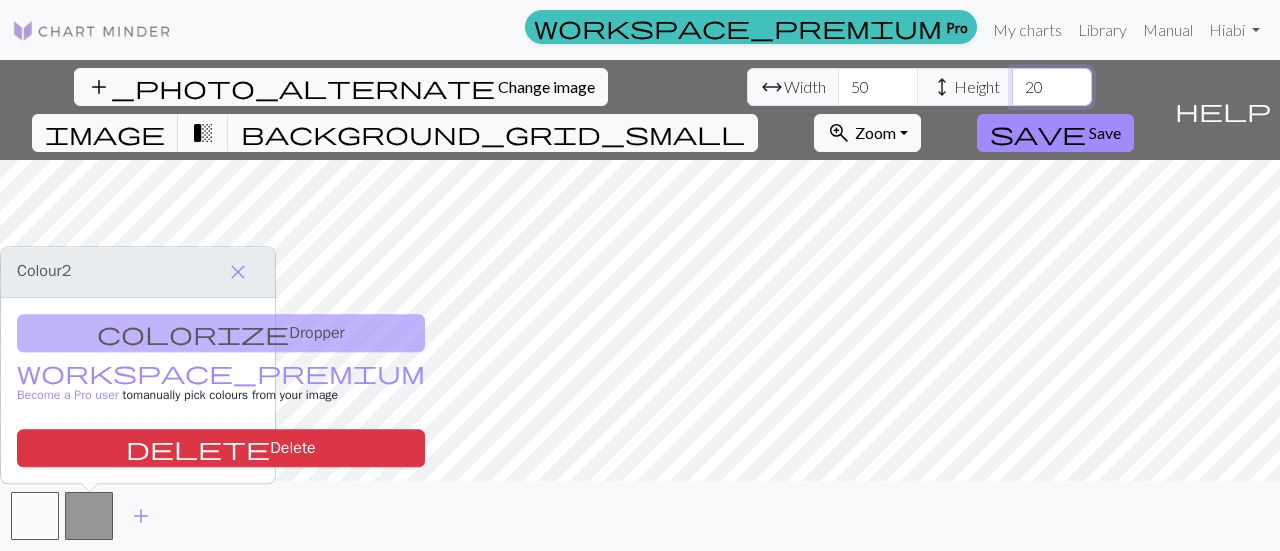 click on "20" at bounding box center (1052, 87) 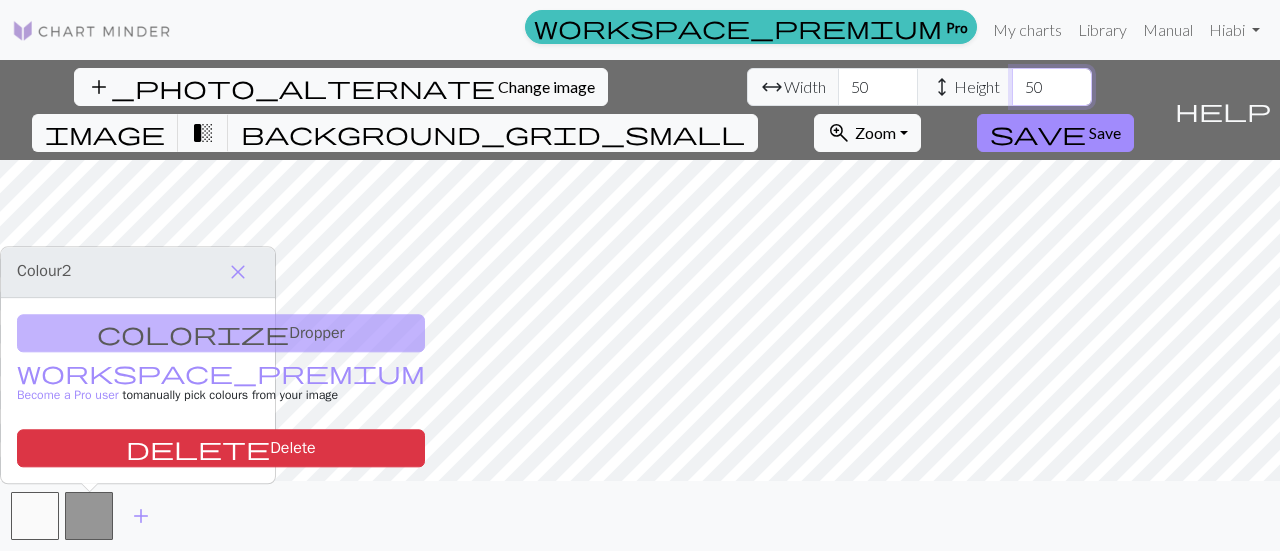 type on "50" 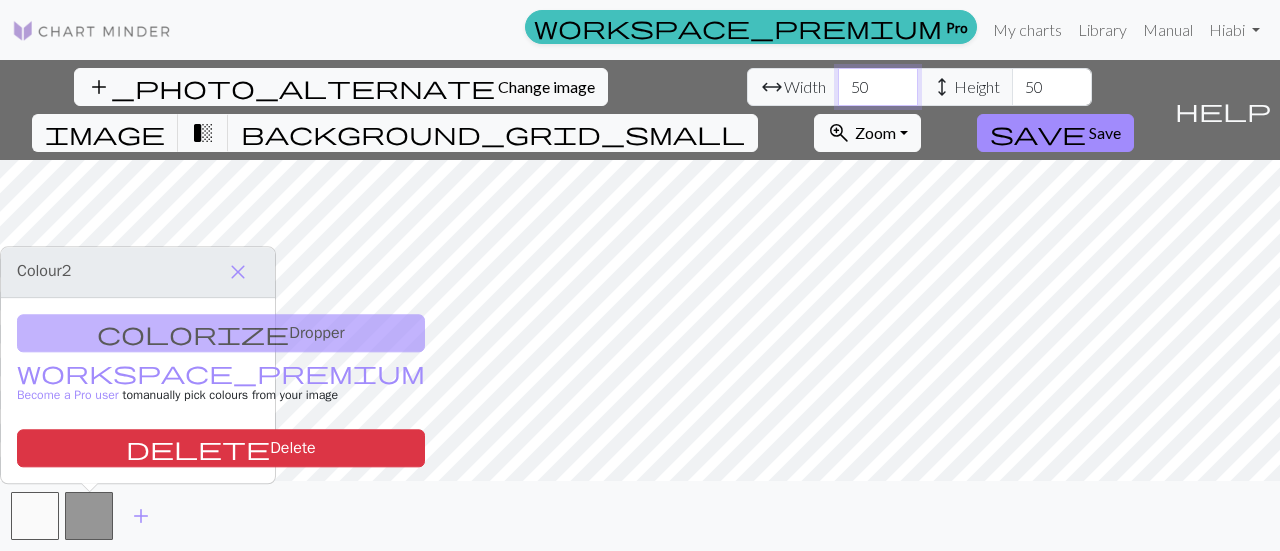 click on "50" at bounding box center (878, 87) 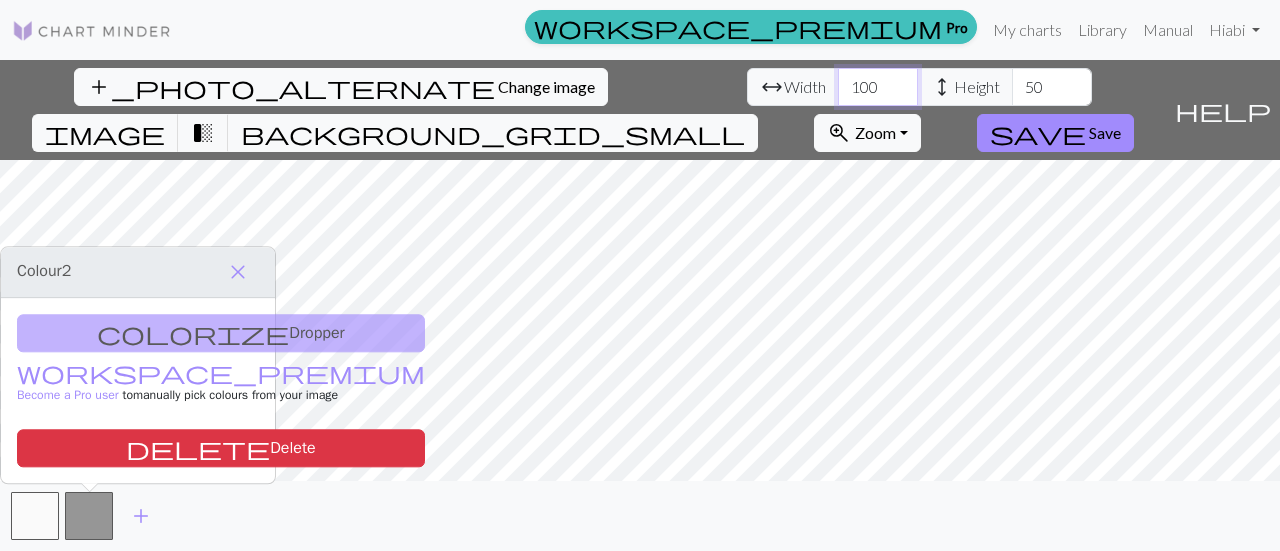 type on "100" 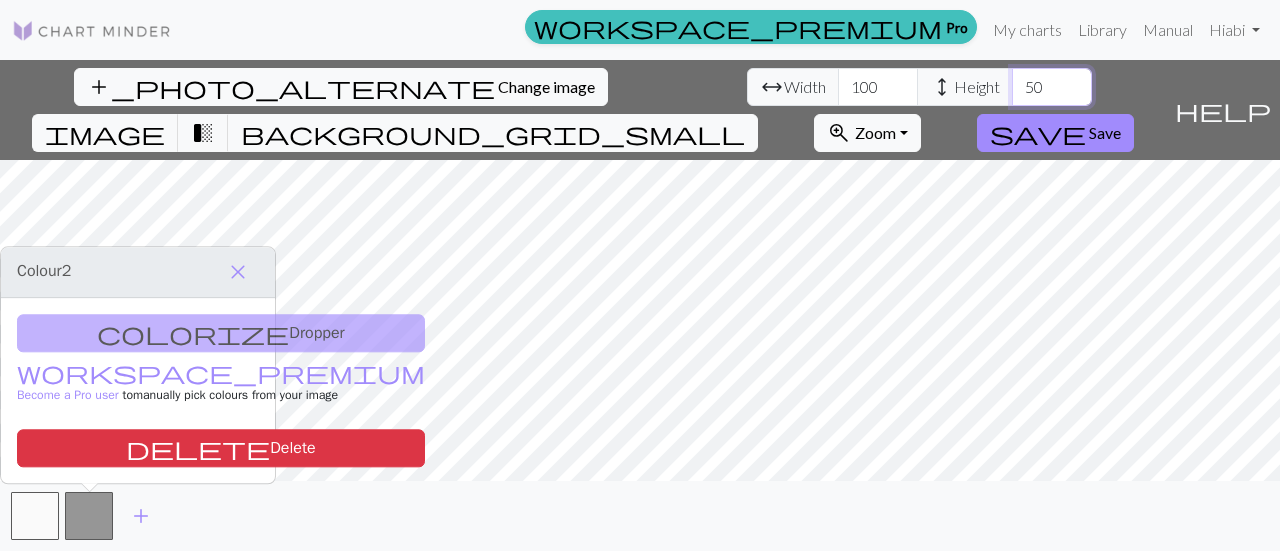 click on "50" at bounding box center (1052, 87) 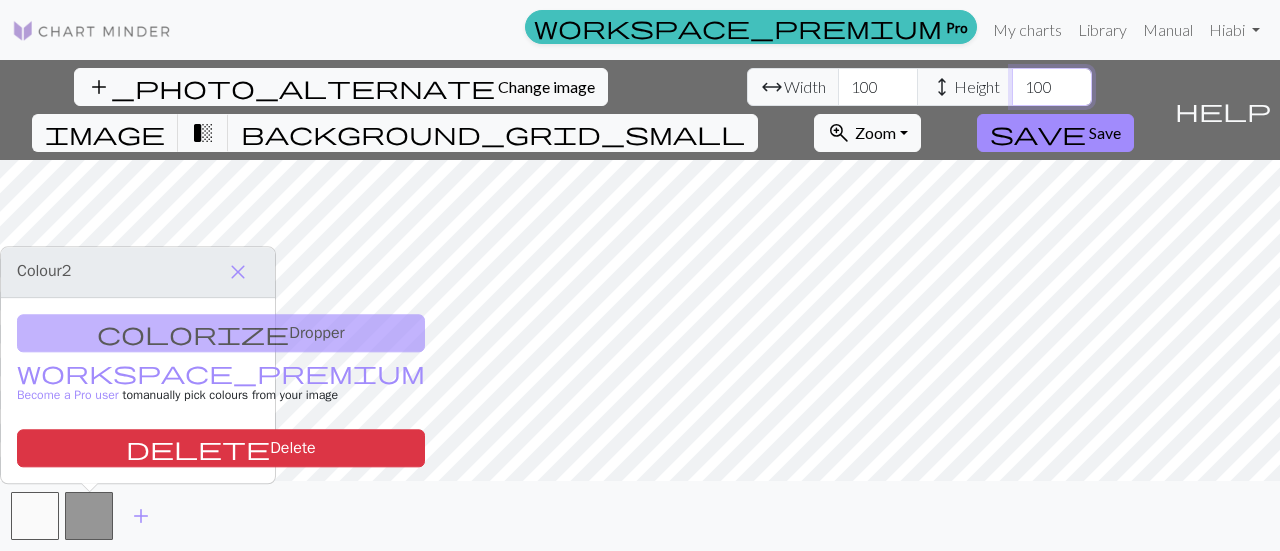type on "100" 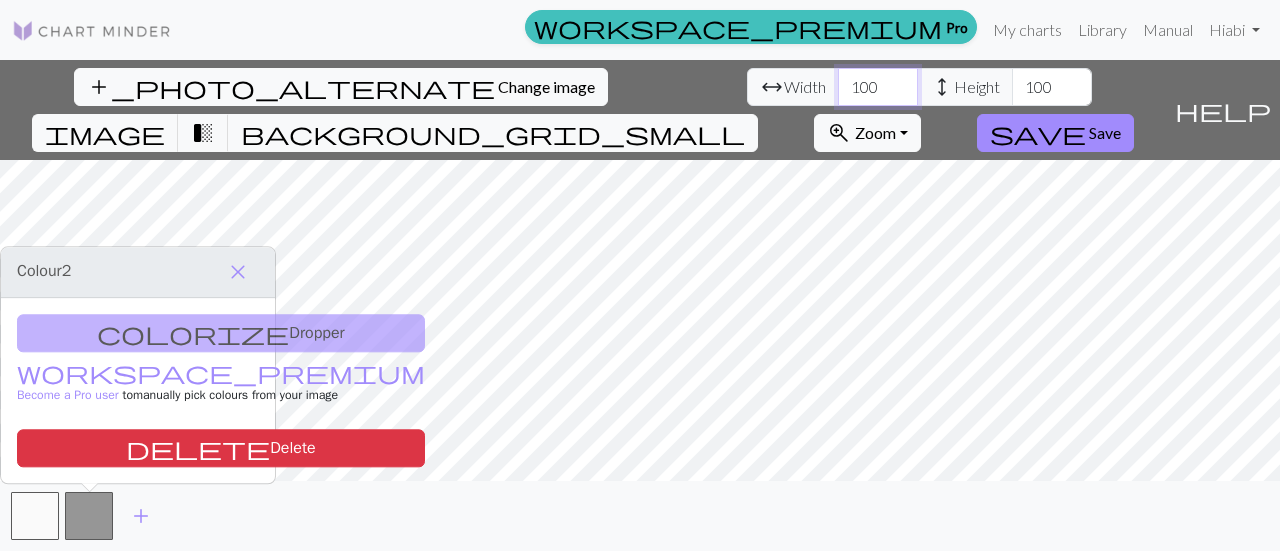 click on "100" at bounding box center (878, 87) 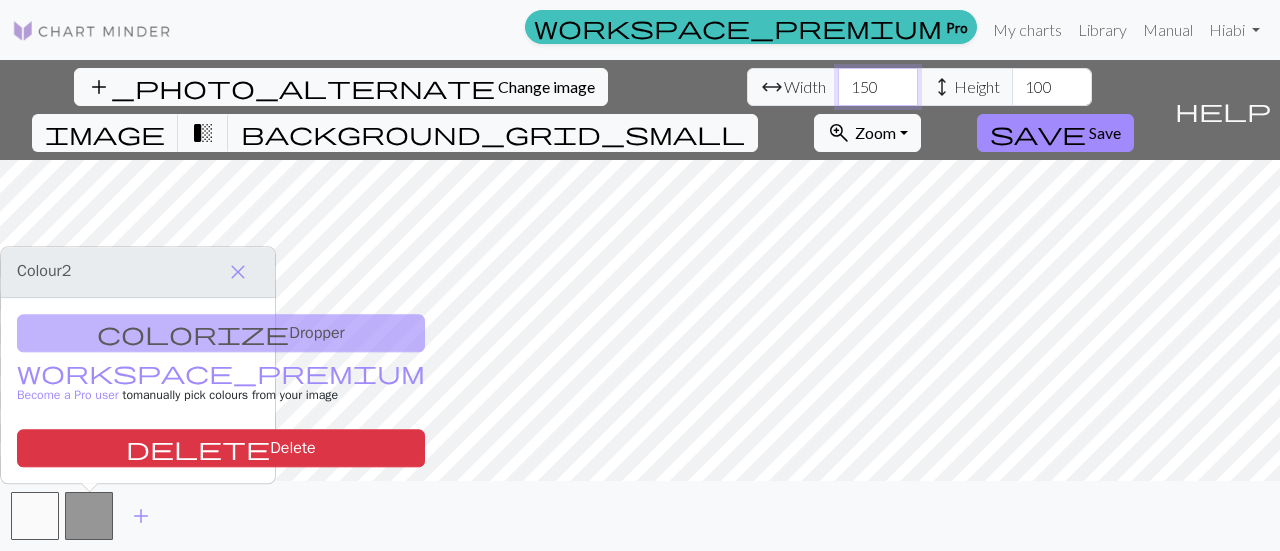 type on "150" 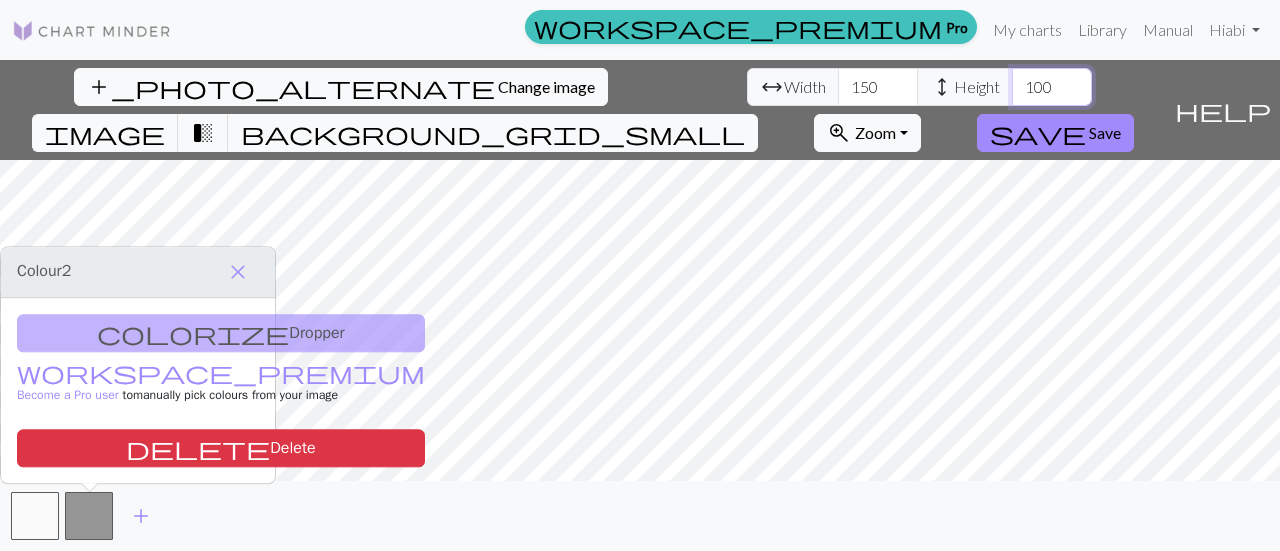 click on "100" at bounding box center [1052, 87] 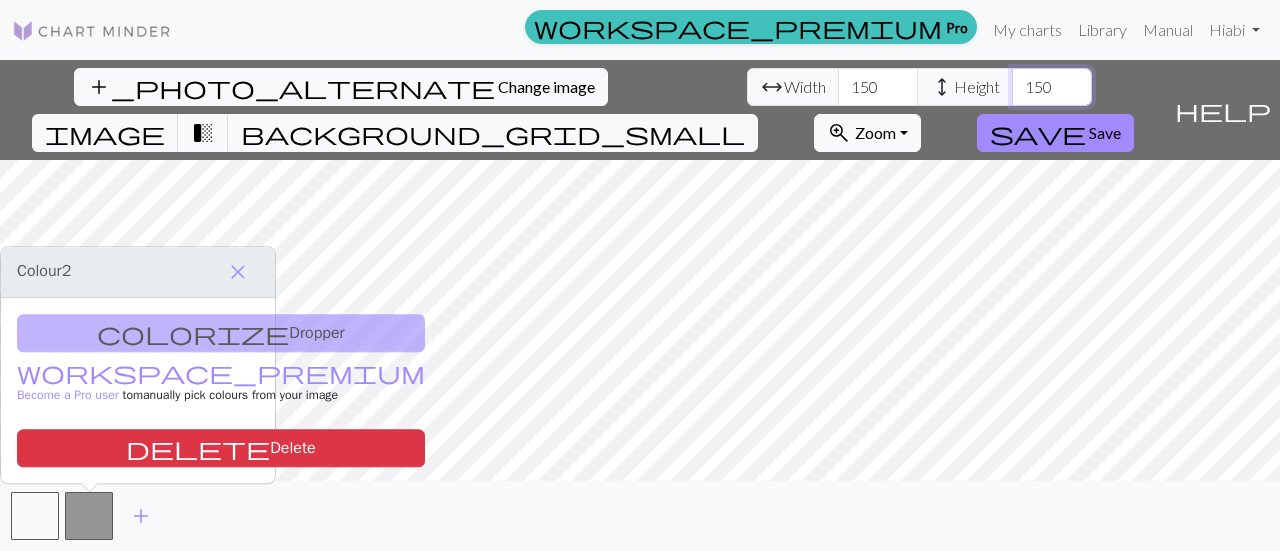 type on "150" 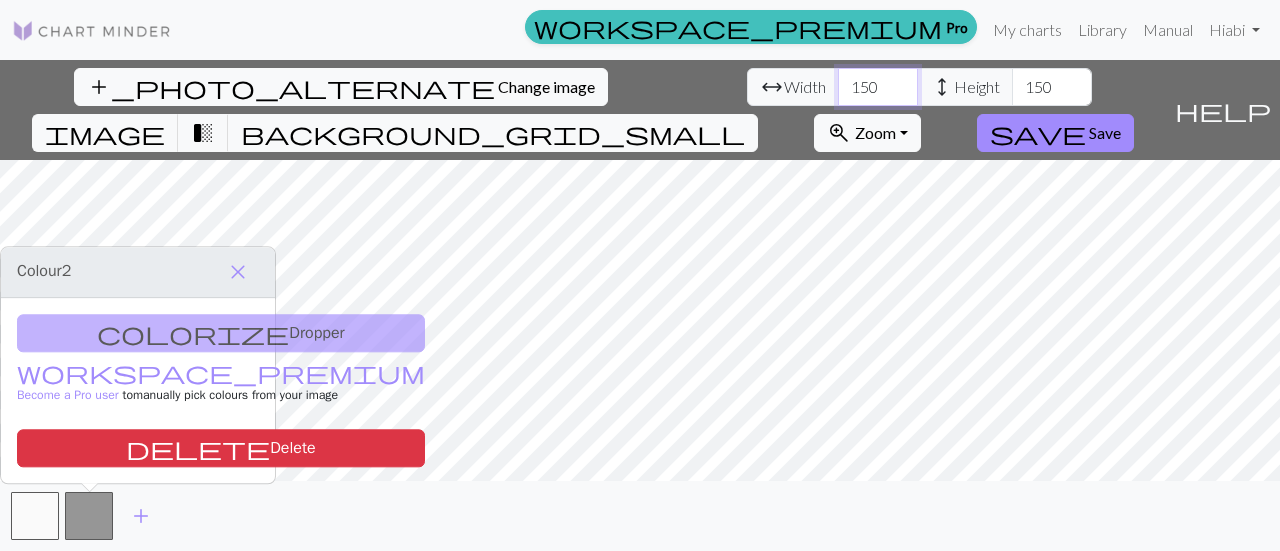 click on "150" at bounding box center [878, 87] 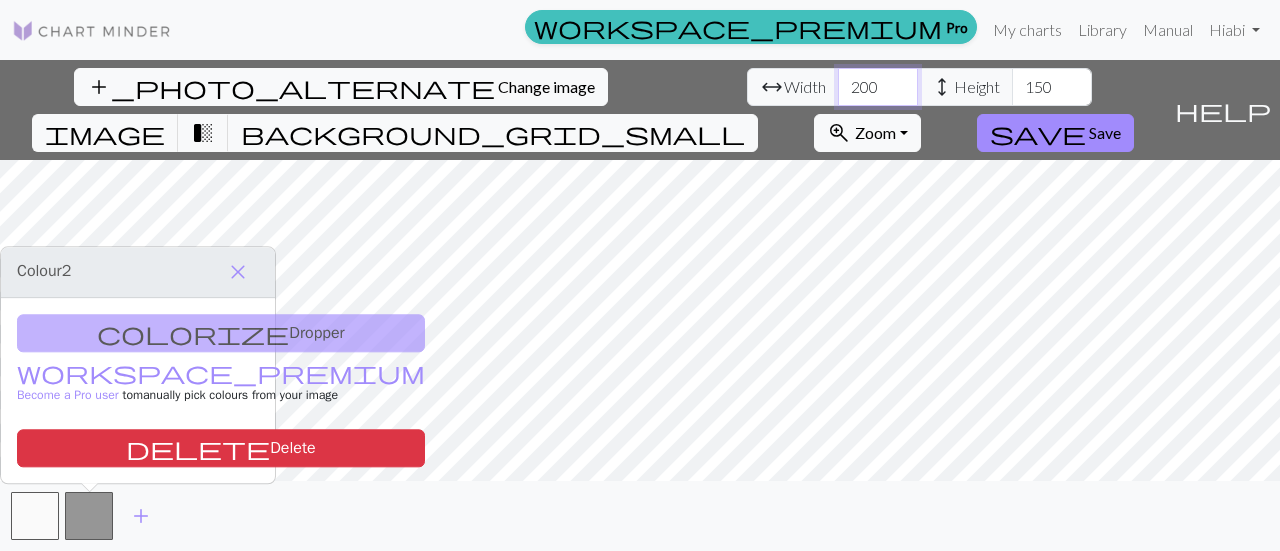 type on "200" 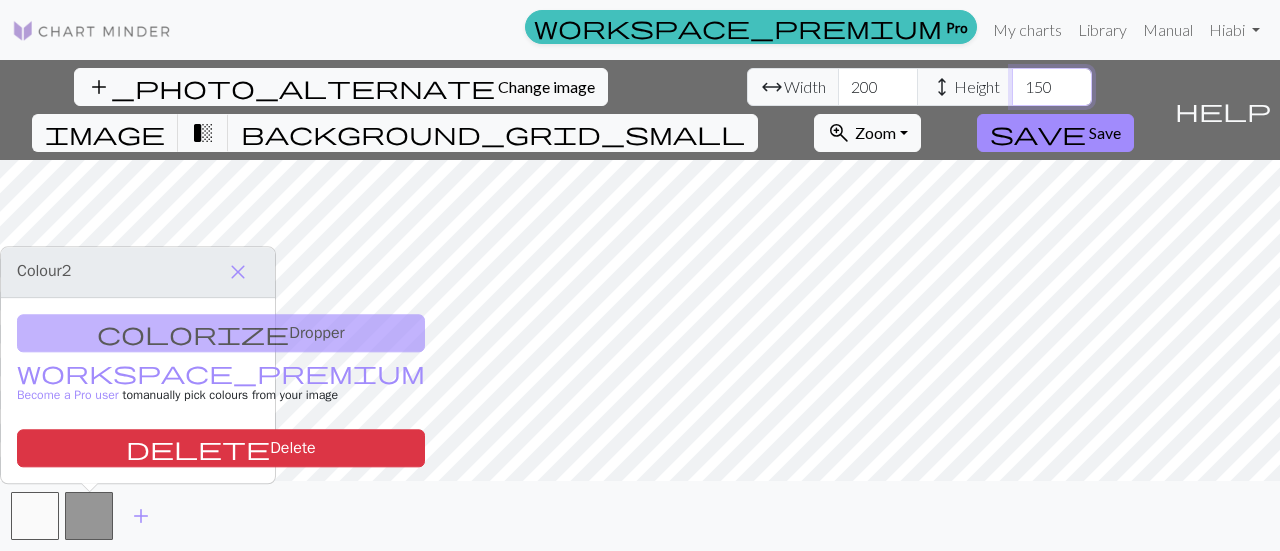 click on "150" at bounding box center (1052, 87) 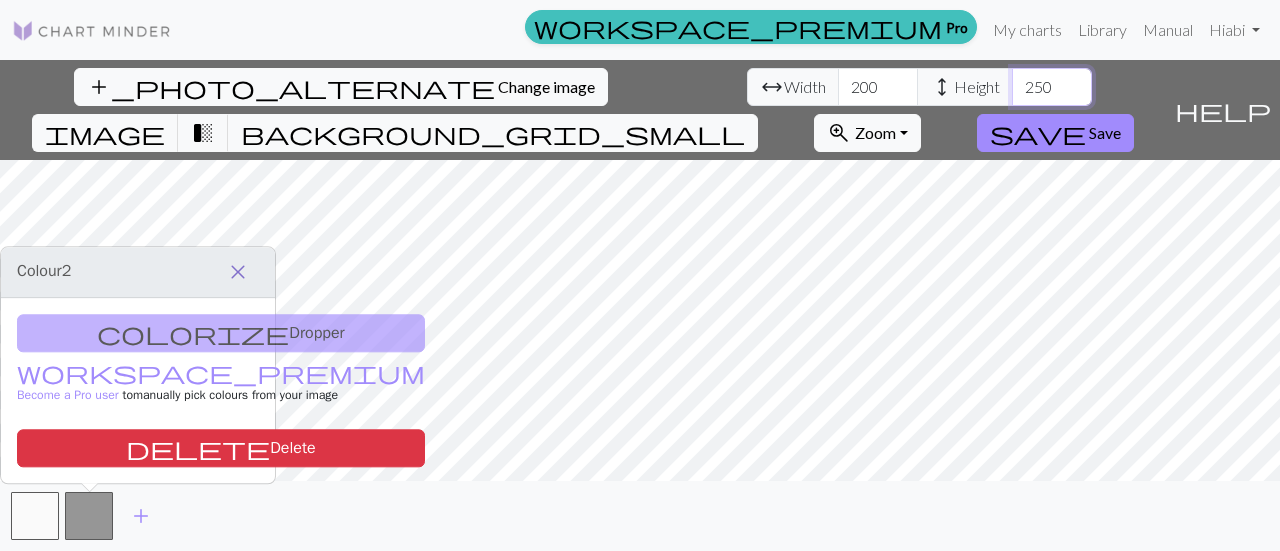 click on "250" at bounding box center (1052, 87) 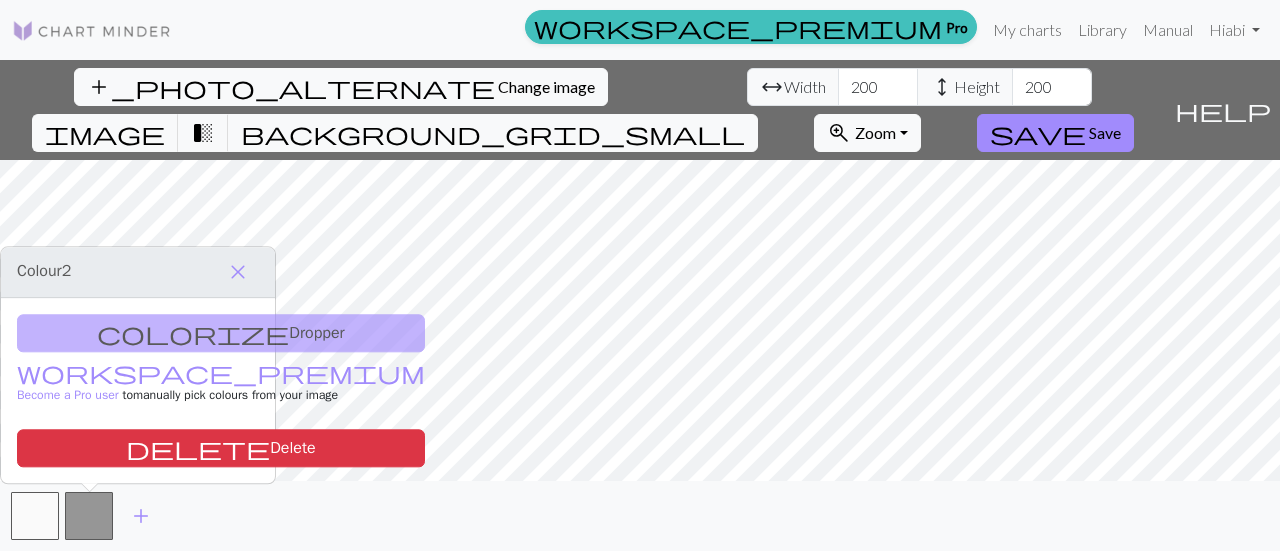 click on "add_photo_alternate   Change image arrow_range   Width 200 height   Height 200 image transition_fade background_grid_small zoom_in Zoom Zoom Fit all Fit width Fit height 50% 100% 150% 200% save   Save" at bounding box center (583, 110) 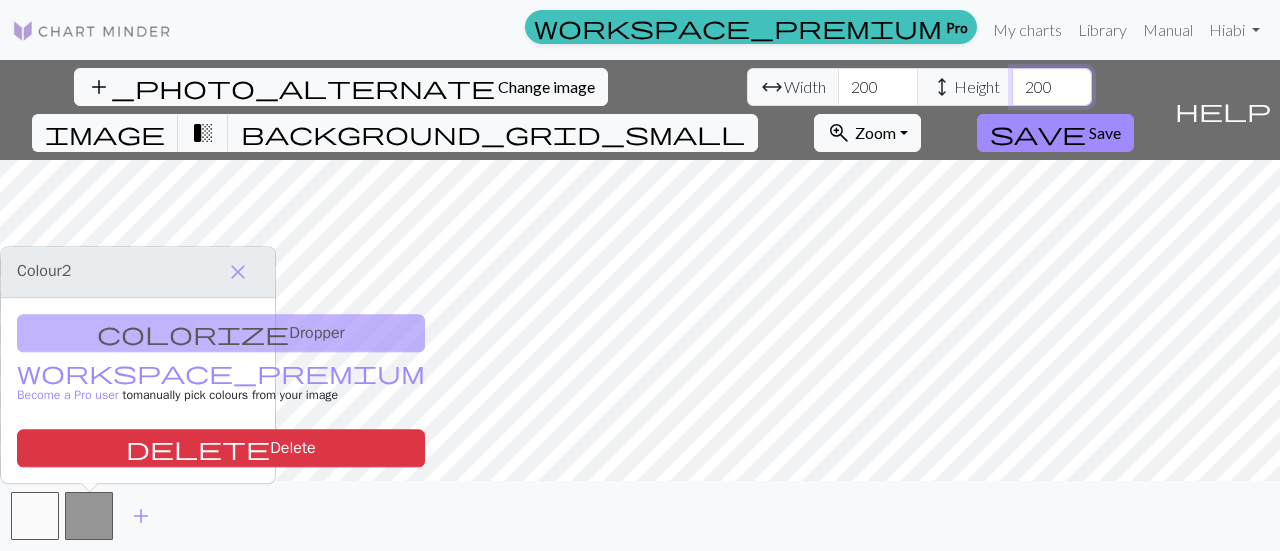 click on "200" at bounding box center [1052, 87] 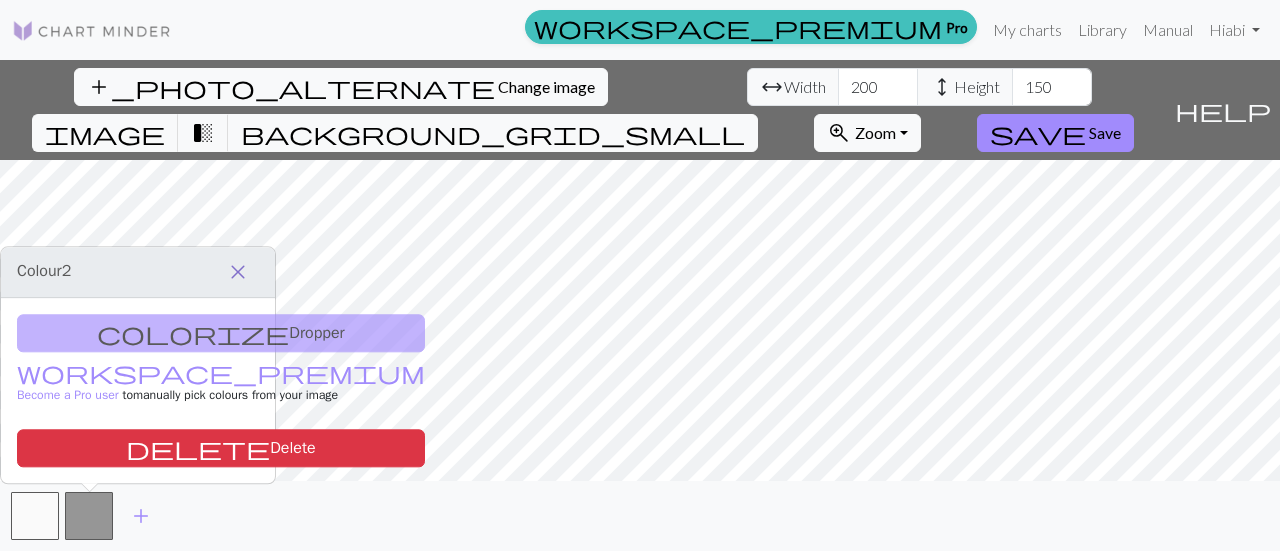 click on "close" at bounding box center (238, 272) 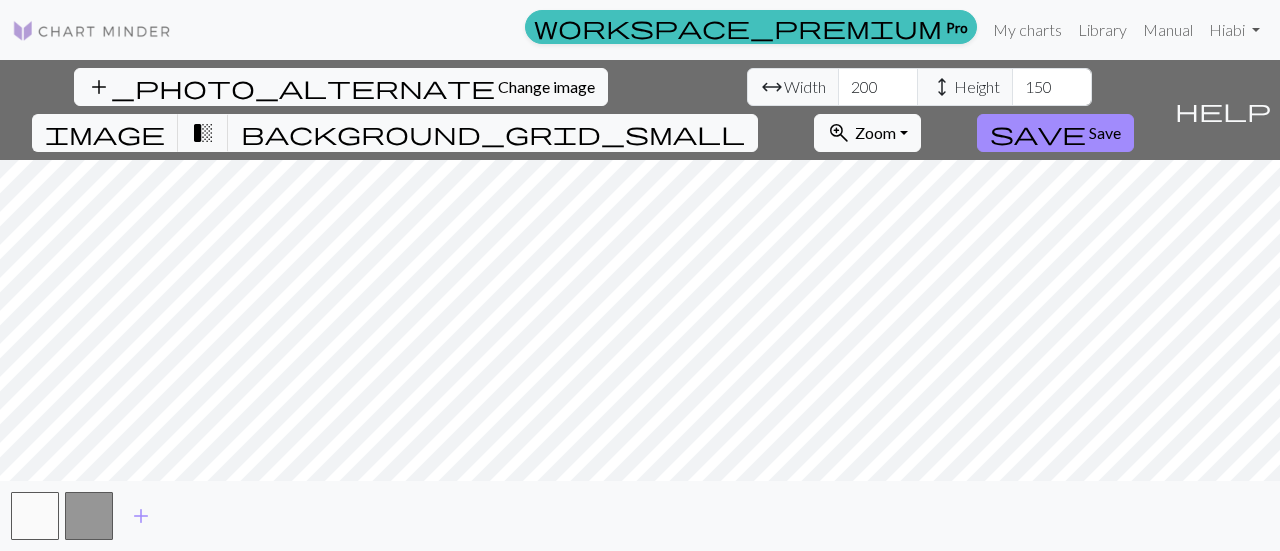 click on "add_photo_alternate   Change image arrow_range   Width 200 height   Height 150 image transition_fade background_grid_small zoom_in Zoom Zoom Fit all Fit width Fit height 50% 100% 150% 200% save   Save help Show me around add" at bounding box center [640, 305] 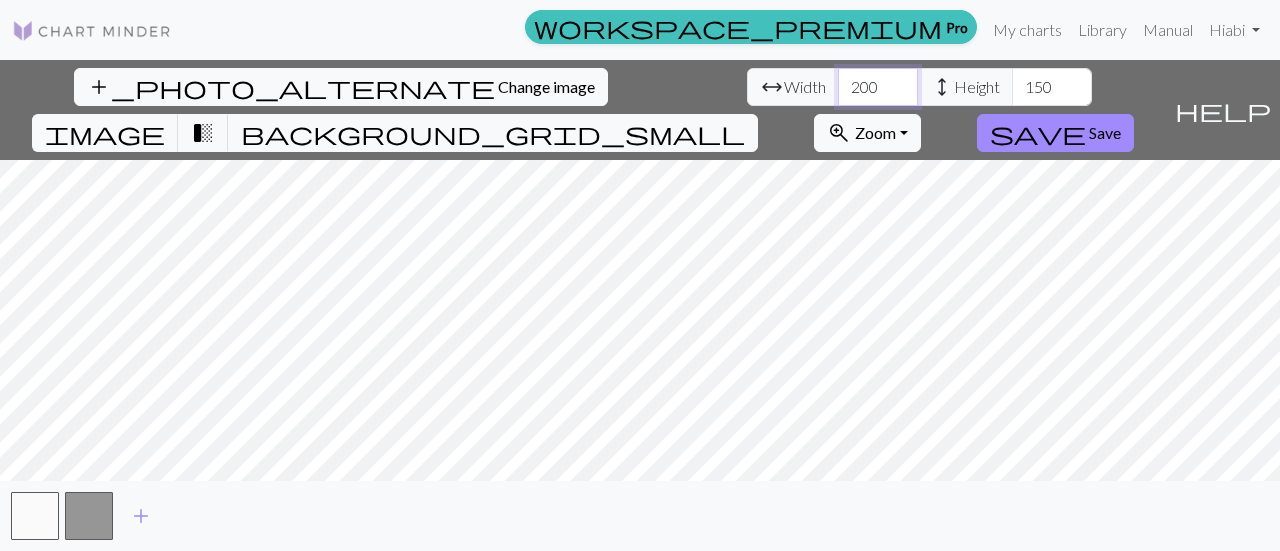 type on "150" 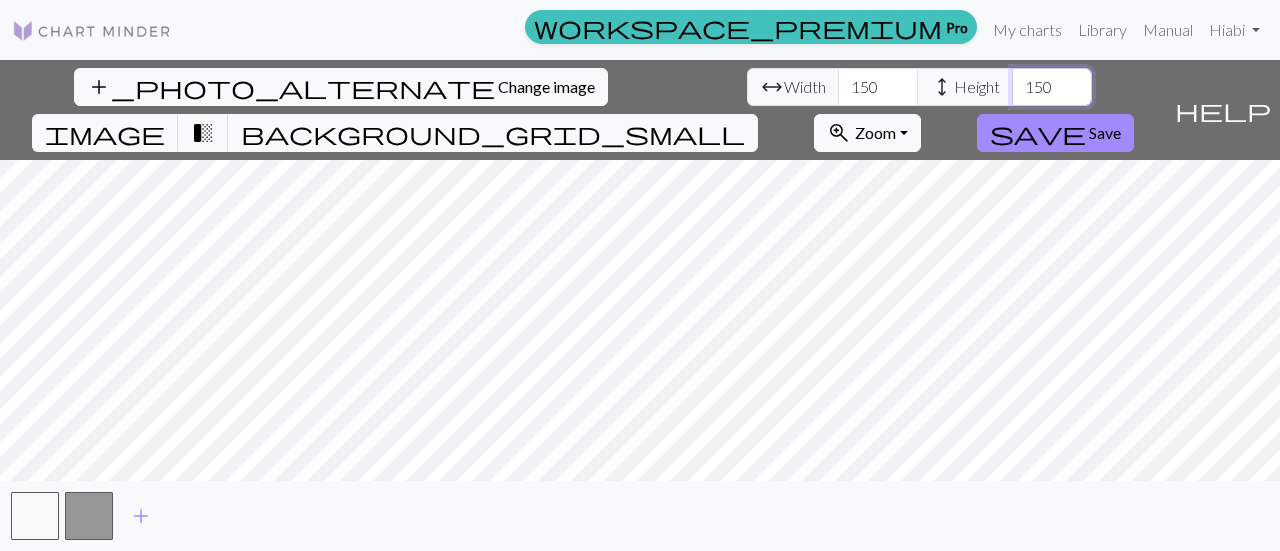 type on "150" 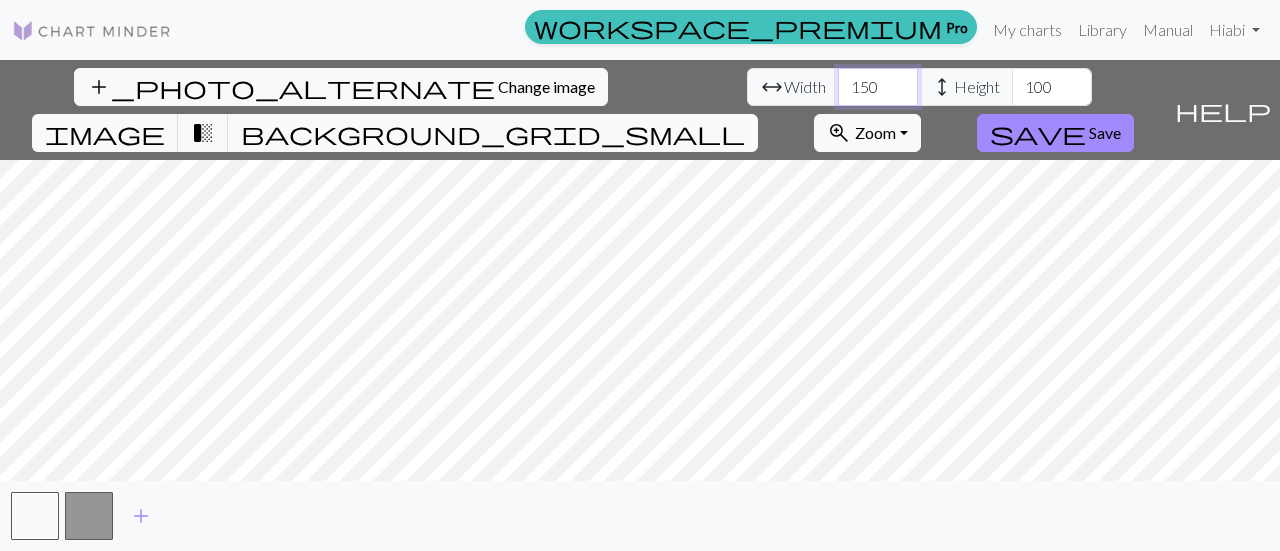 type on "100" 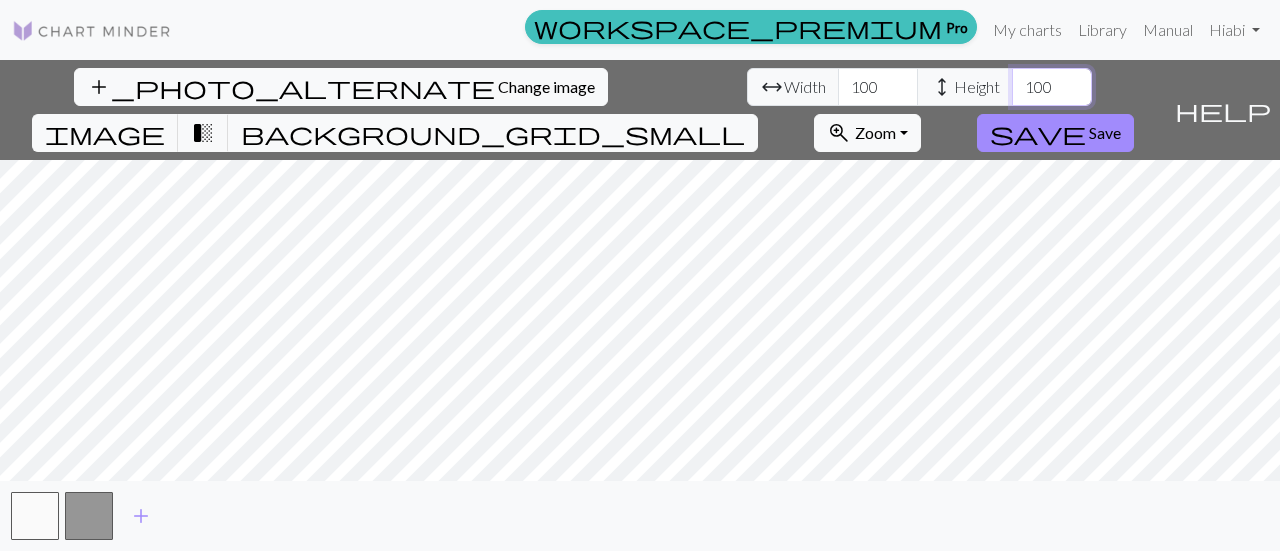 type on "100" 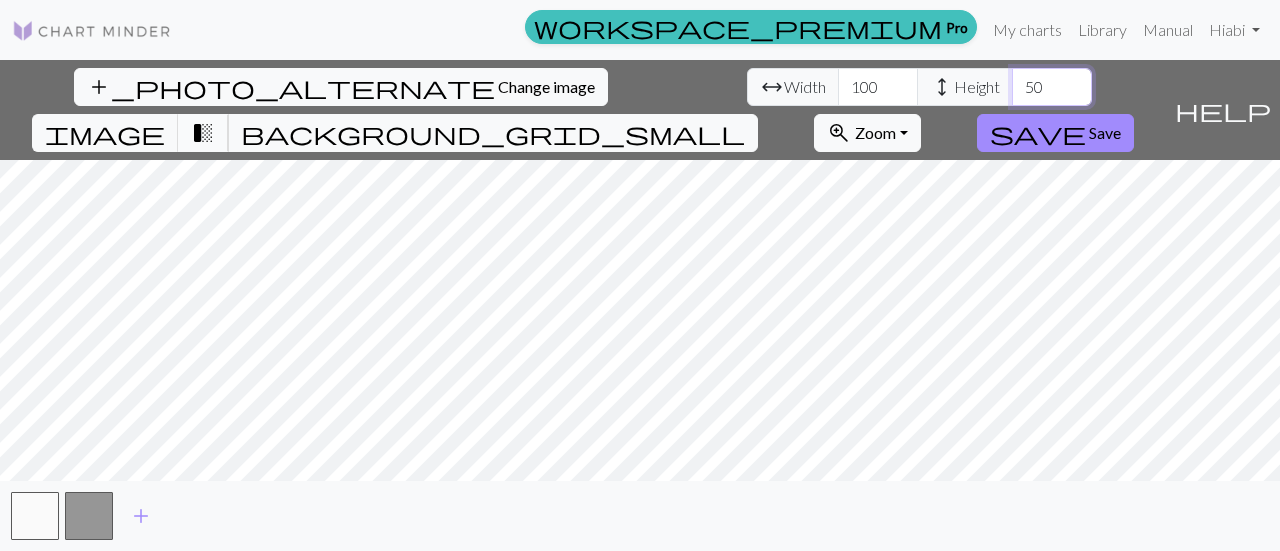 type on "50" 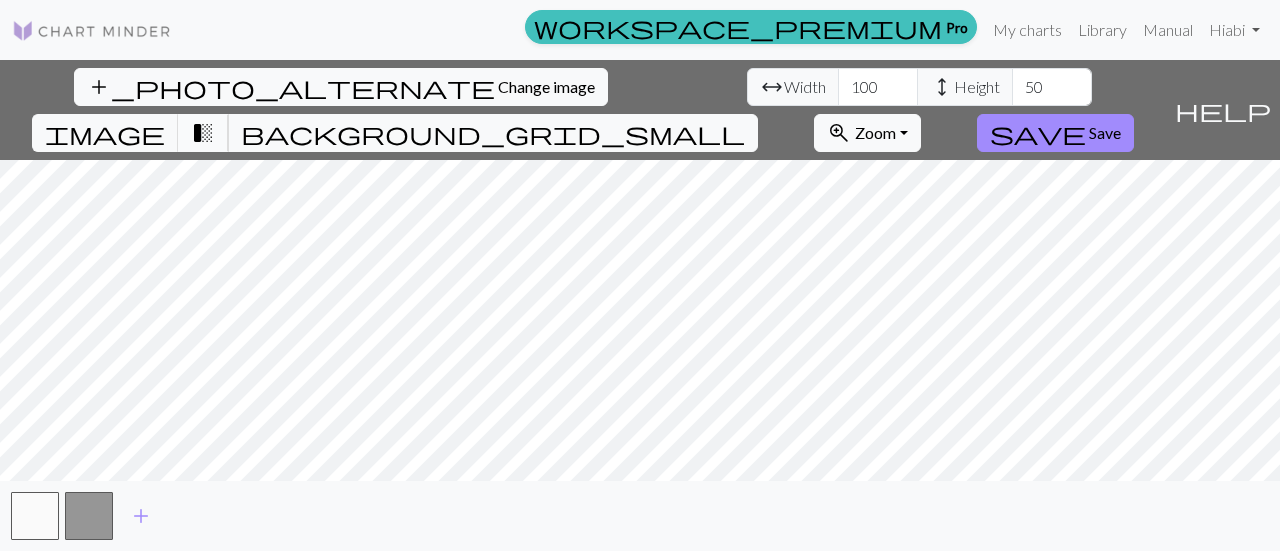 click on "transition_fade" at bounding box center [203, 133] 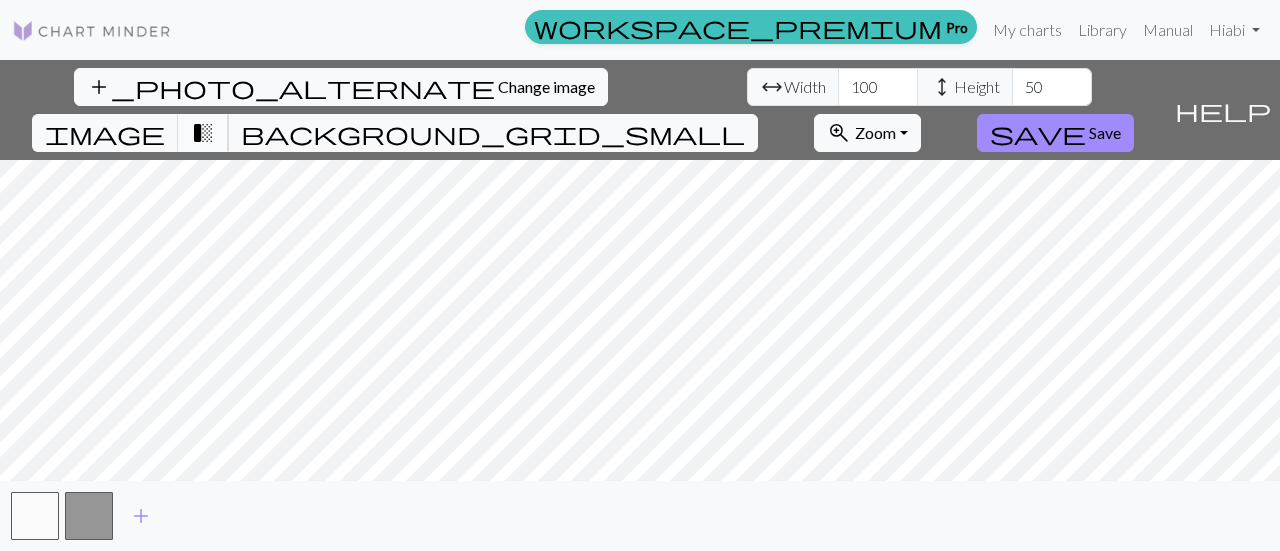 click on "transition_fade" at bounding box center (203, 133) 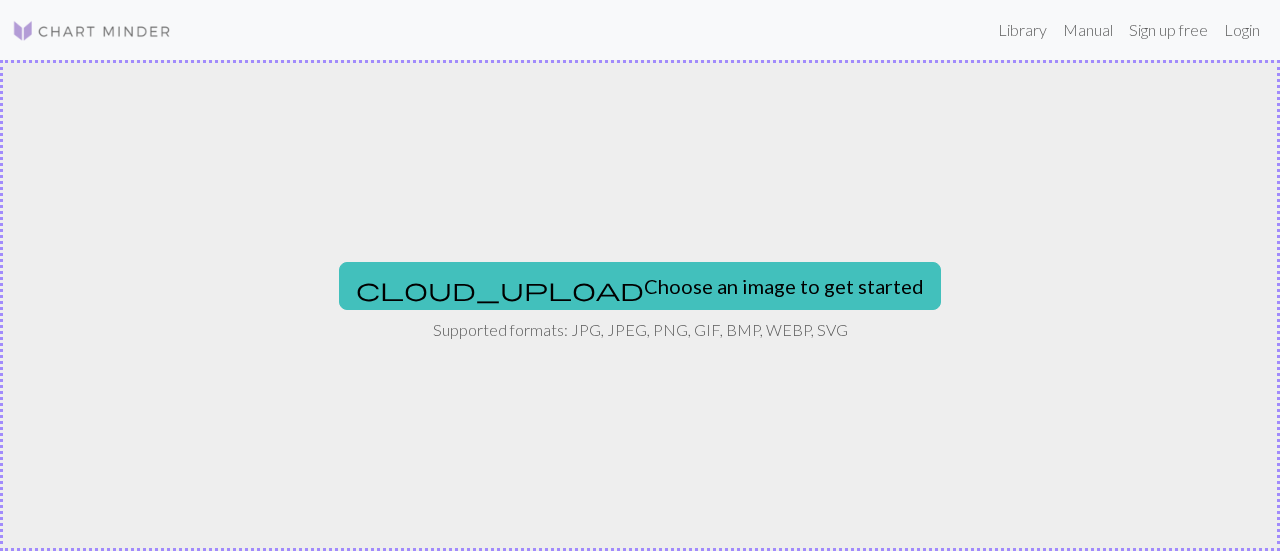 scroll, scrollTop: 0, scrollLeft: 0, axis: both 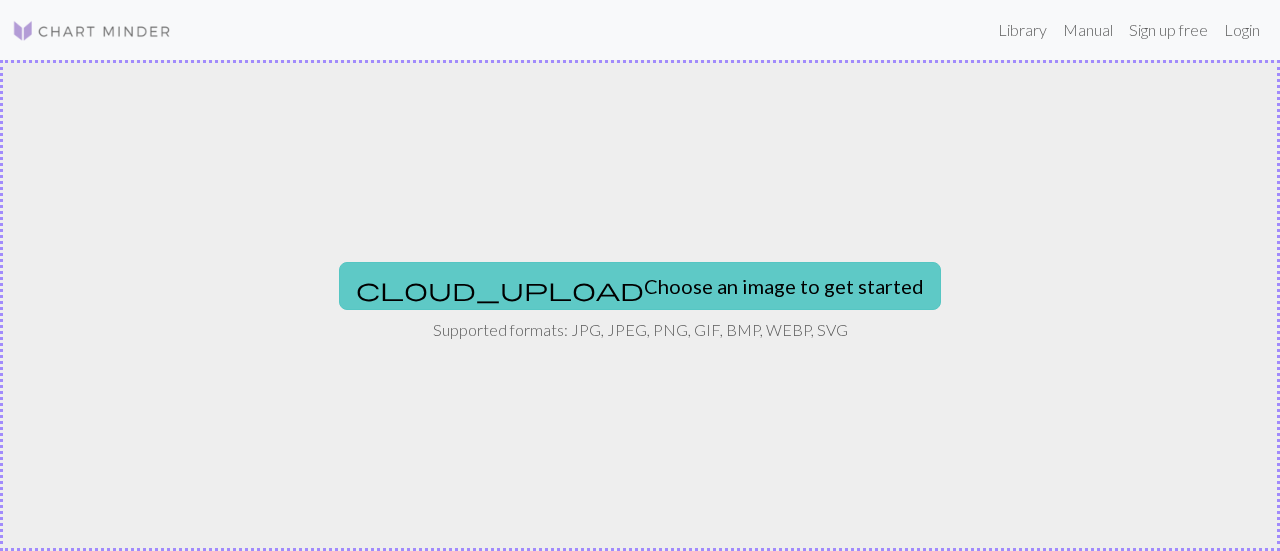 click on "cloud_upload  Choose an image to get started" at bounding box center (640, 286) 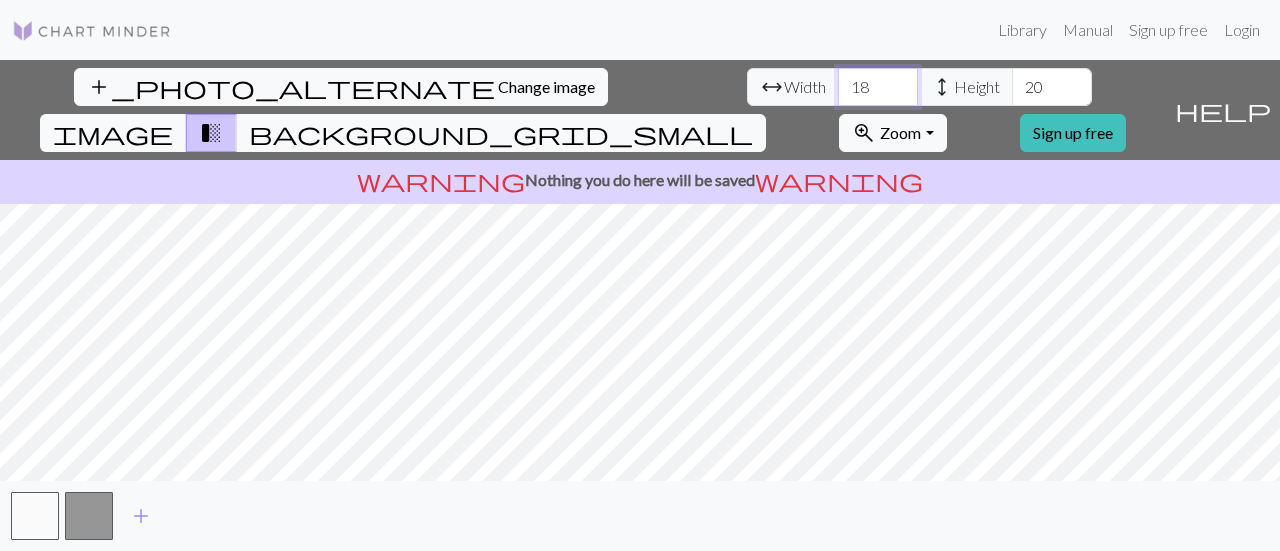 click on "18" at bounding box center (878, 87) 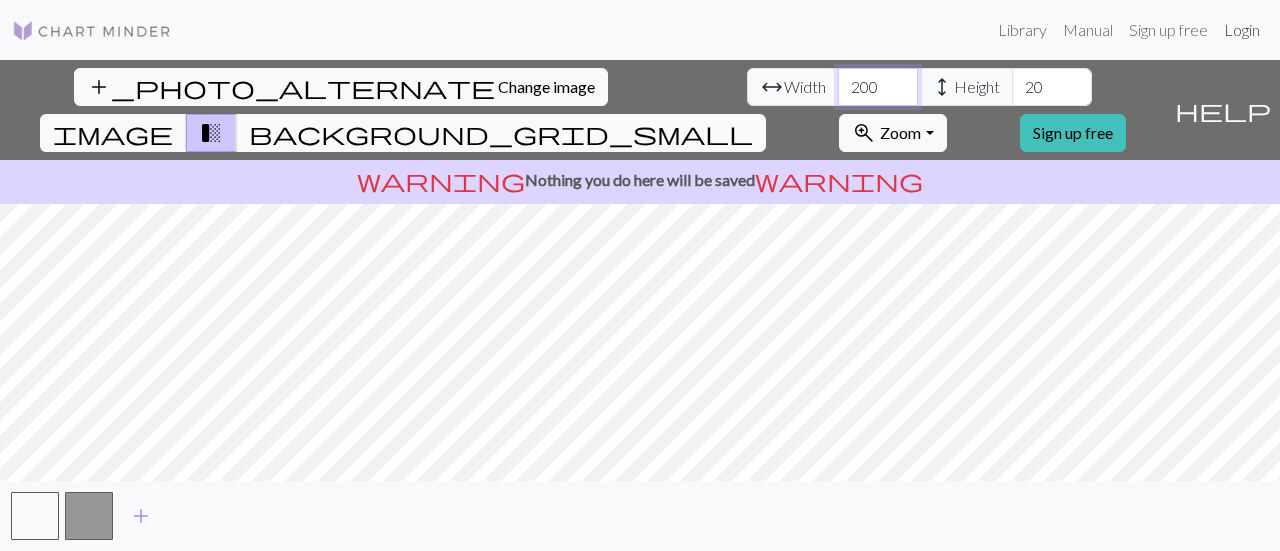 type on "200" 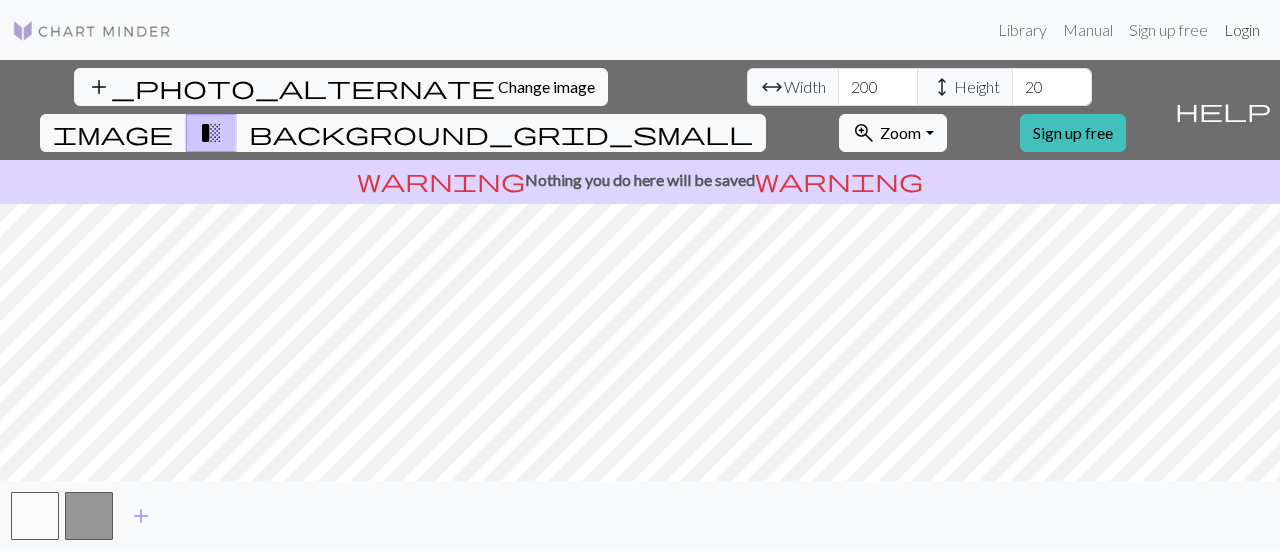 click on "Login" at bounding box center [1242, 30] 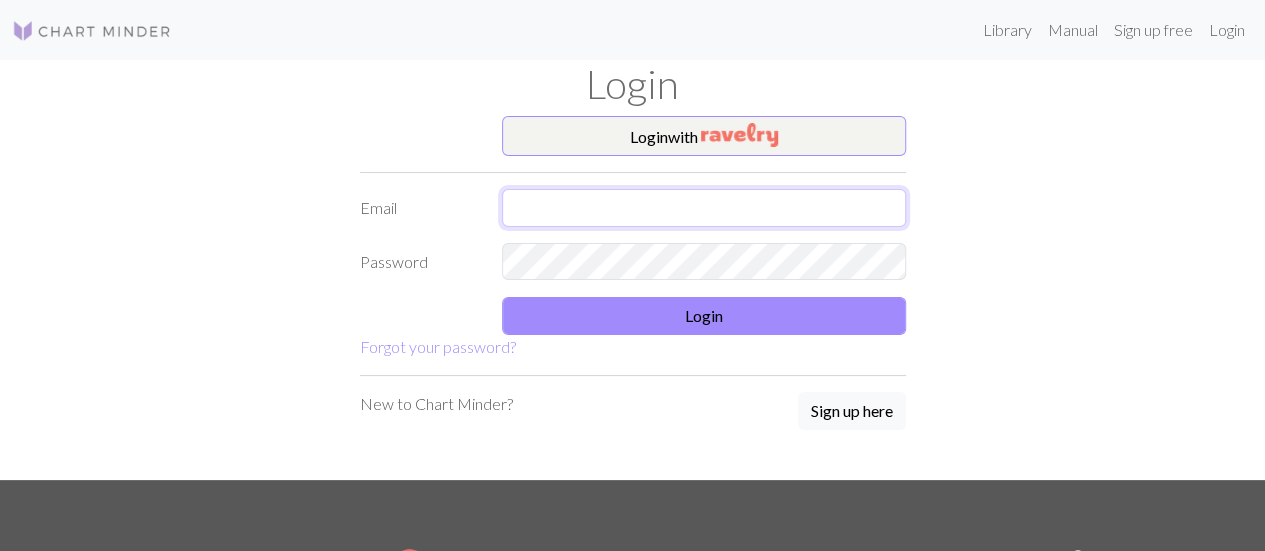 type on "abimehabear@gmail.com" 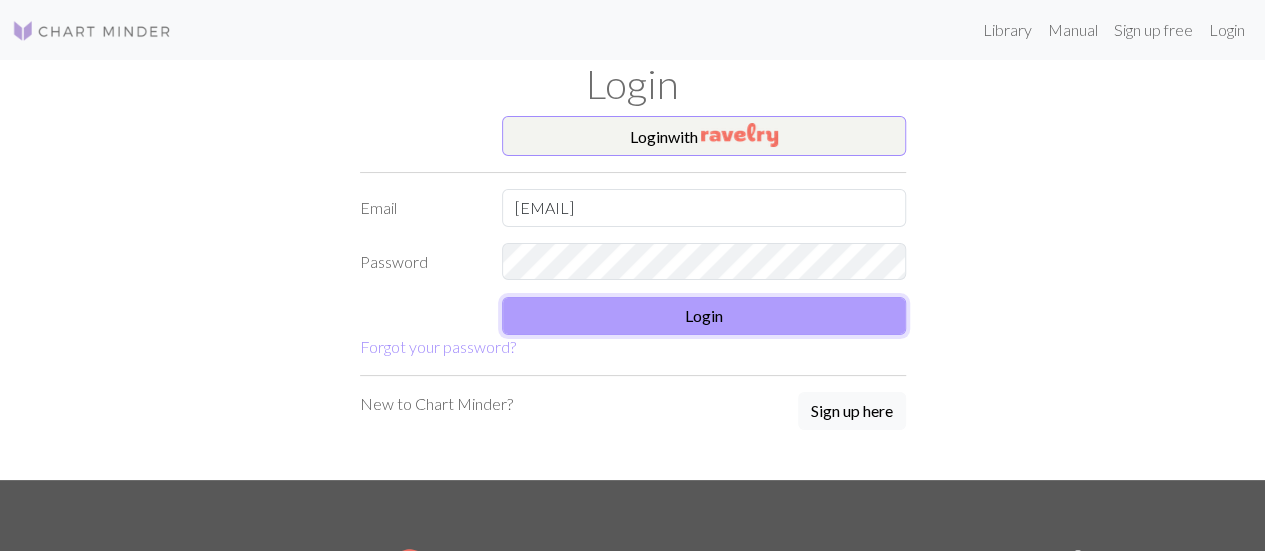 click on "Login" at bounding box center (704, 316) 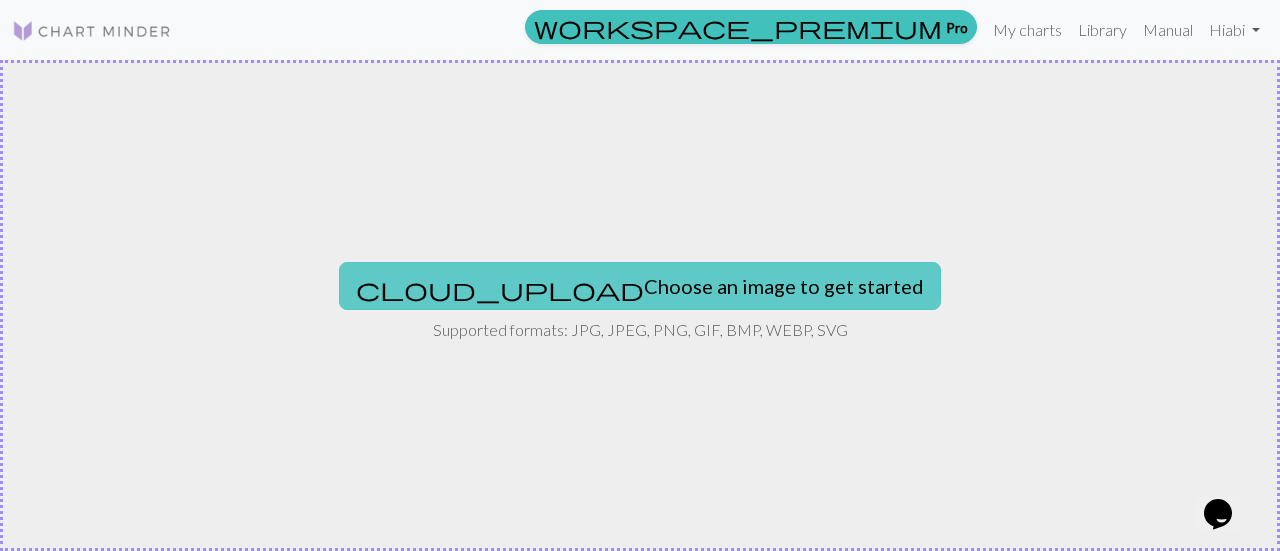 click on "cloud_upload  Choose an image to get started" at bounding box center (640, 286) 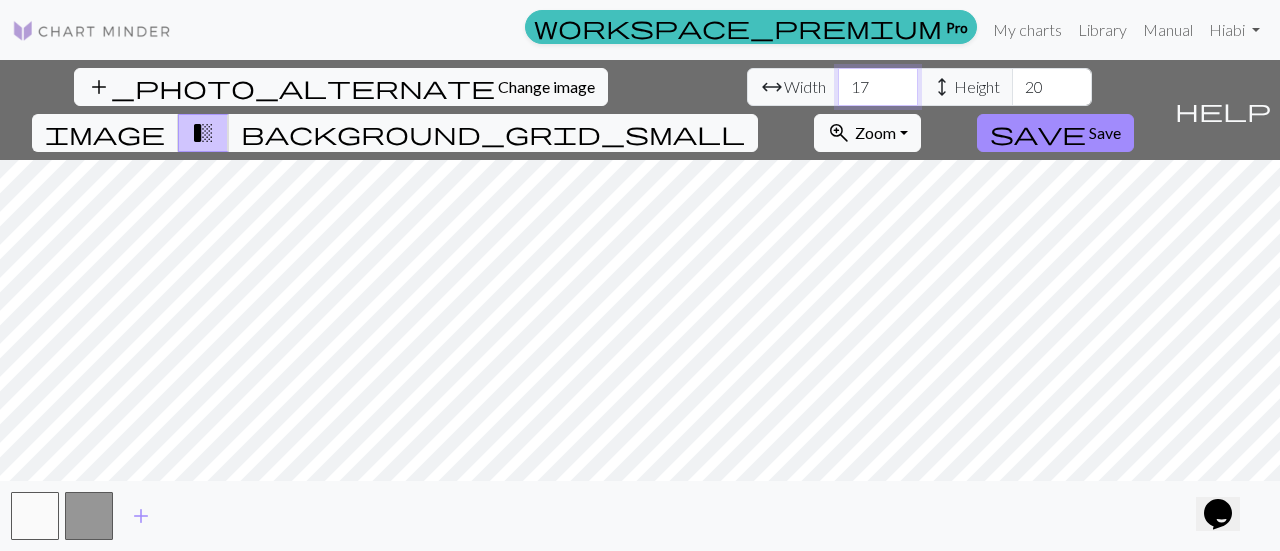 click on "17" at bounding box center (878, 87) 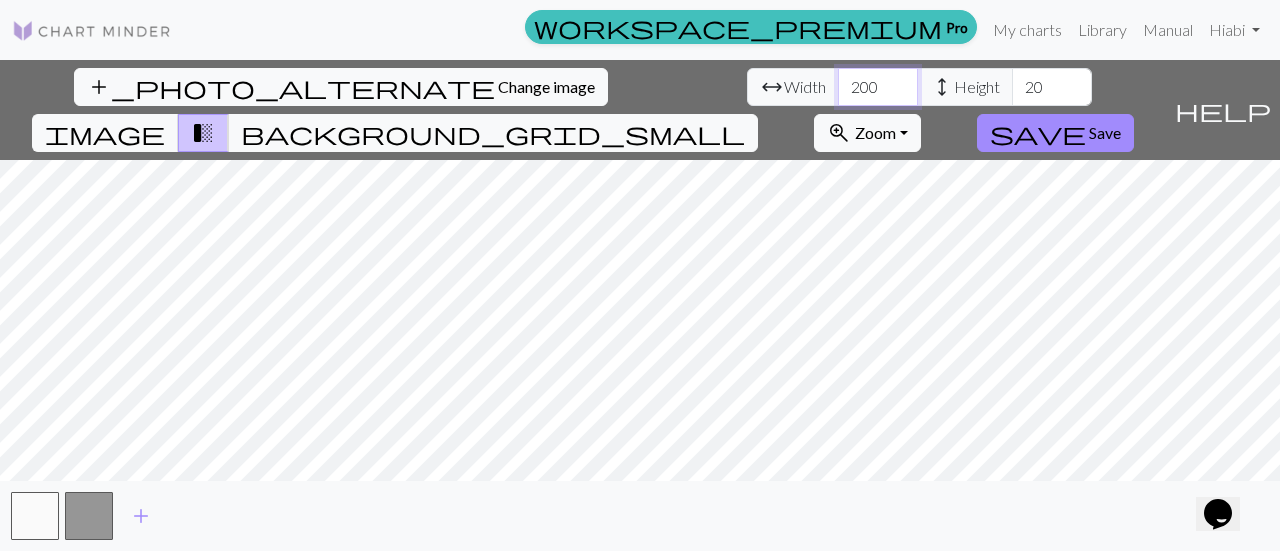 type on "200" 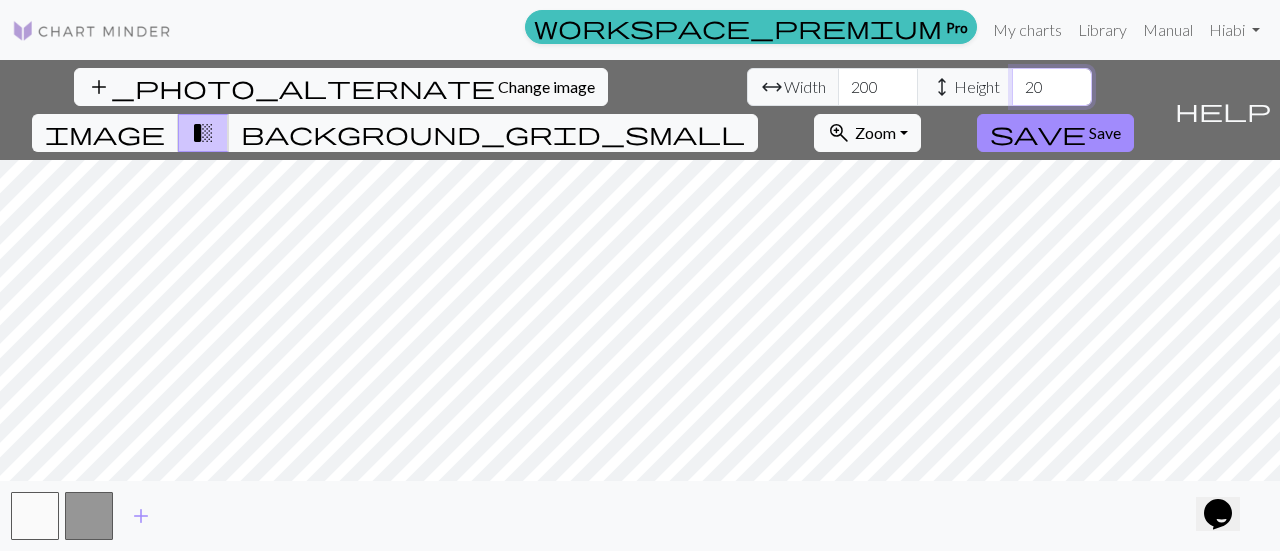 click on "20" at bounding box center (1052, 87) 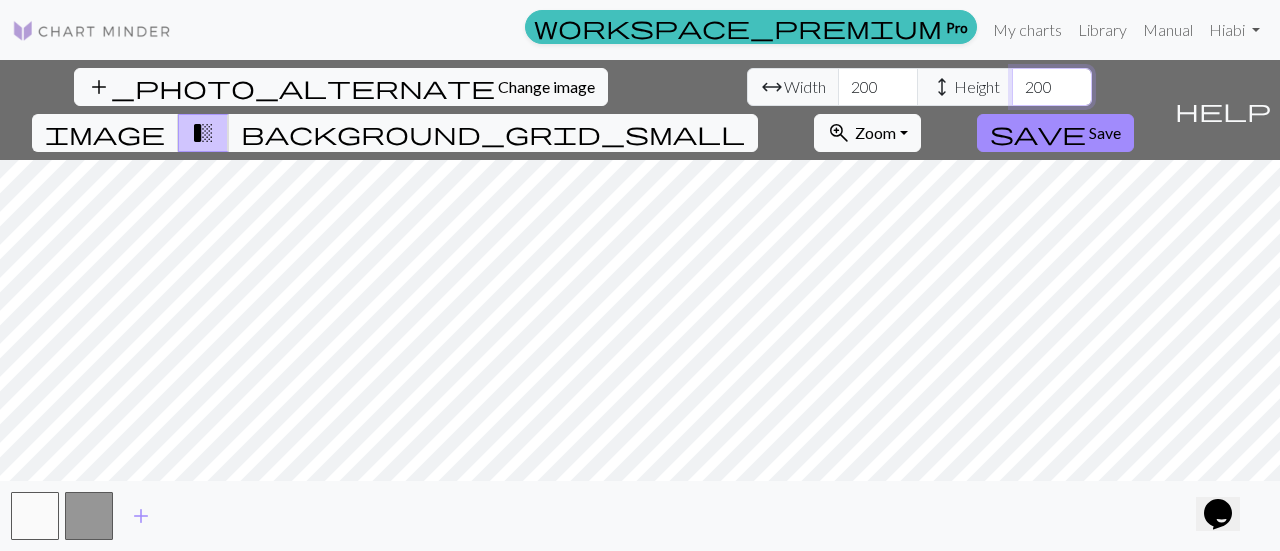 type on "200" 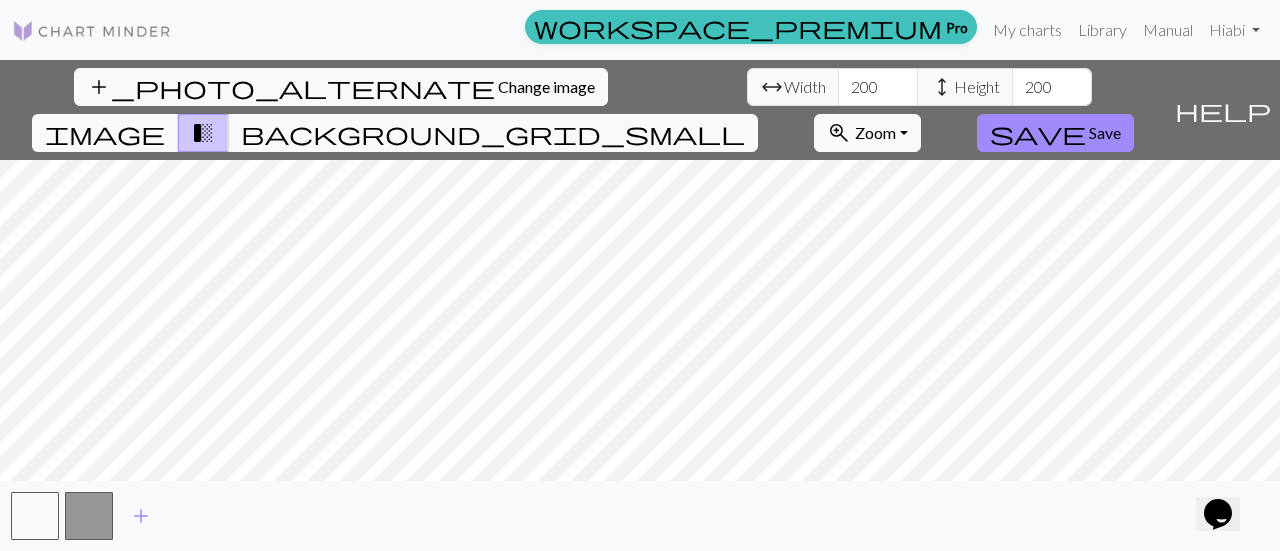 click on "add_photo_alternate   Change image arrow_range   Width 200 height   Height 200 image transition_fade background_grid_small zoom_in Zoom Zoom Fit all Fit width Fit height 50% 100% 150% 200% save   Save" at bounding box center (583, 110) 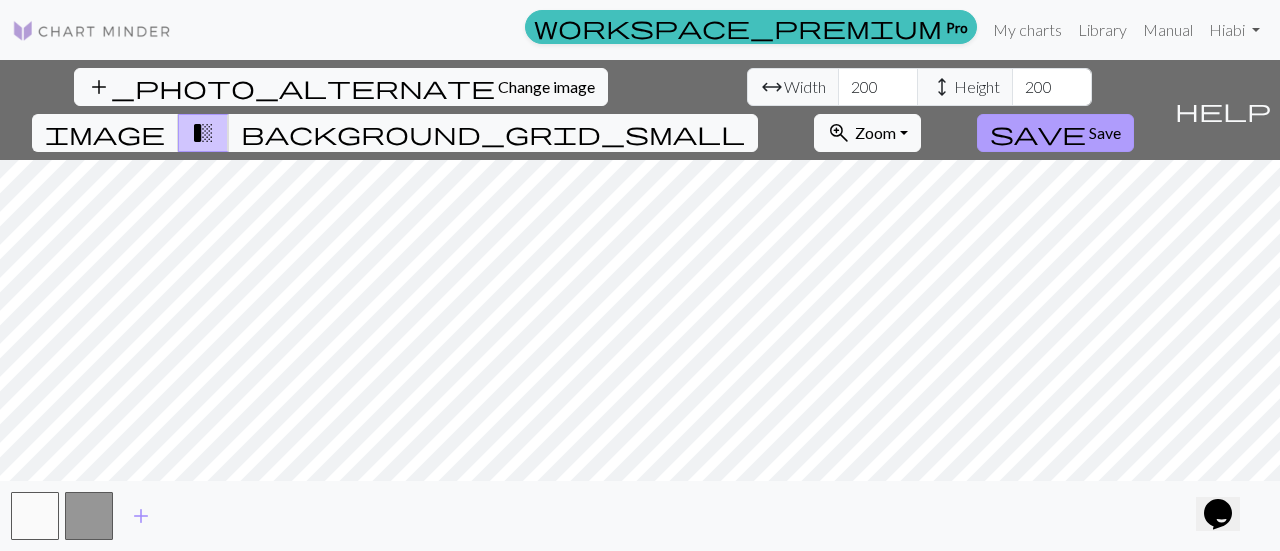 click on "Save" at bounding box center [1105, 132] 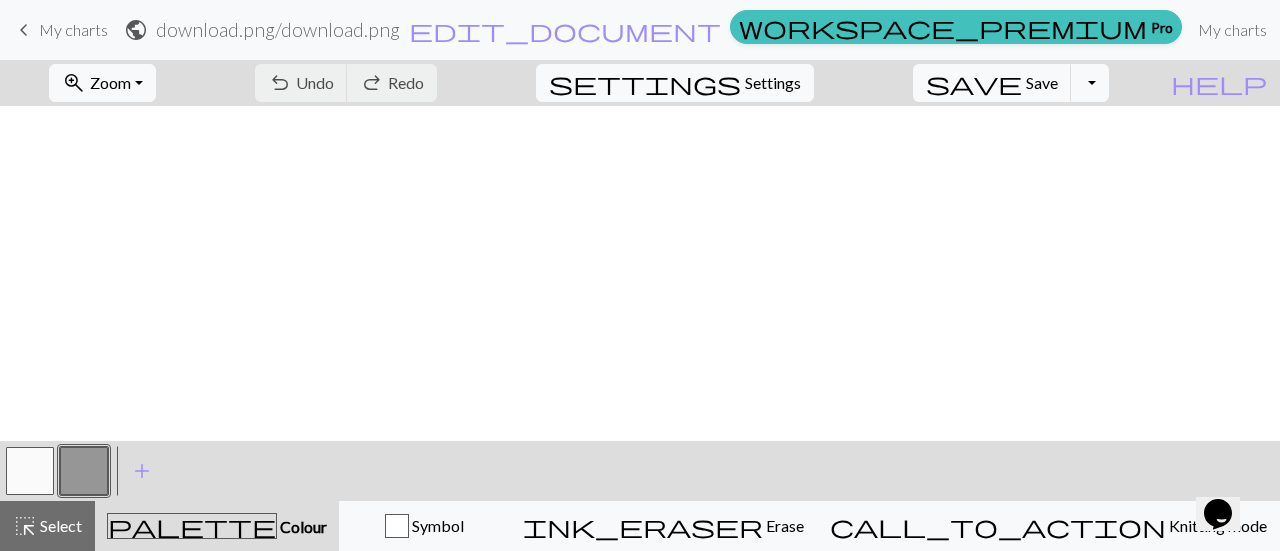 scroll, scrollTop: 3600, scrollLeft: 0, axis: vertical 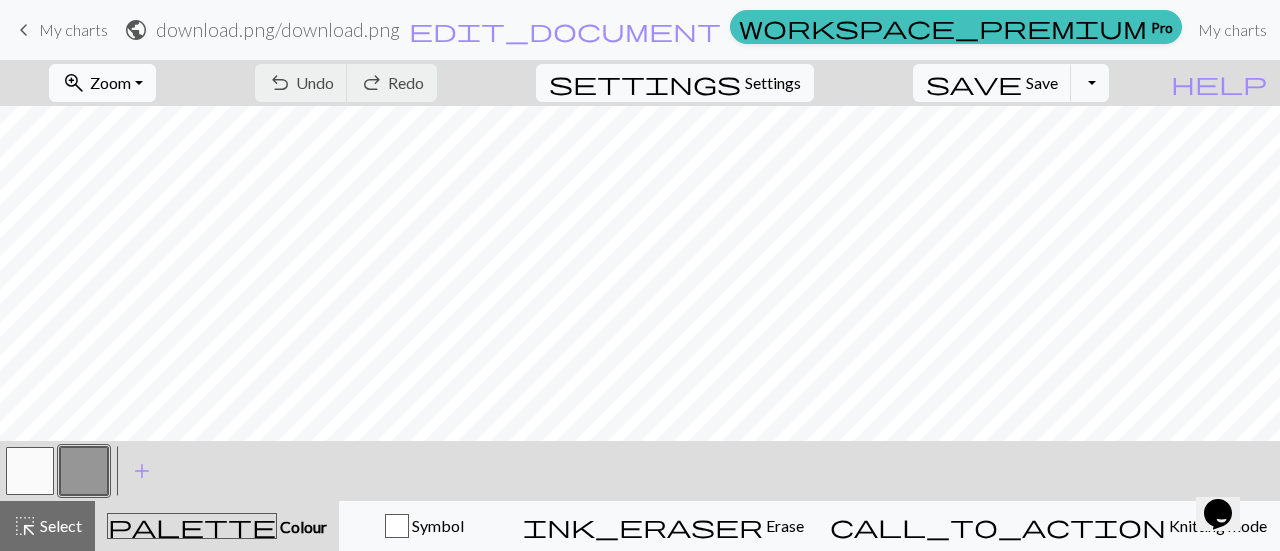 click on "zoom_in Zoom Zoom" at bounding box center (102, 83) 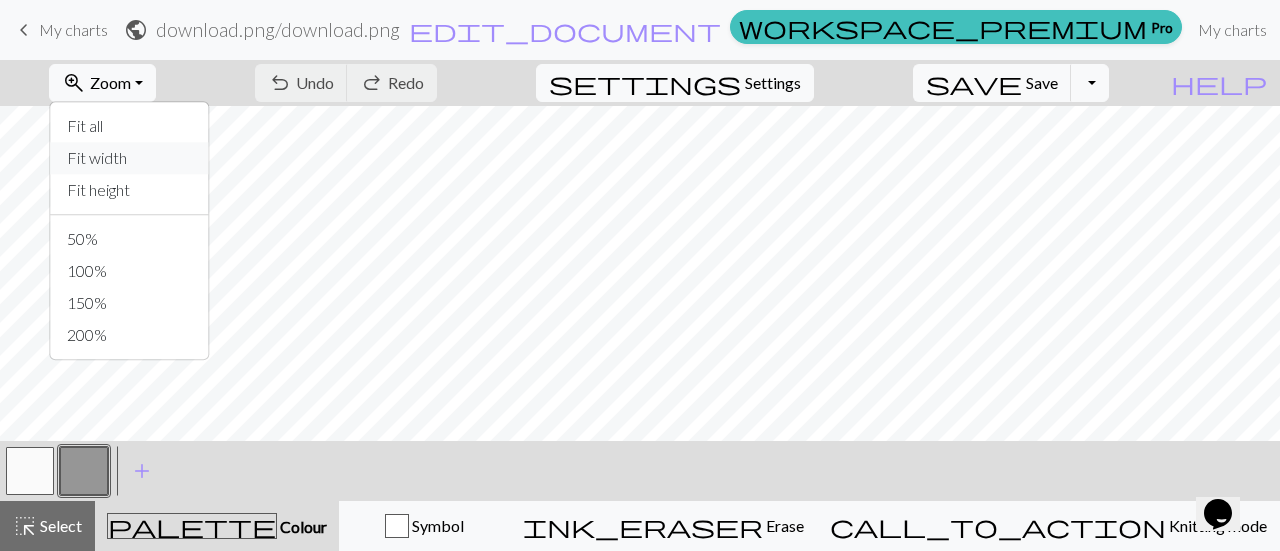 click on "Fit width" at bounding box center [130, 158] 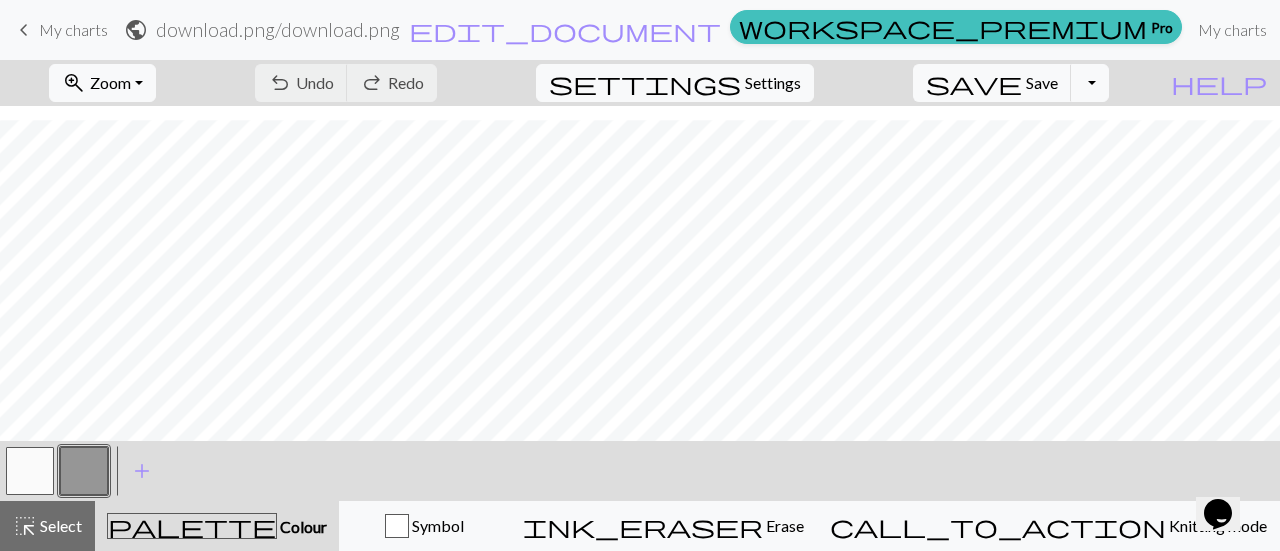 scroll, scrollTop: 1749, scrollLeft: 0, axis: vertical 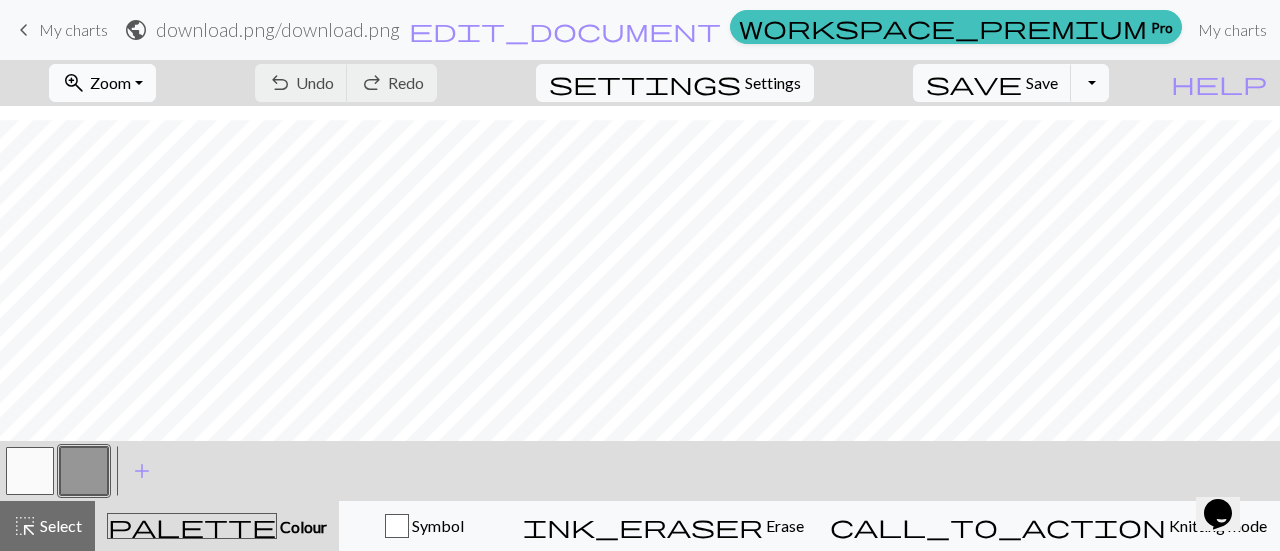 click on "Zoom" at bounding box center [110, 82] 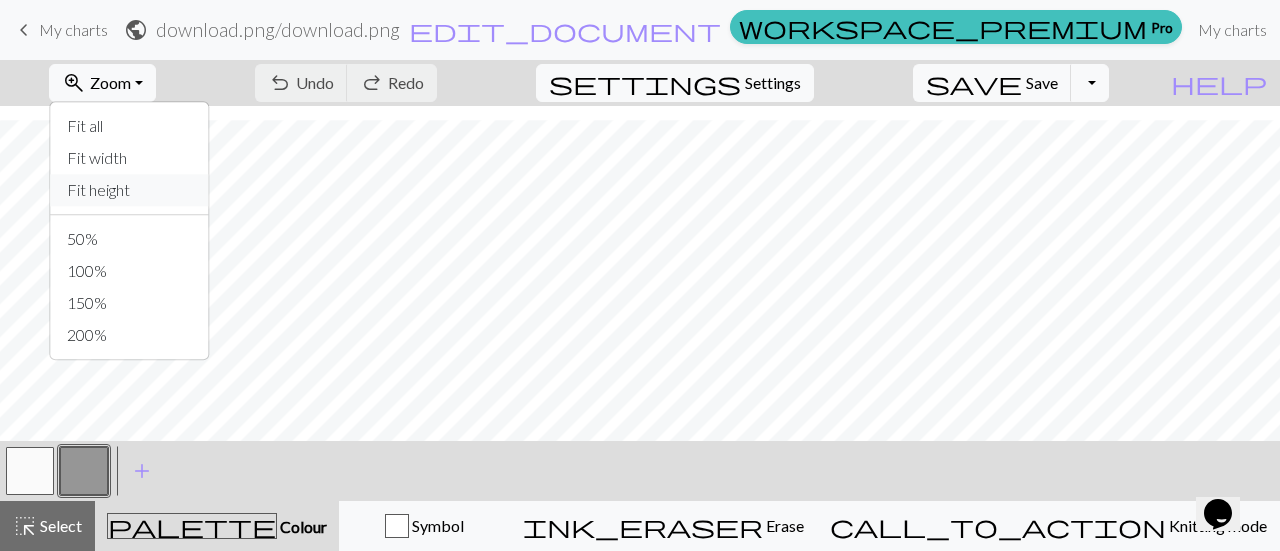 click on "Fit height" at bounding box center (130, 190) 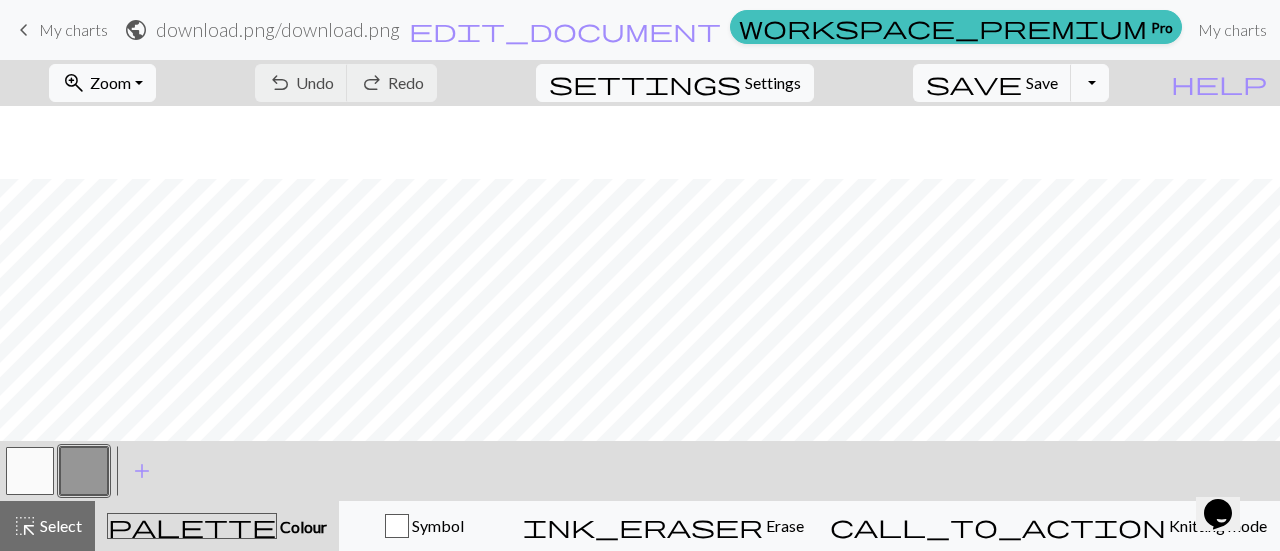 scroll, scrollTop: 802, scrollLeft: 0, axis: vertical 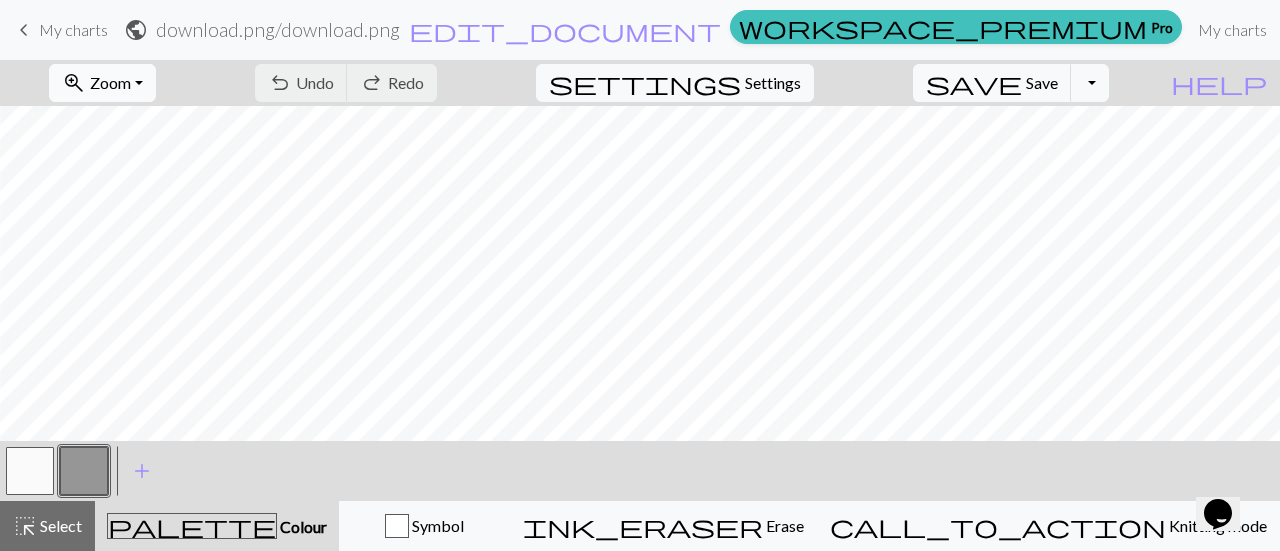 click on "zoom_in Zoom Zoom" at bounding box center [102, 83] 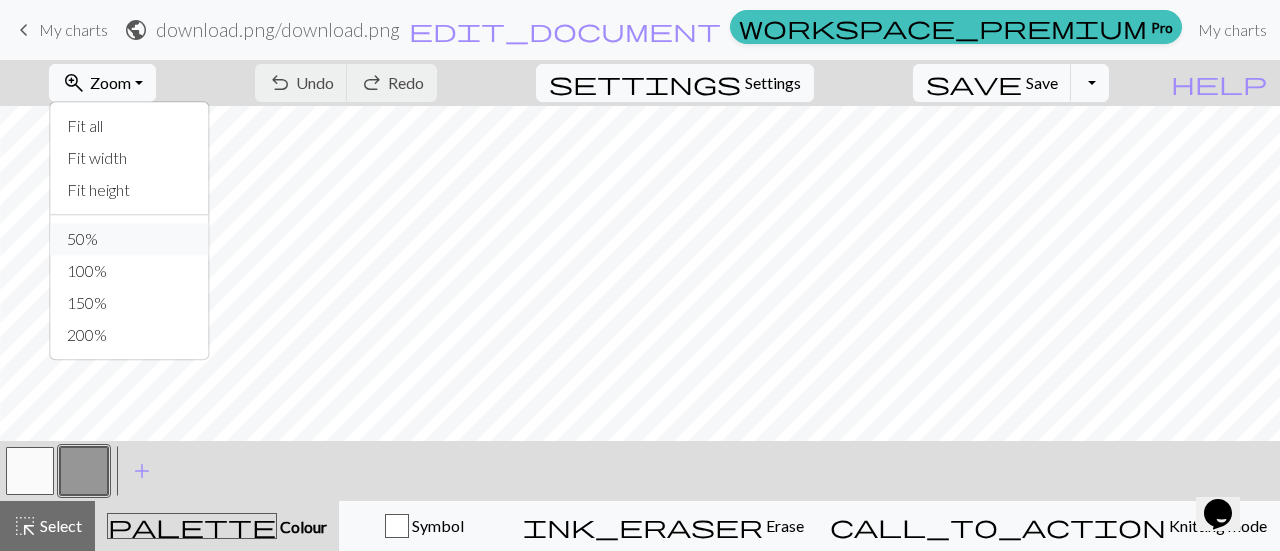 click on "50%" at bounding box center (130, 239) 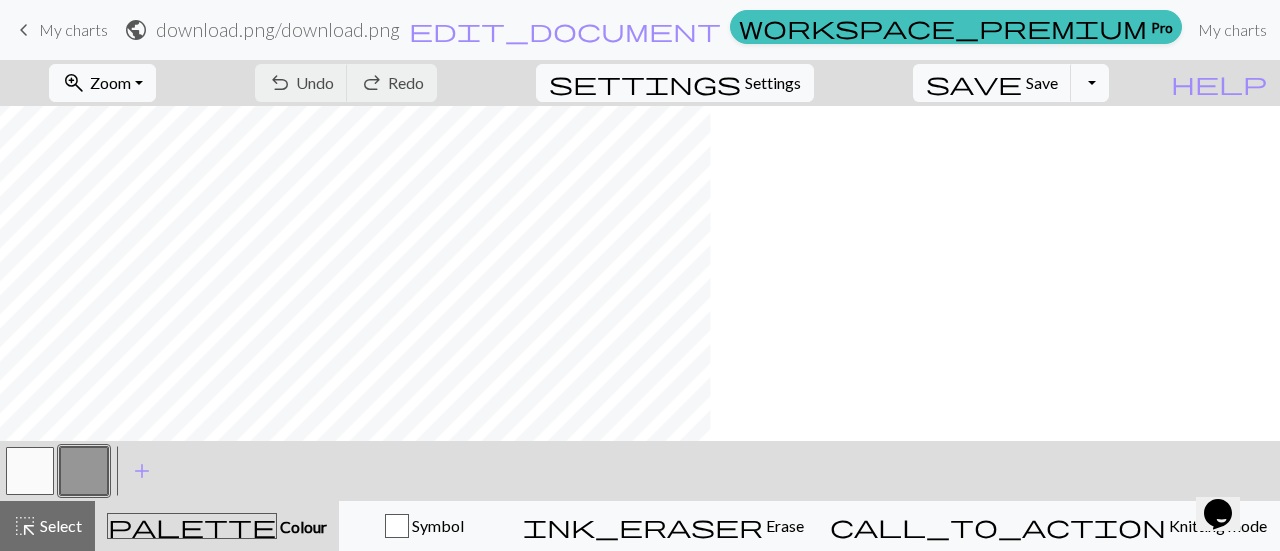 scroll, scrollTop: 1302, scrollLeft: 1241, axis: both 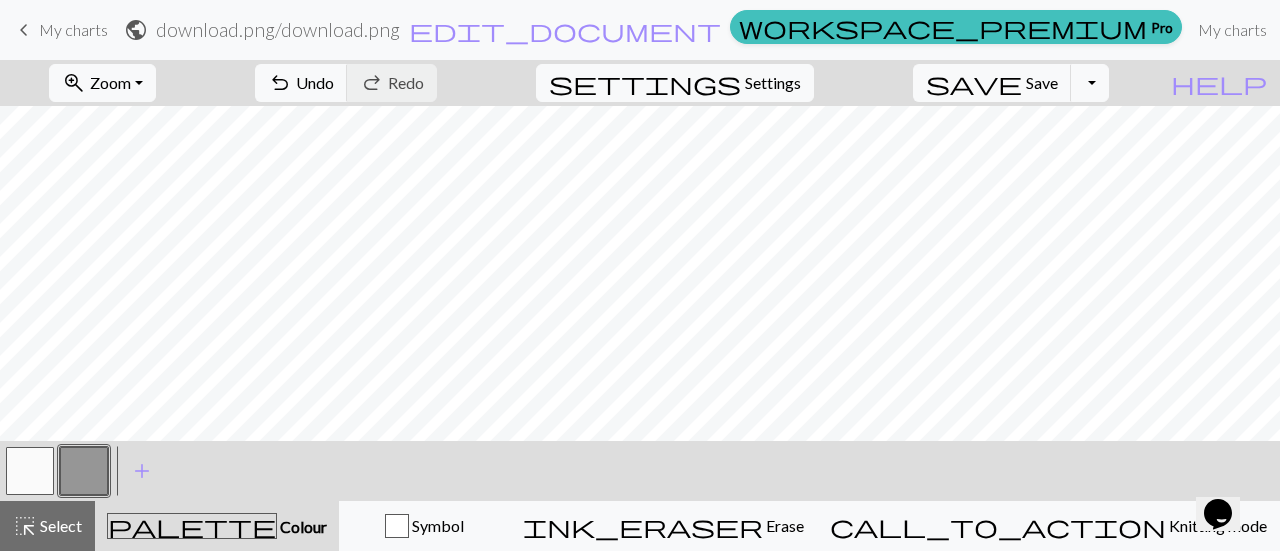 click at bounding box center [30, 471] 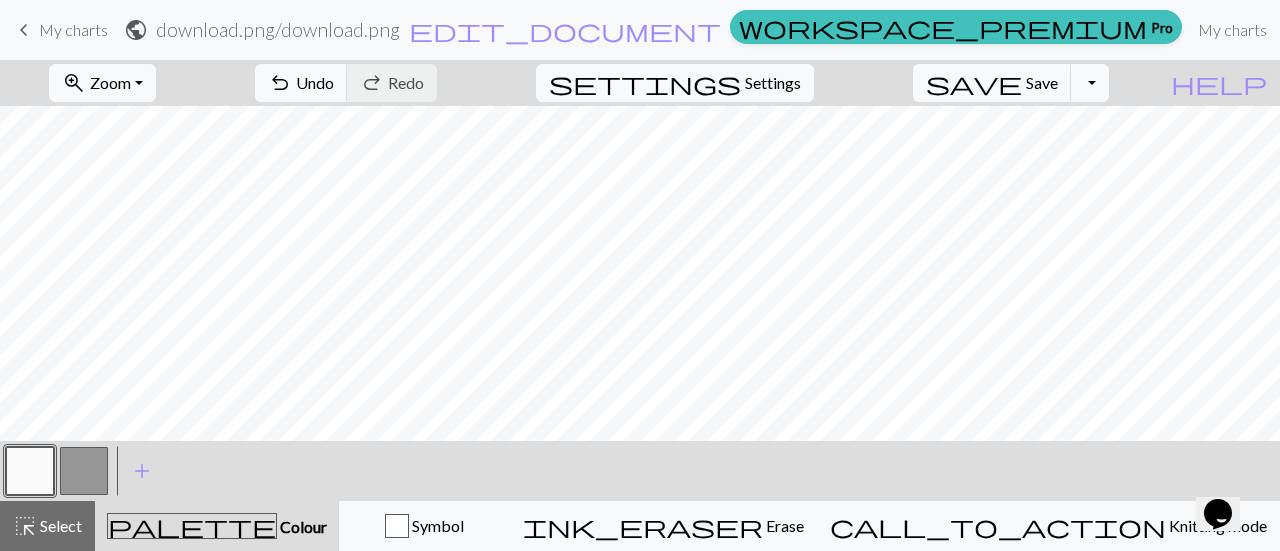 click at bounding box center [84, 471] 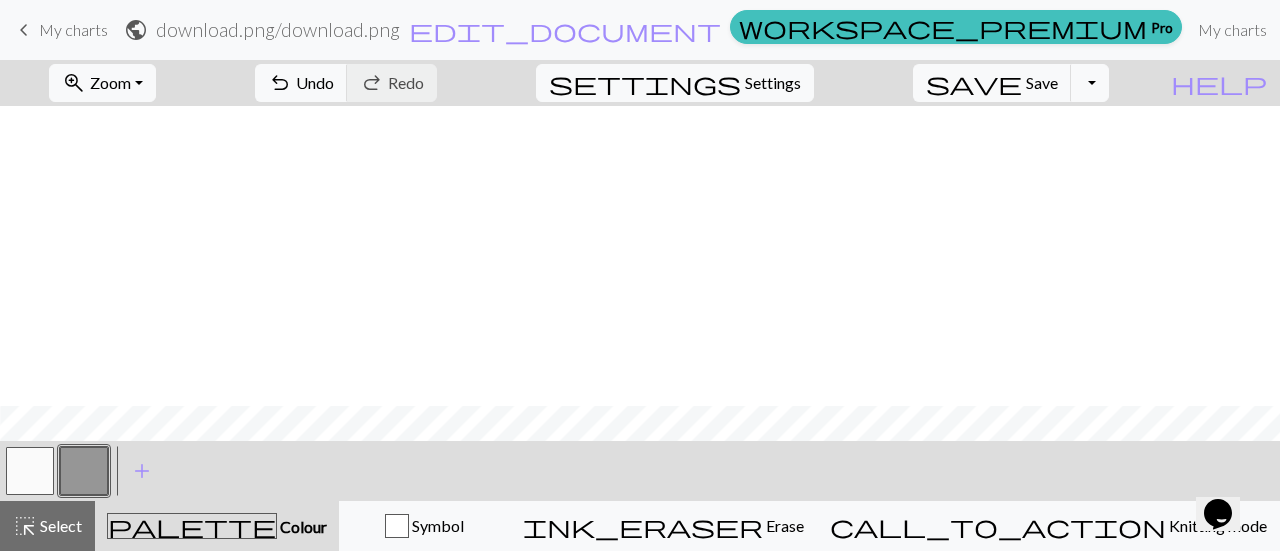 scroll, scrollTop: 1202, scrollLeft: 1739, axis: both 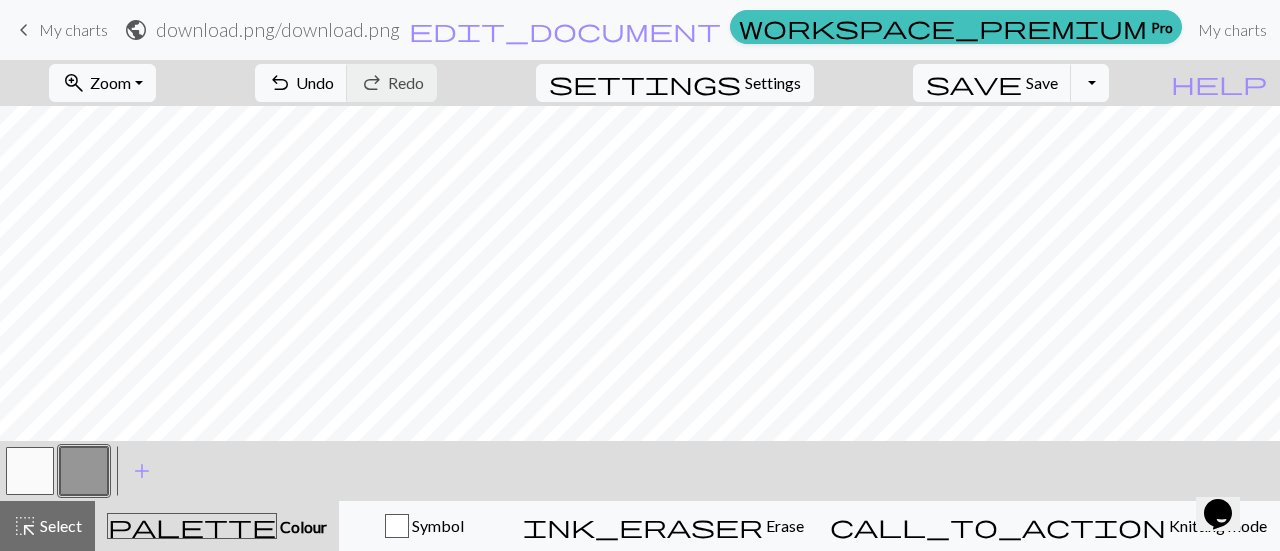 click on "download.png  /  download.png" at bounding box center [278, 29] 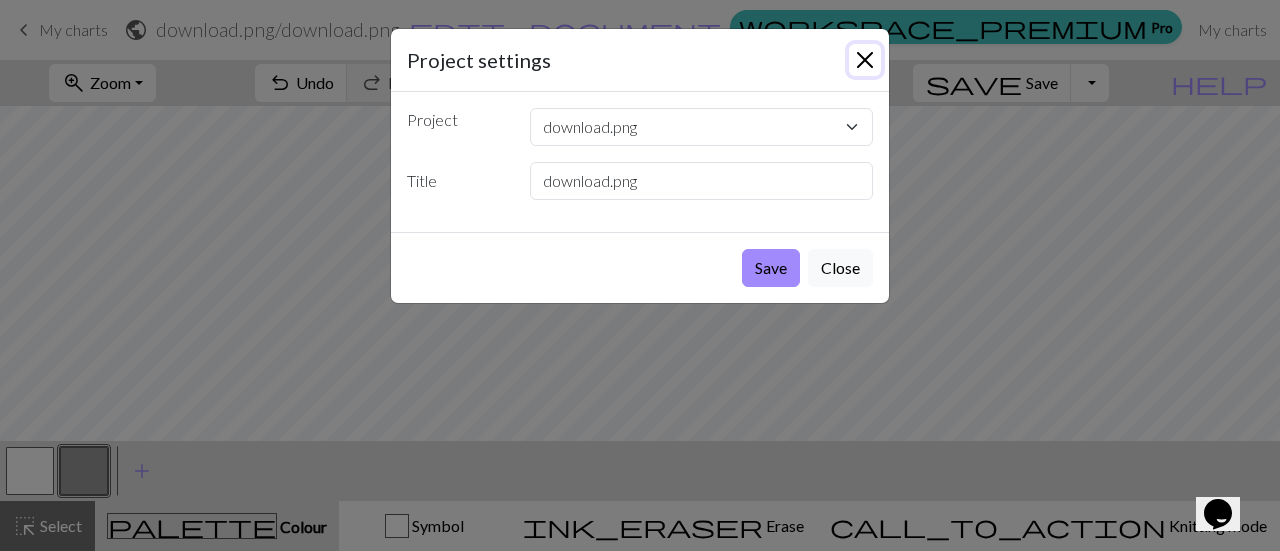 click at bounding box center (865, 60) 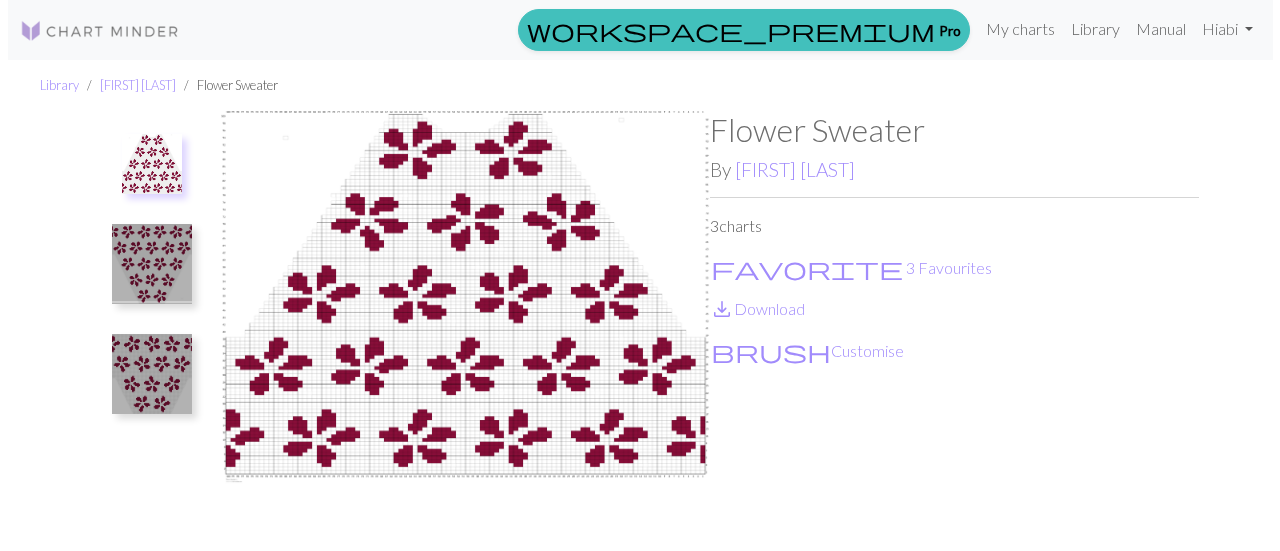 scroll, scrollTop: 0, scrollLeft: 0, axis: both 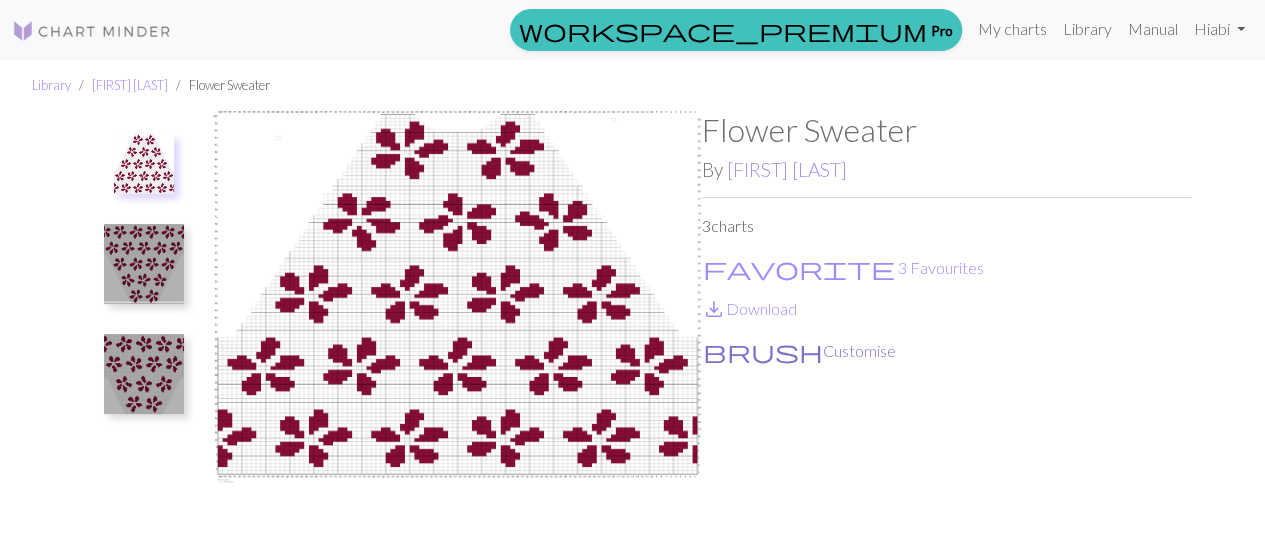 click on "brush Customise" at bounding box center (799, 351) 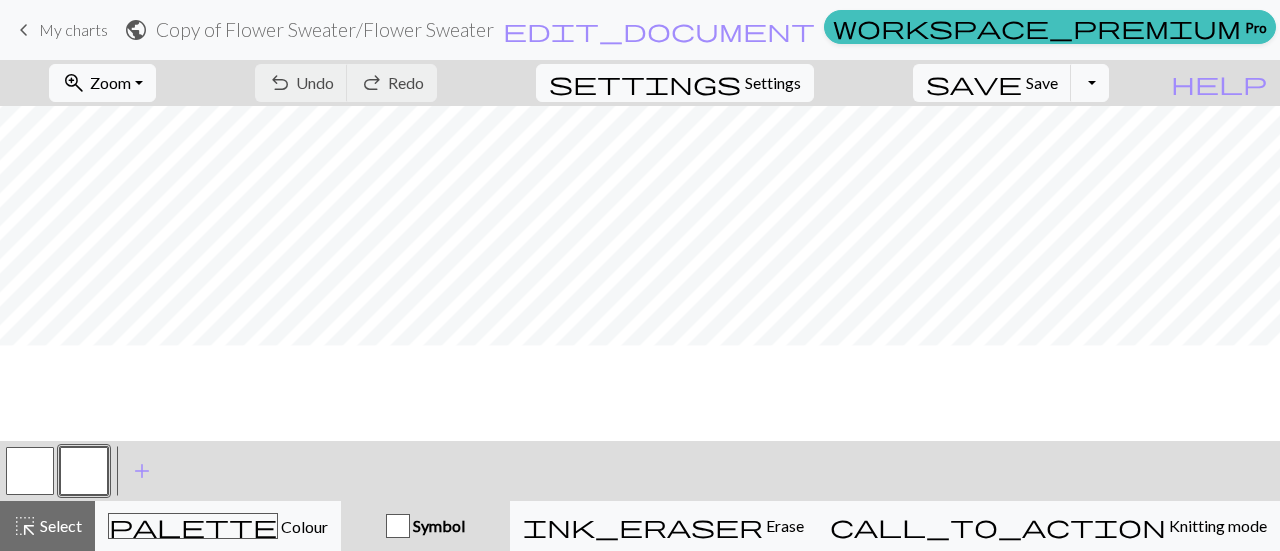 scroll, scrollTop: 100, scrollLeft: 0, axis: vertical 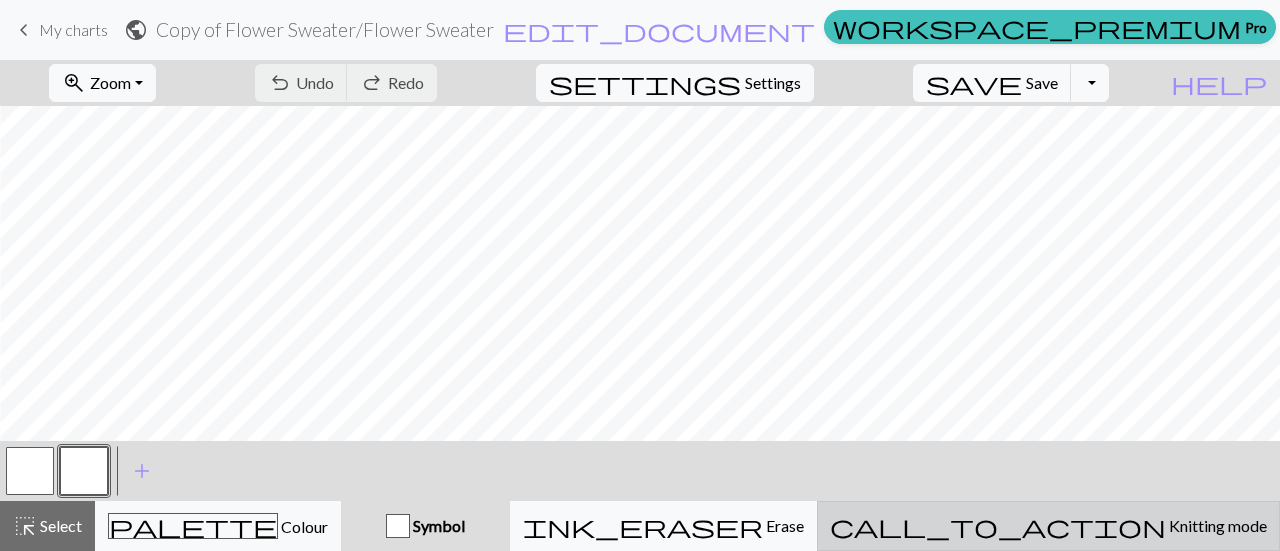 click on "Knitting mode" at bounding box center (1216, 525) 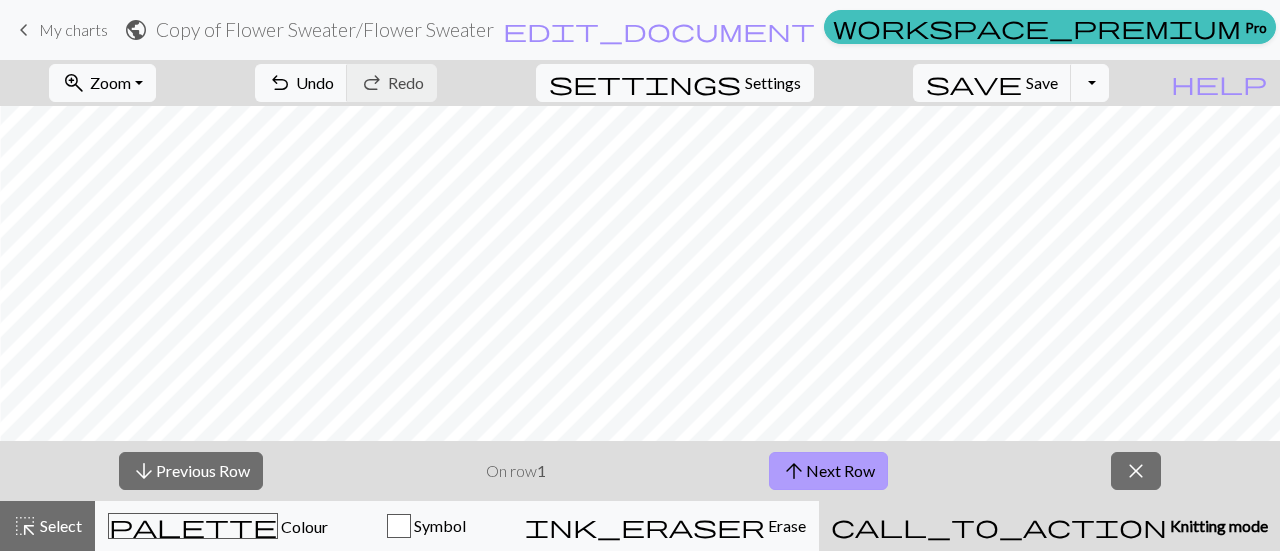click on "arrow_upward  Next Row" at bounding box center (828, 471) 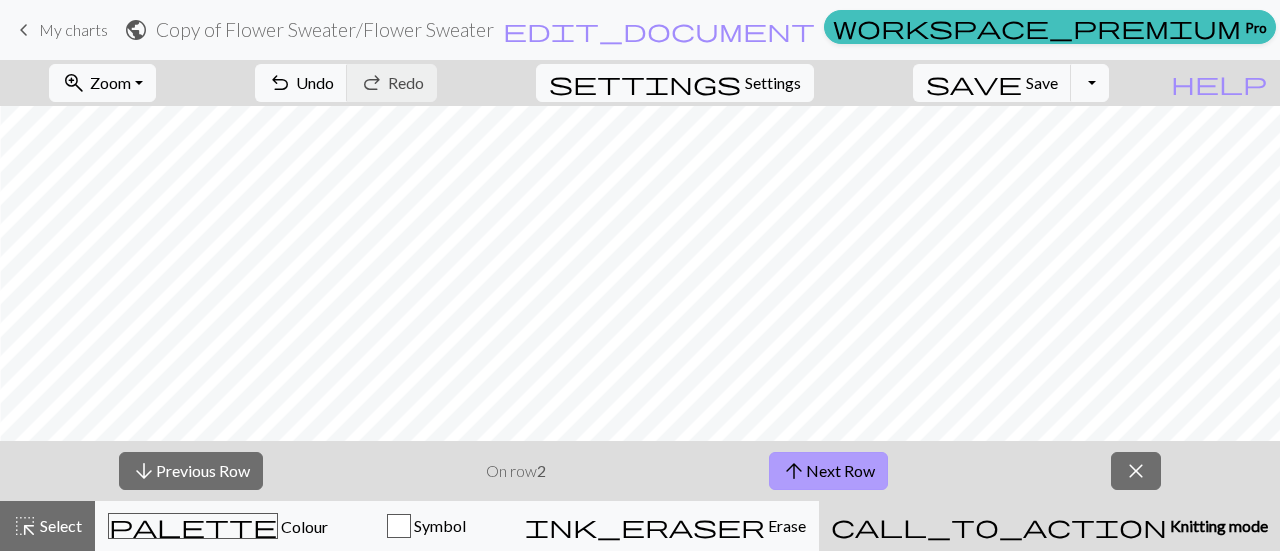 click on "arrow_upward  Next Row" at bounding box center (828, 471) 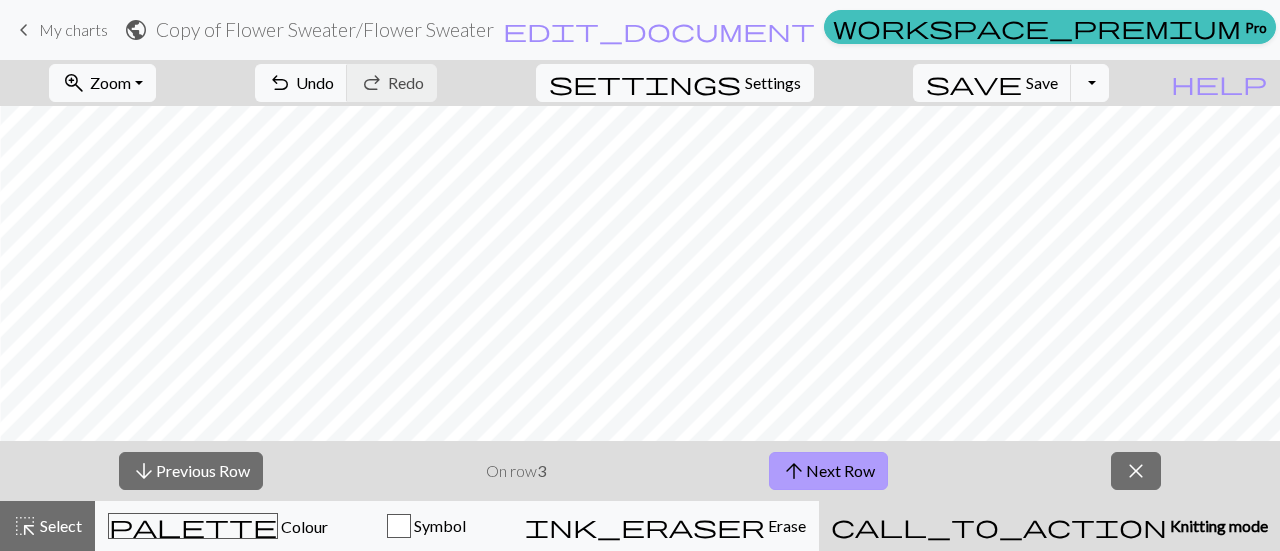 click on "arrow_upward  Next Row" at bounding box center [828, 471] 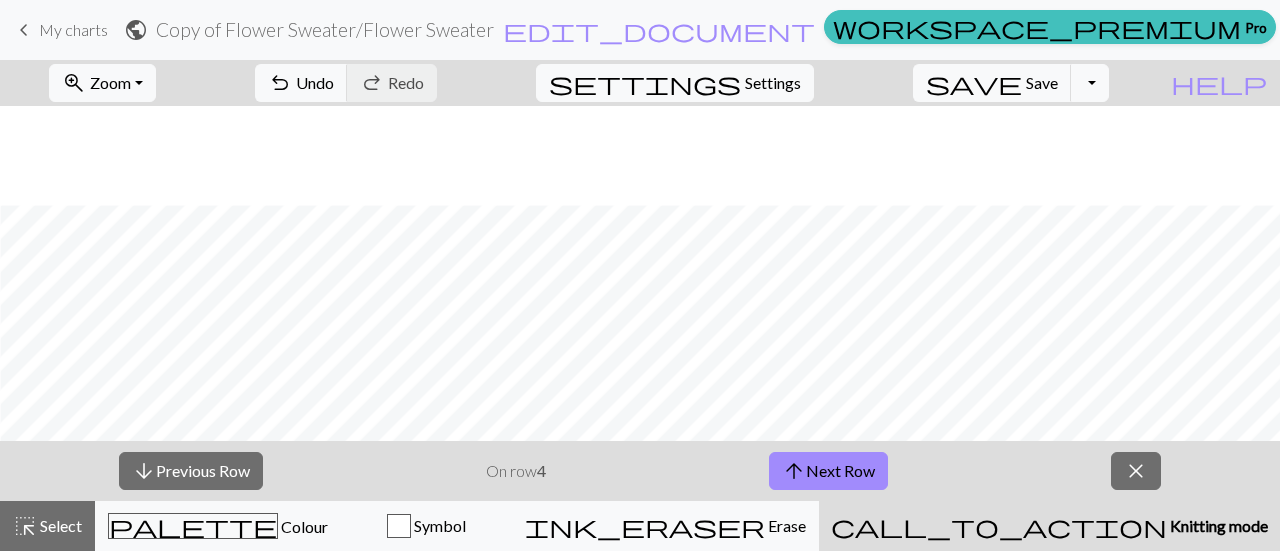 scroll, scrollTop: 1769, scrollLeft: 310, axis: both 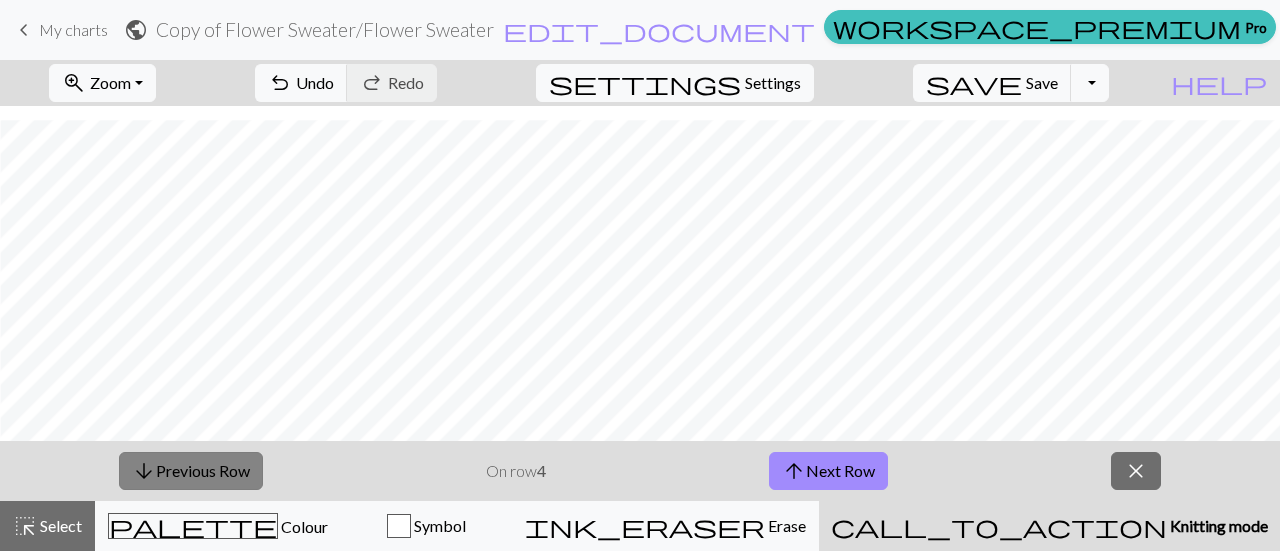 click on "arrow_downward Previous Row" at bounding box center (191, 471) 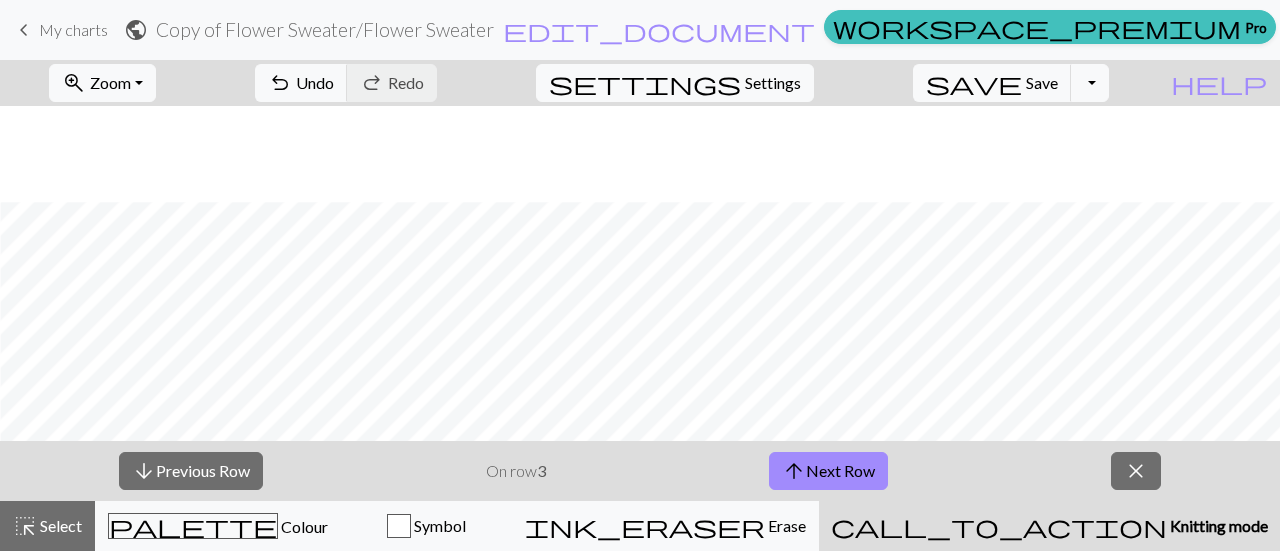 scroll, scrollTop: 569, scrollLeft: 310, axis: both 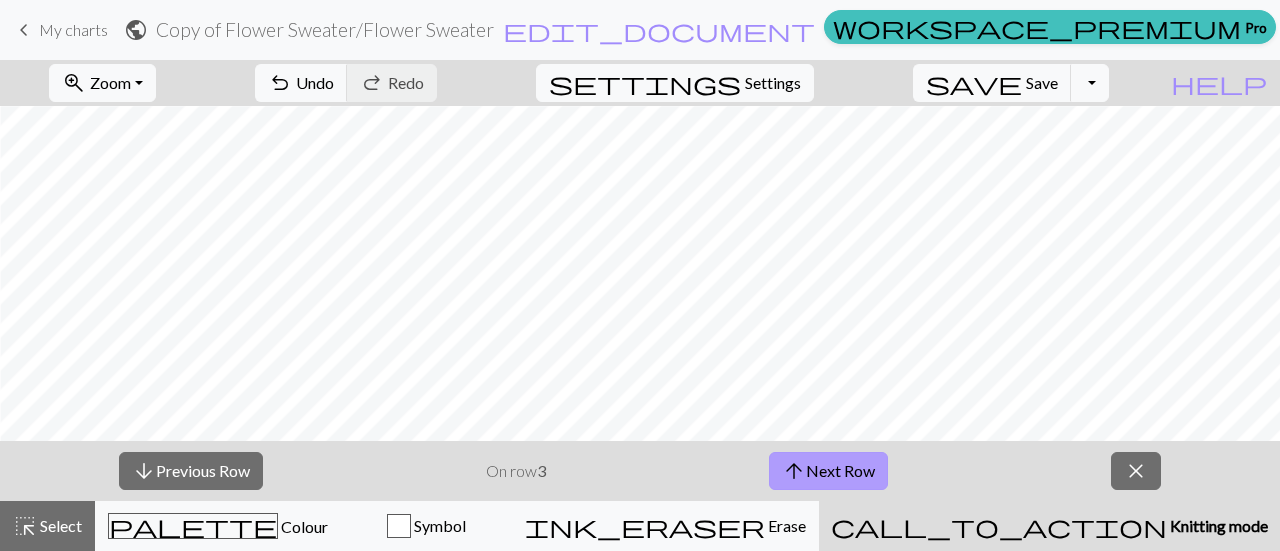 click on "arrow_upward  Next Row" at bounding box center [828, 471] 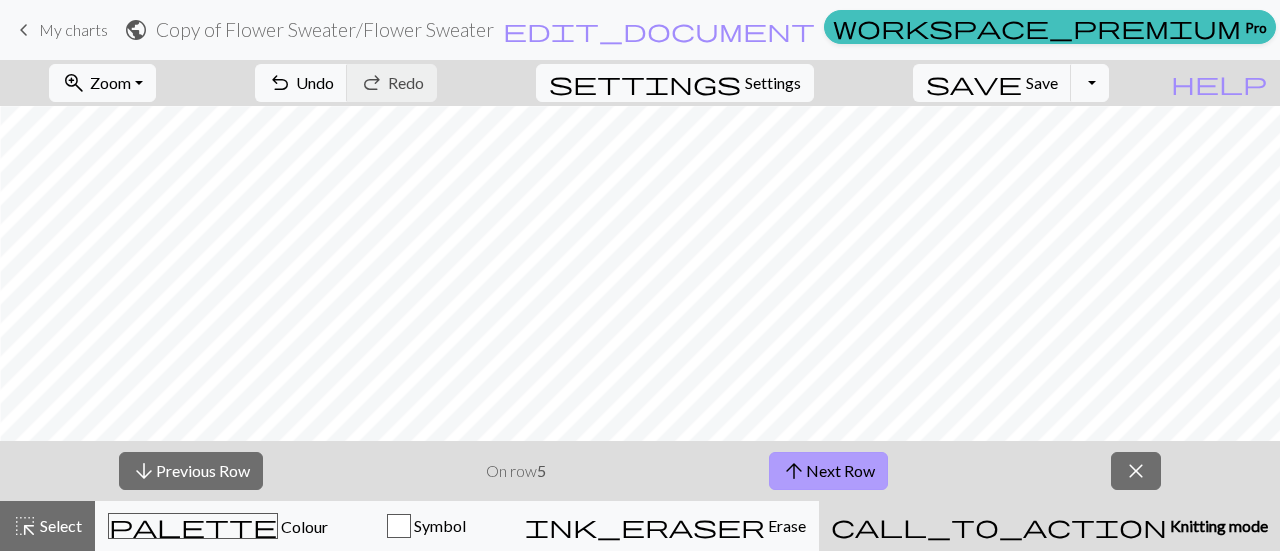 click on "arrow_upward  Next Row" at bounding box center (828, 471) 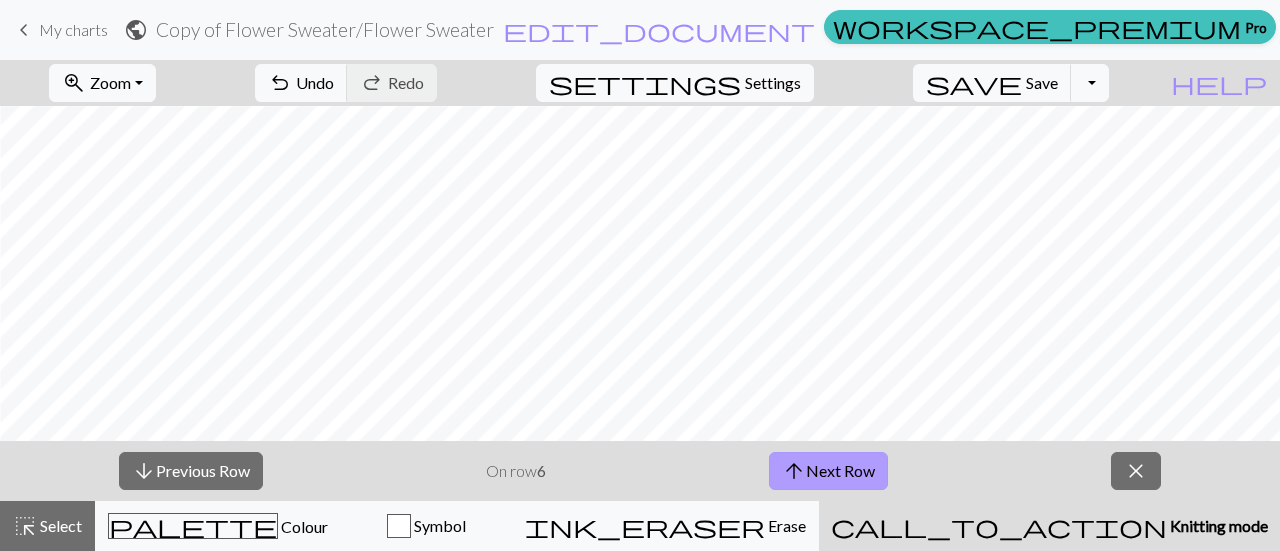 click on "arrow_upward  Next Row" at bounding box center (828, 471) 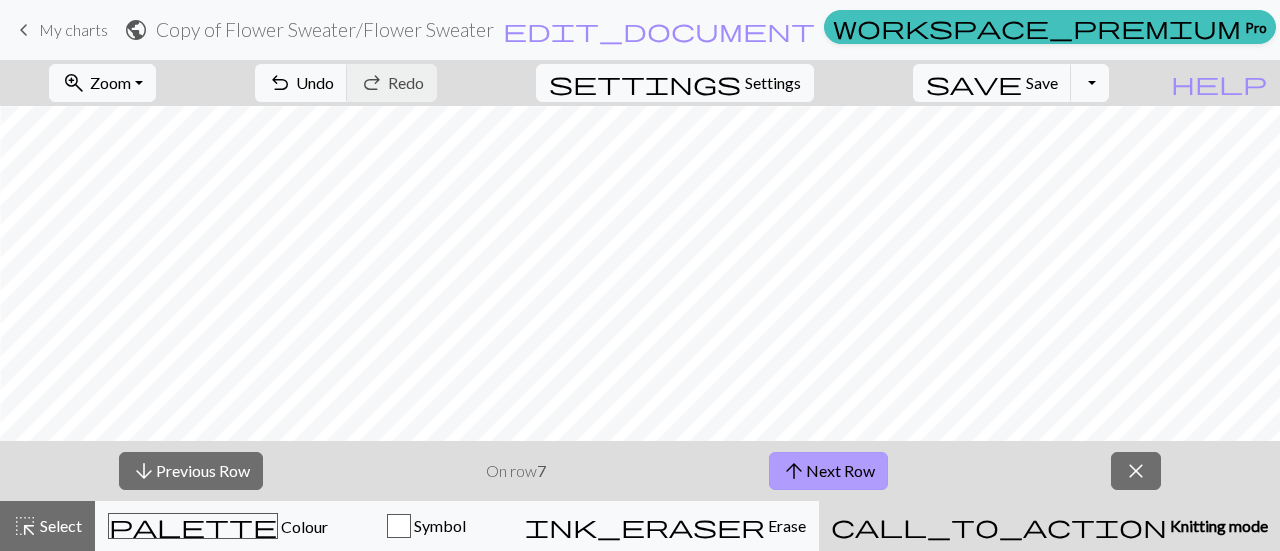 click on "arrow_upward  Next Row" at bounding box center (828, 471) 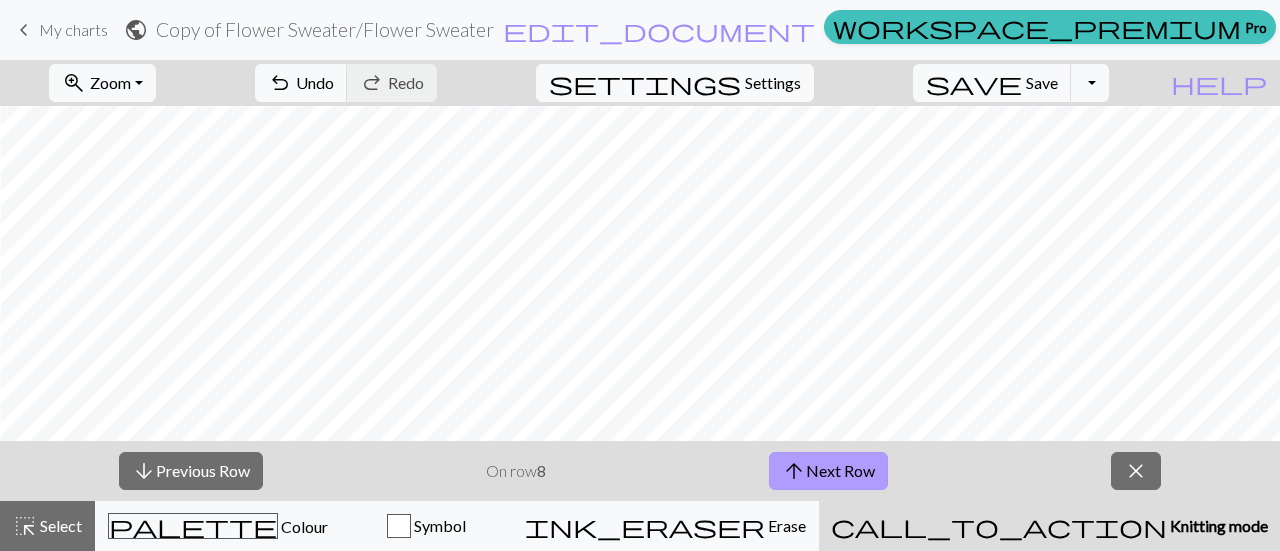 click on "arrow_upward  Next Row" at bounding box center [828, 471] 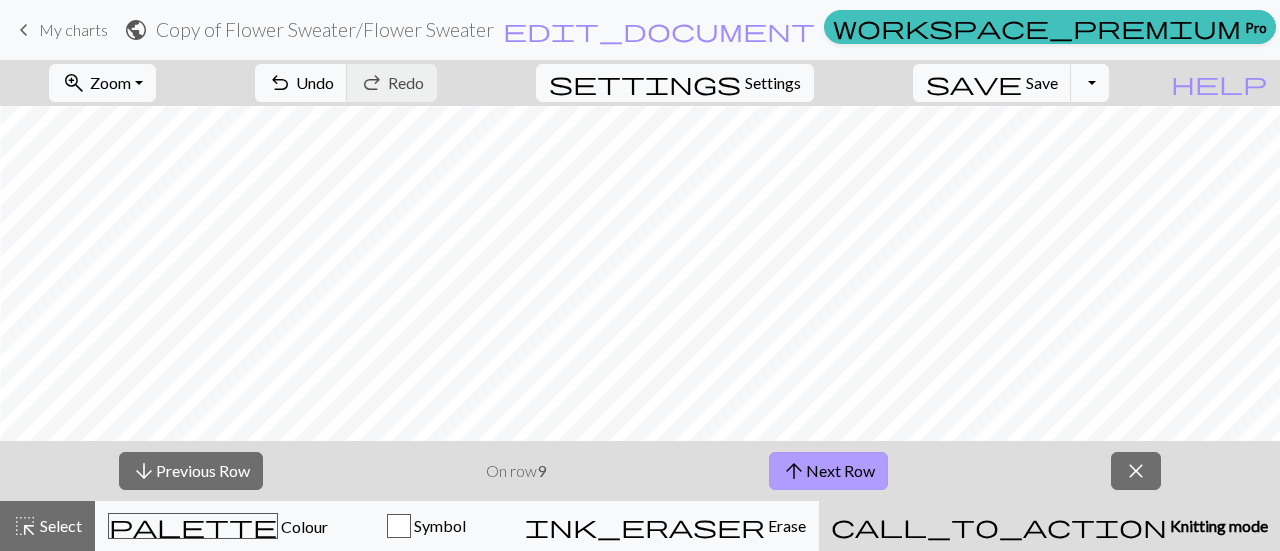click on "arrow_upward  Next Row" at bounding box center [828, 471] 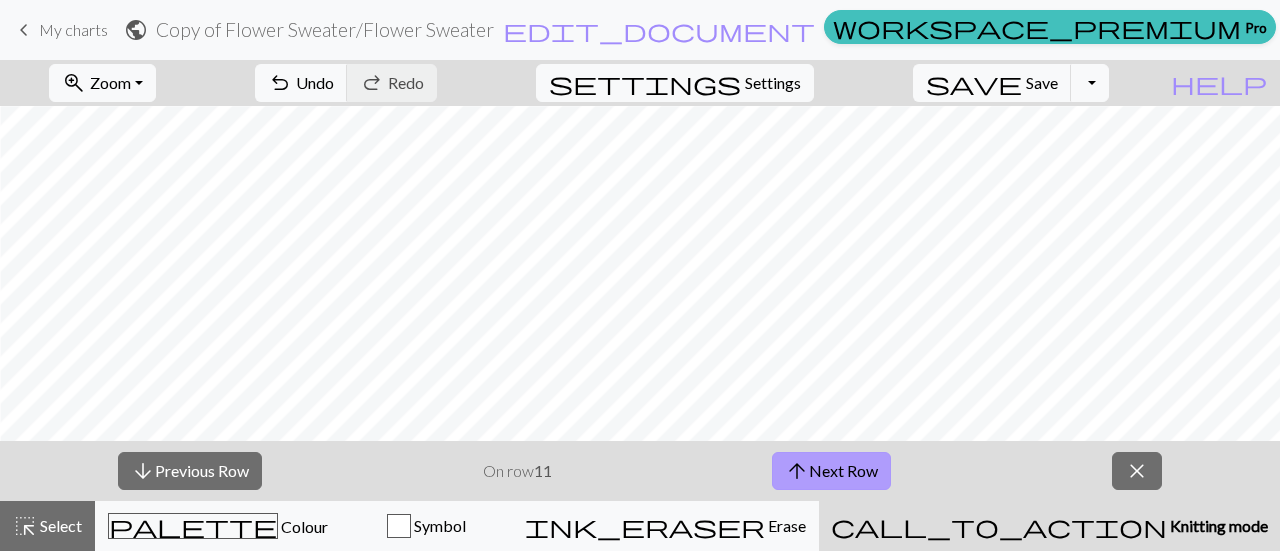 click on "arrow_upward  Next Row" at bounding box center [831, 471] 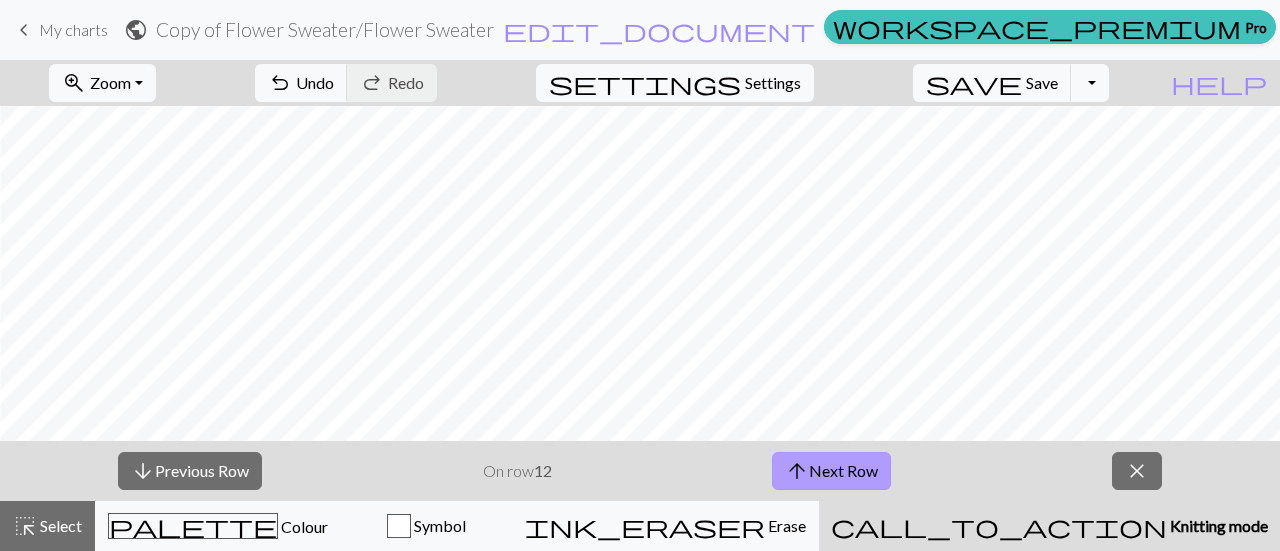 click on "arrow_upward  Next Row" at bounding box center (831, 471) 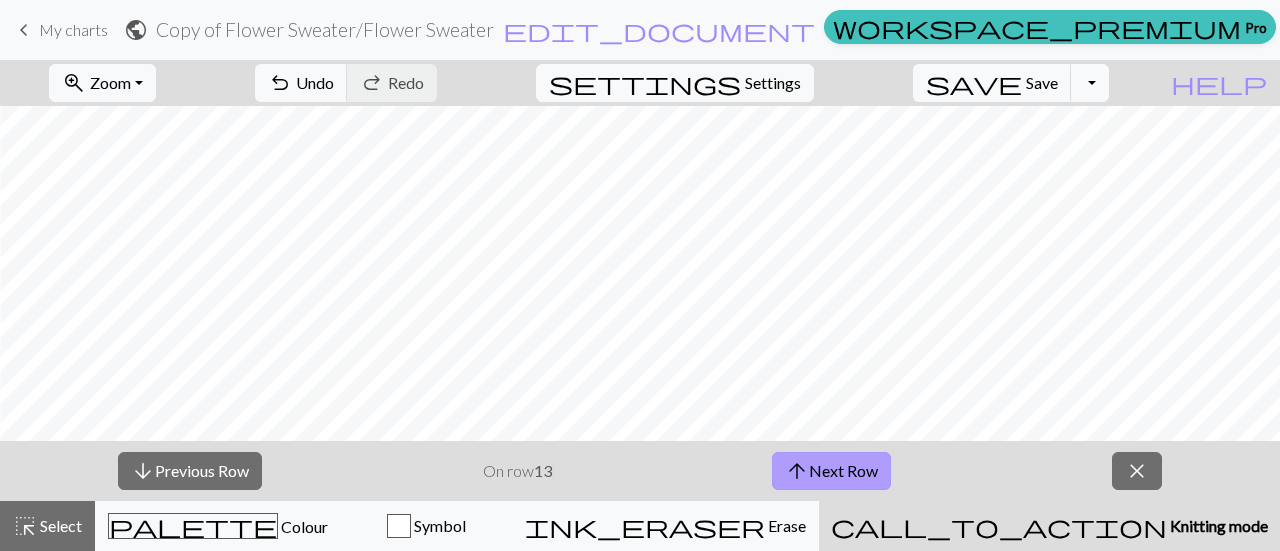 click on "arrow_upward  Next Row" at bounding box center (831, 471) 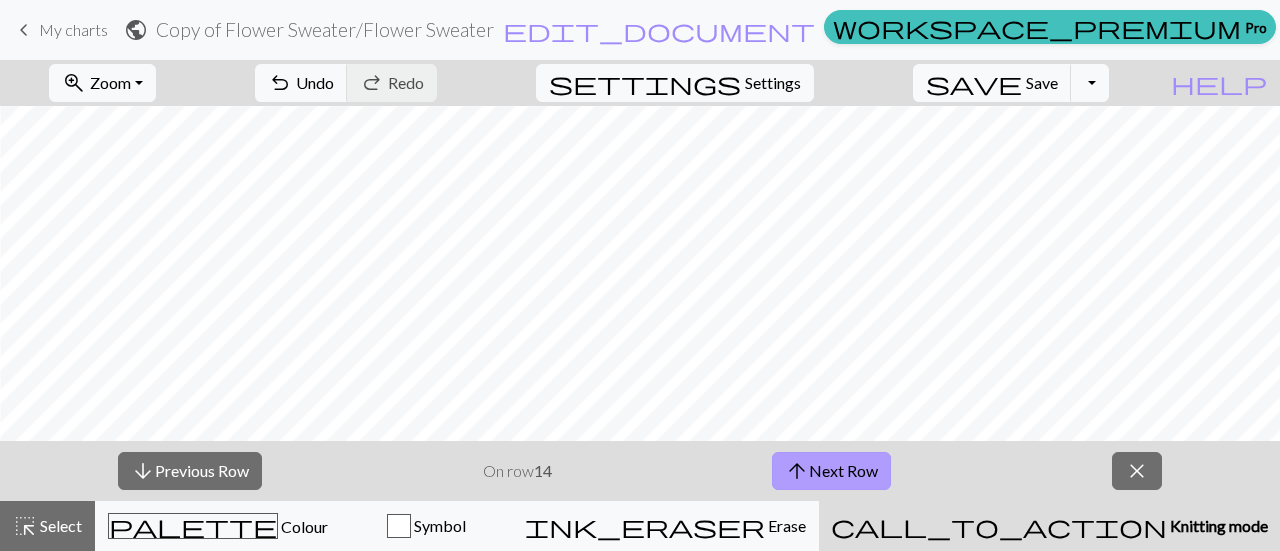 click on "arrow_upward  Next Row" at bounding box center [831, 471] 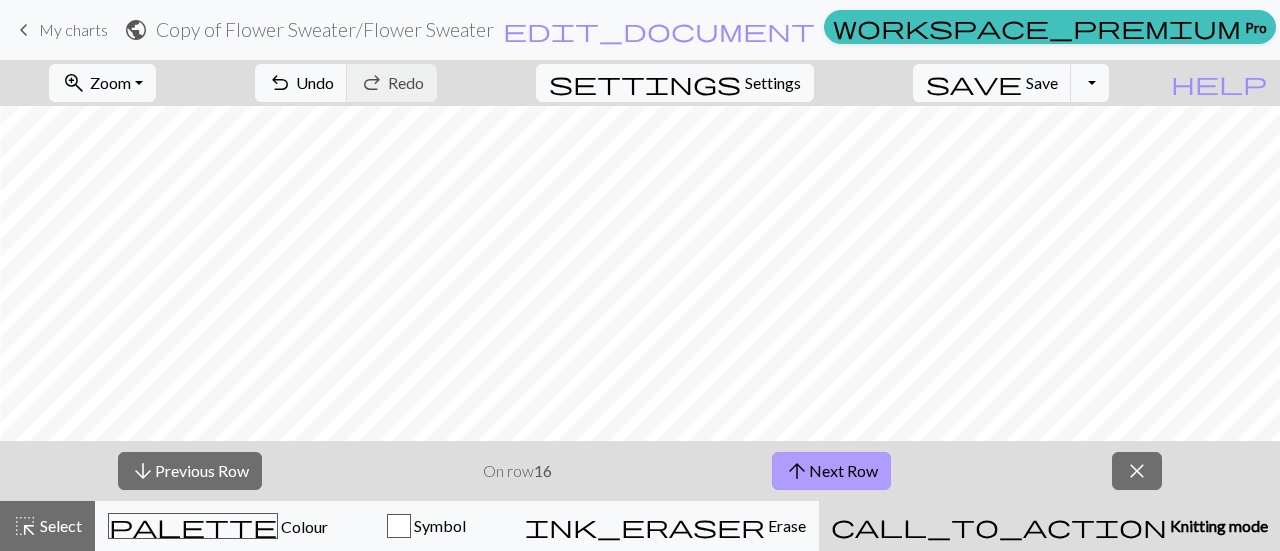 click on "arrow_upward  Next Row" at bounding box center [831, 471] 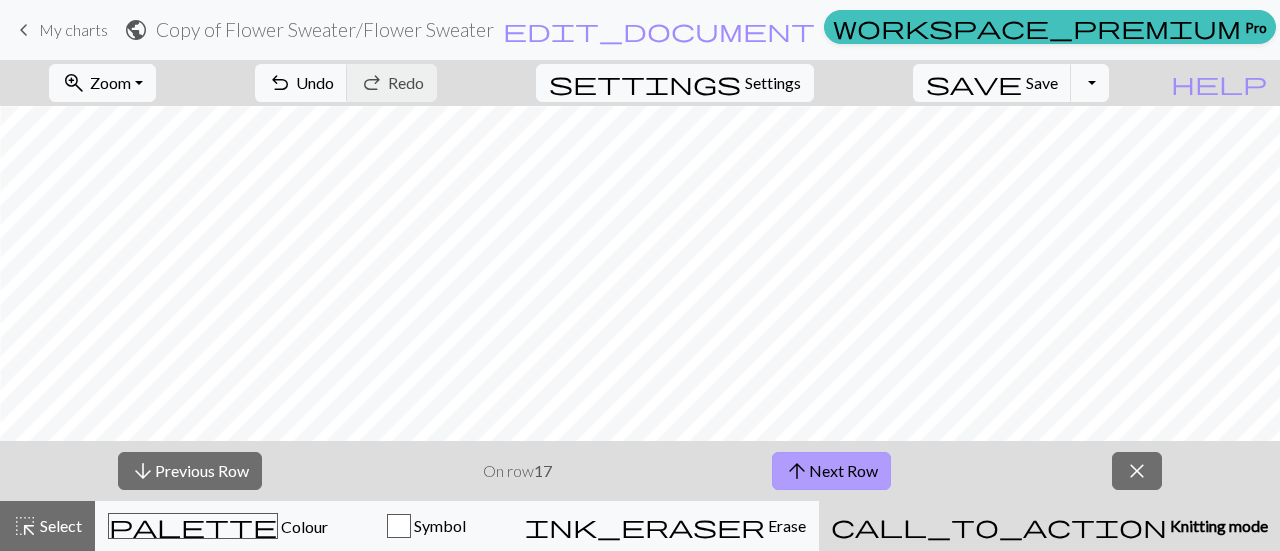 click on "arrow_upward  Next Row" at bounding box center (831, 471) 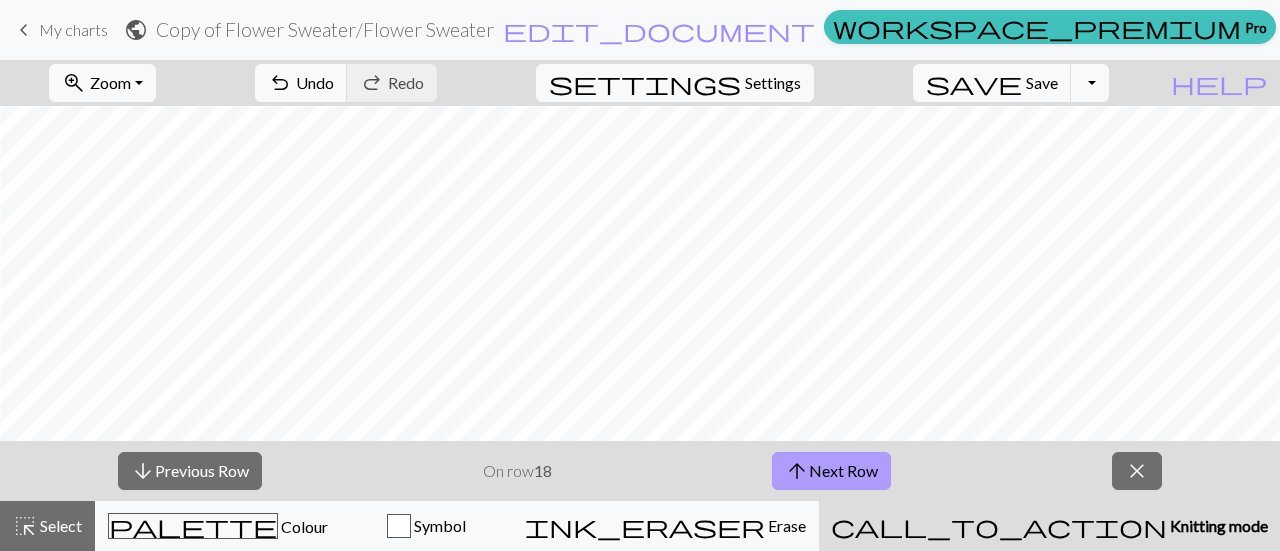 click on "arrow_upward  Next Row" at bounding box center [831, 471] 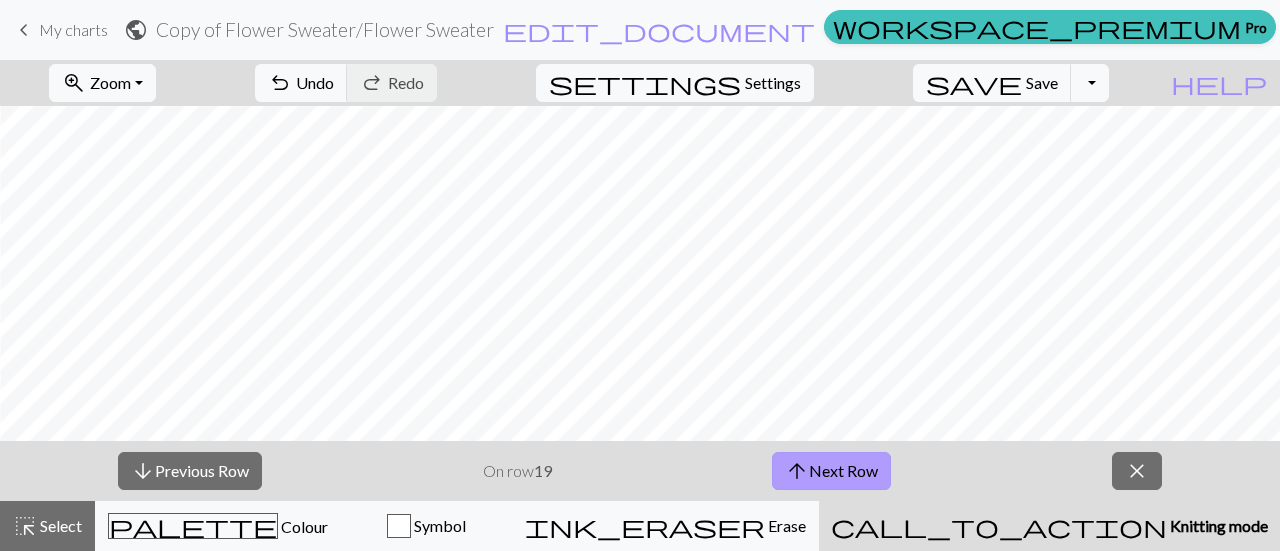 click on "arrow_upward  Next Row" at bounding box center (831, 471) 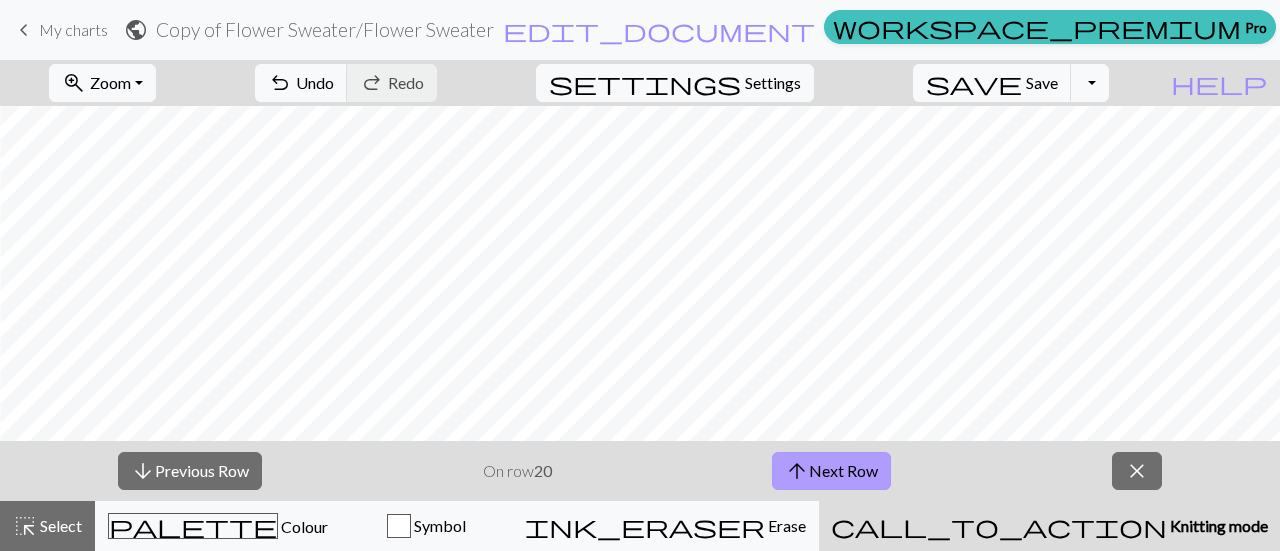 click on "arrow_upward  Next Row" at bounding box center [831, 471] 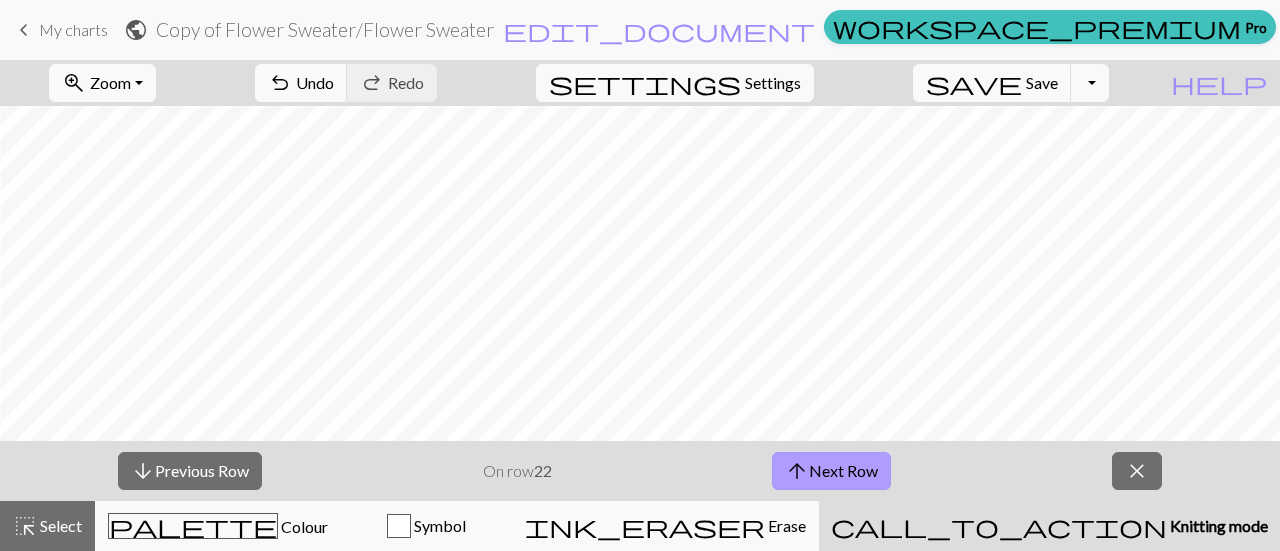 click on "arrow_upward  Next Row" at bounding box center (831, 471) 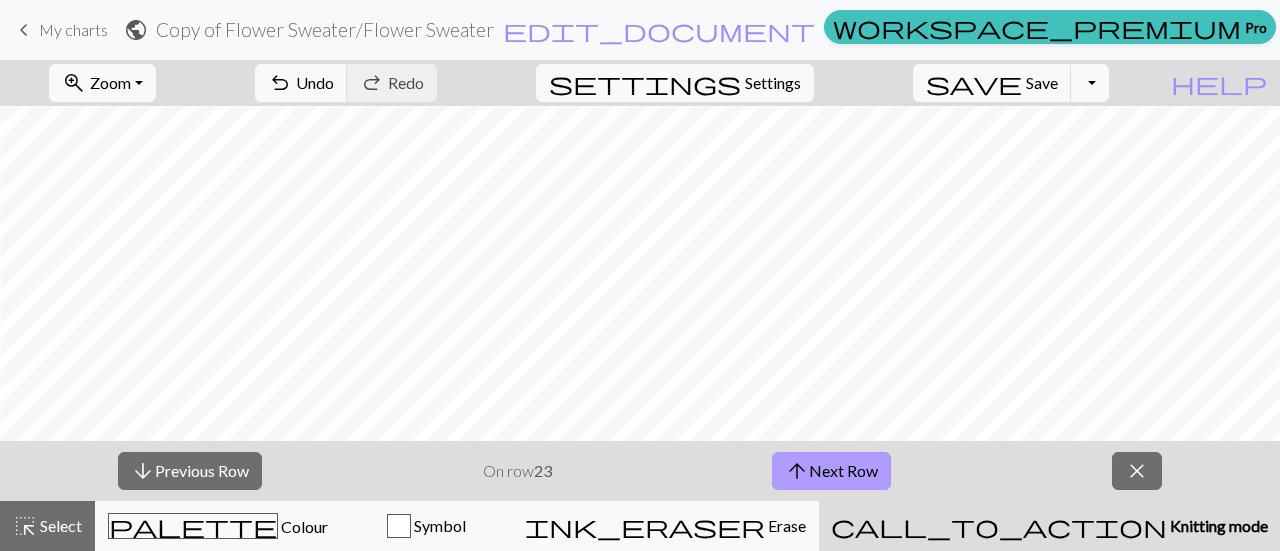 click on "arrow_upward  Next Row" at bounding box center [831, 471] 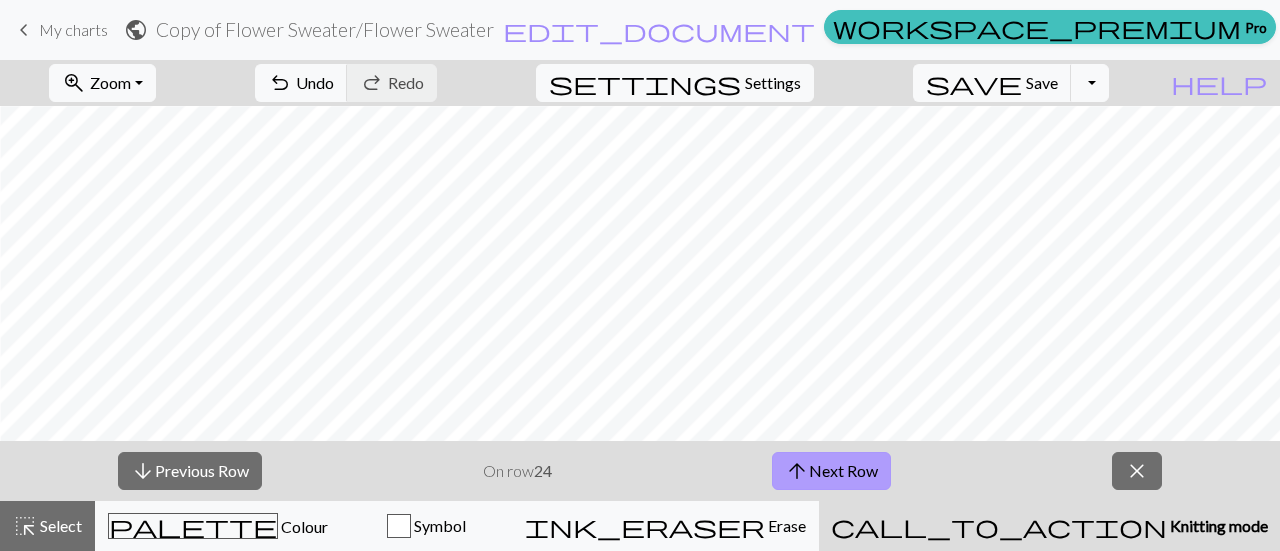 click on "arrow_upward  Next Row" at bounding box center [831, 471] 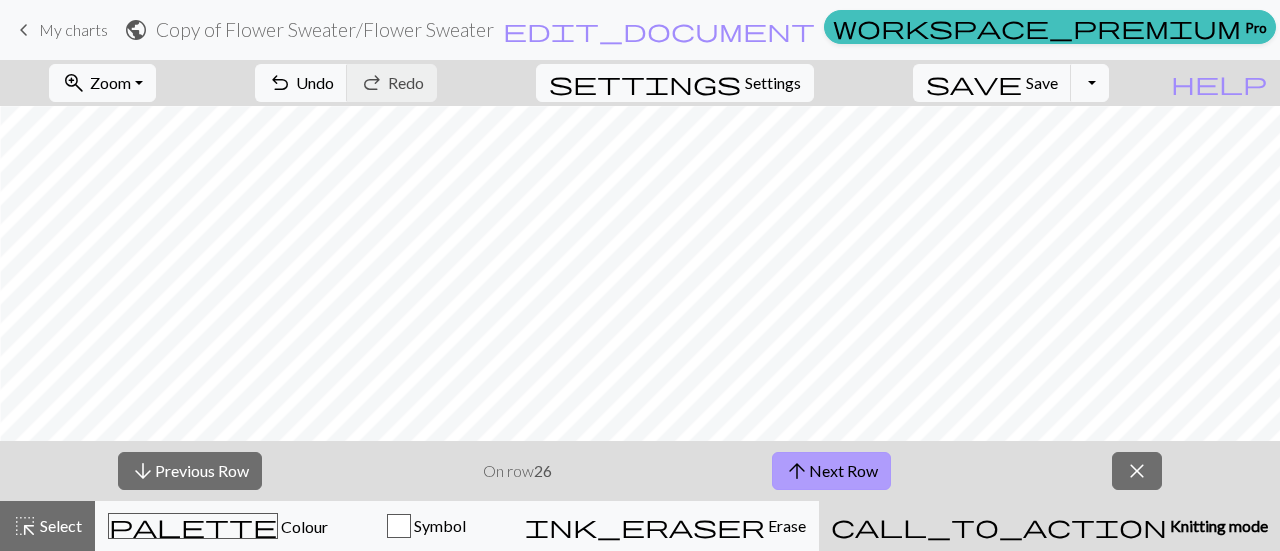 click on "arrow_upward  Next Row" at bounding box center [831, 471] 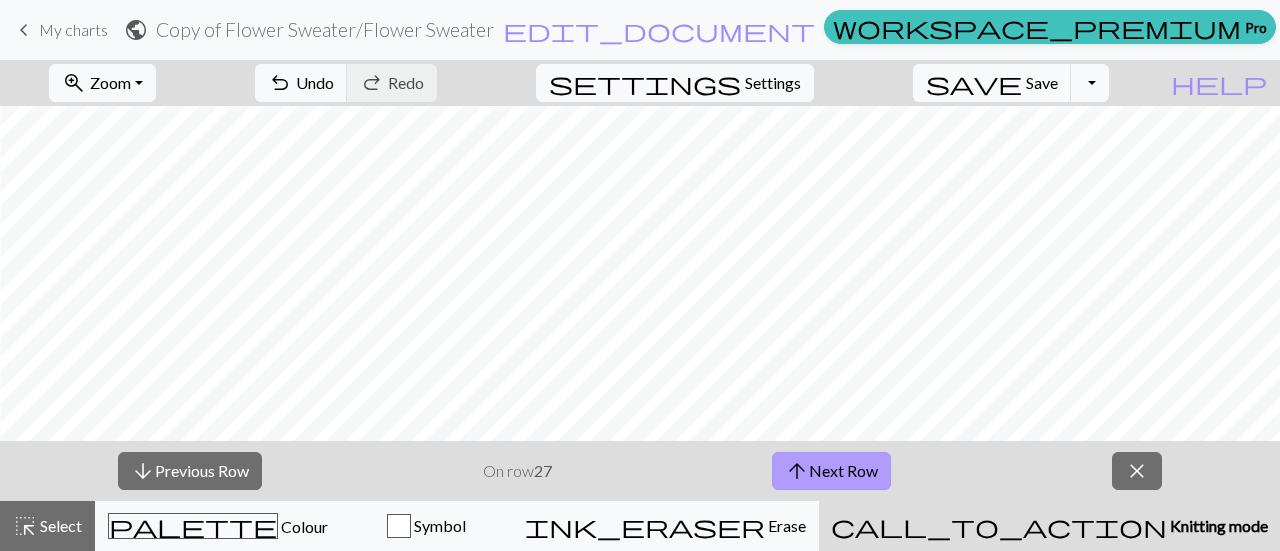 click on "arrow_upward  Next Row" at bounding box center [831, 471] 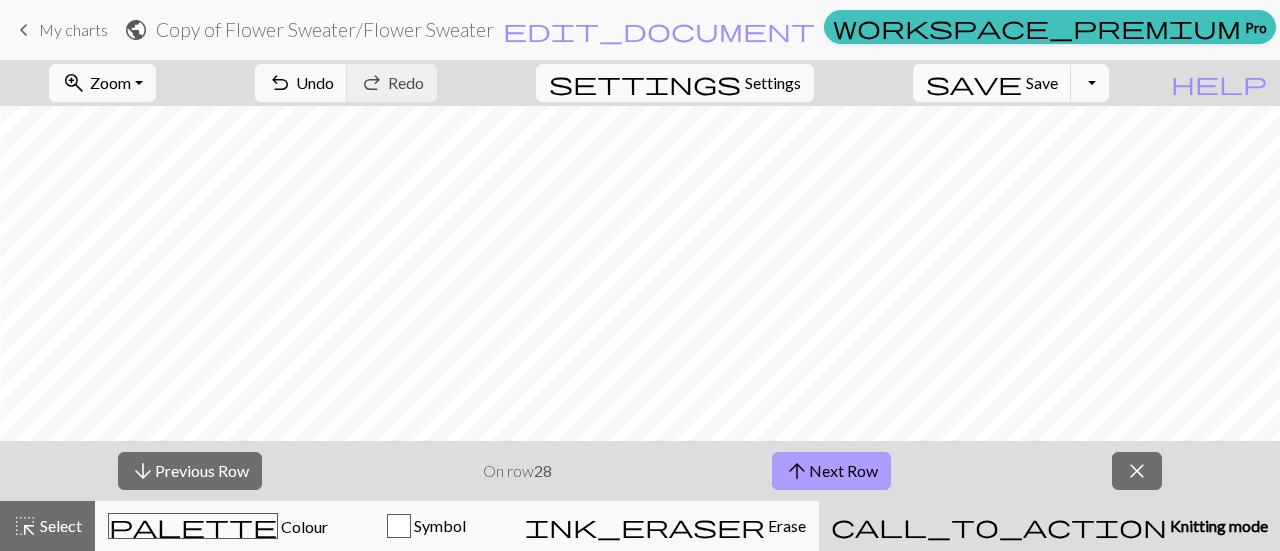 click on "arrow_upward  Next Row" at bounding box center (831, 471) 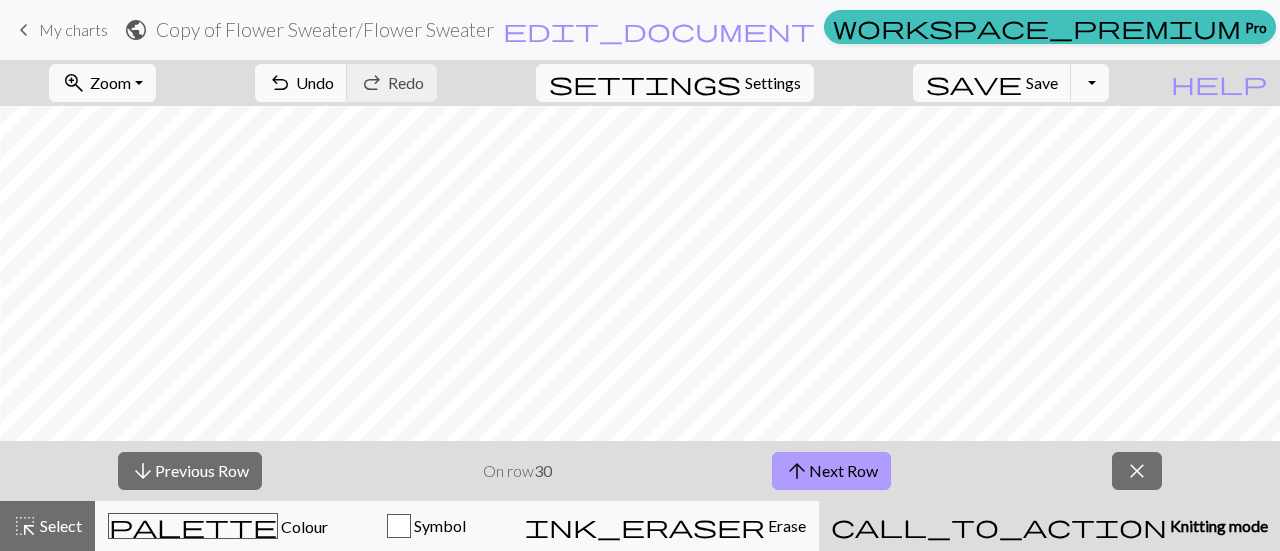 click on "arrow_upward  Next Row" at bounding box center [831, 471] 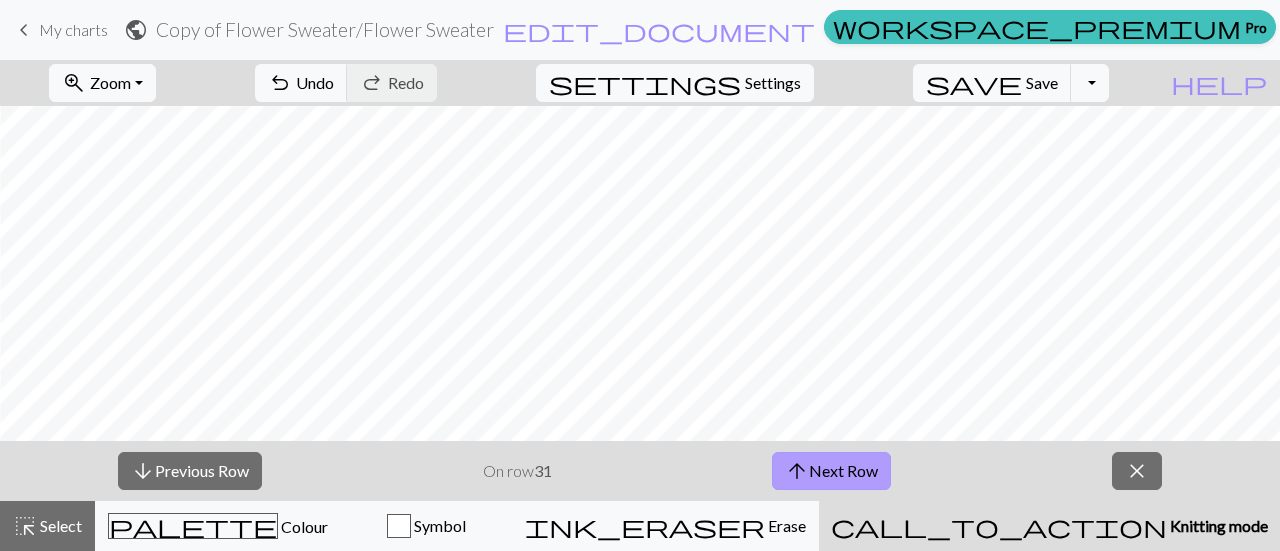 click on "arrow_upward  Next Row" at bounding box center (831, 471) 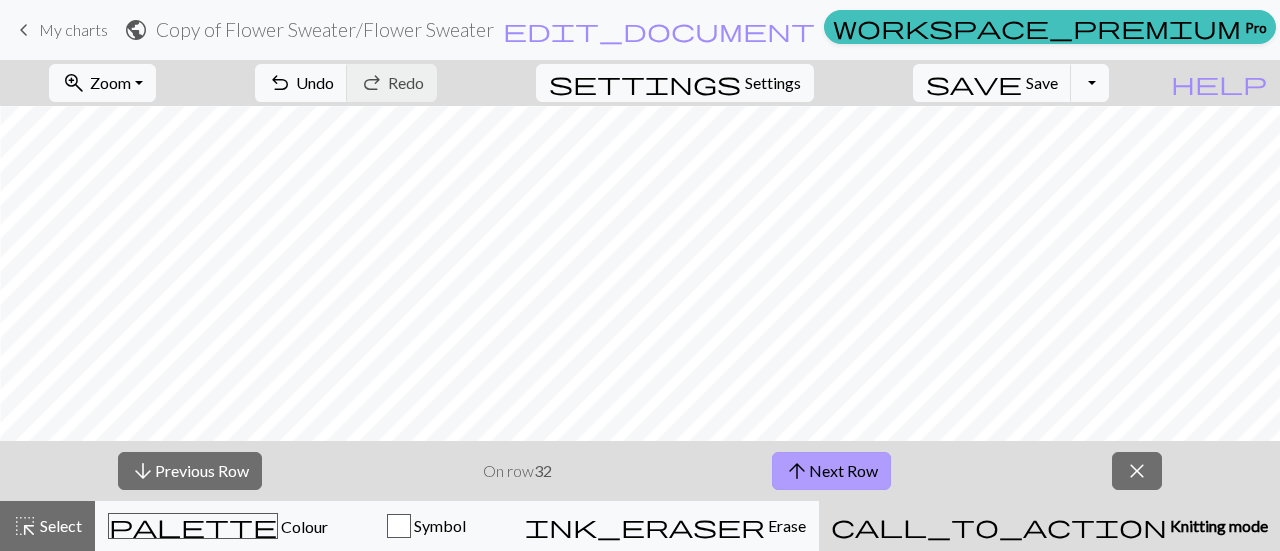 click on "arrow_upward  Next Row" at bounding box center (831, 471) 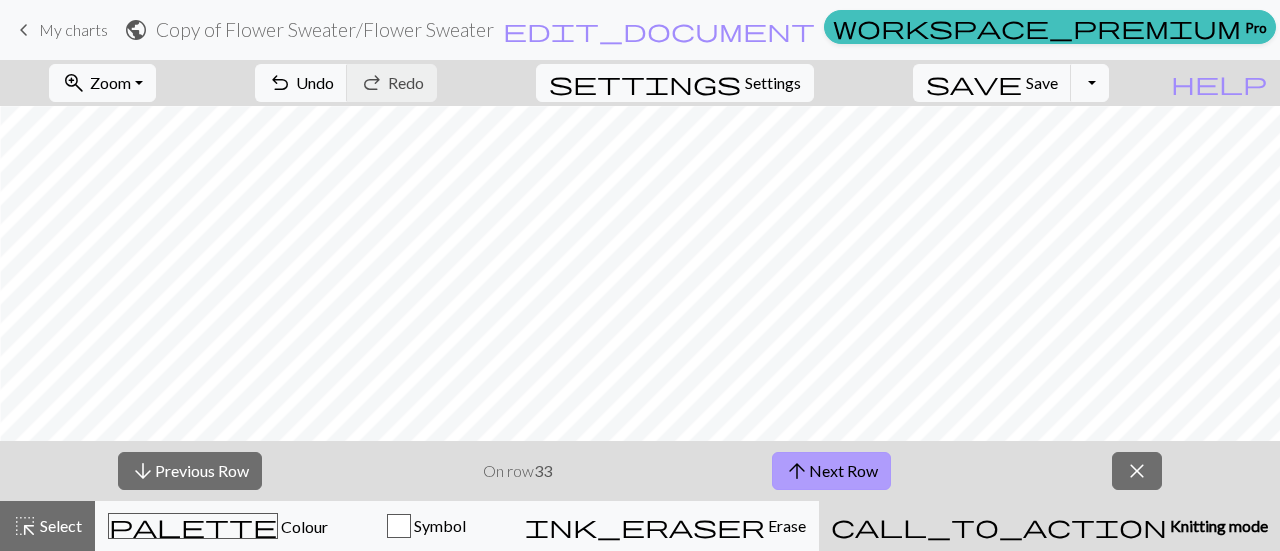 click on "arrow_upward  Next Row" at bounding box center (831, 471) 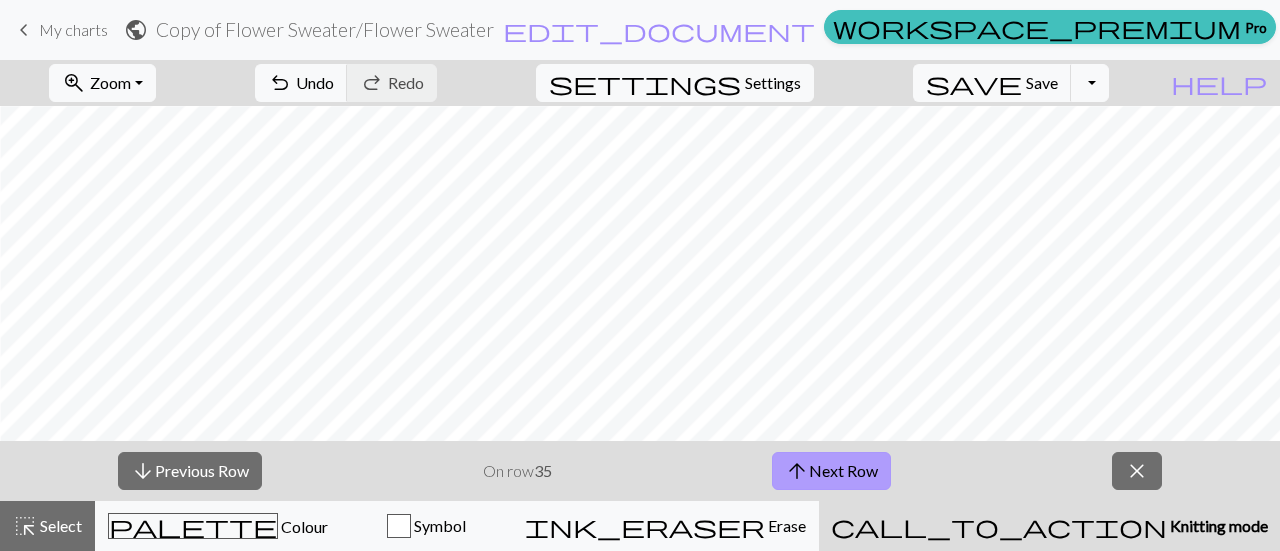 click on "arrow_upward  Next Row" at bounding box center [831, 471] 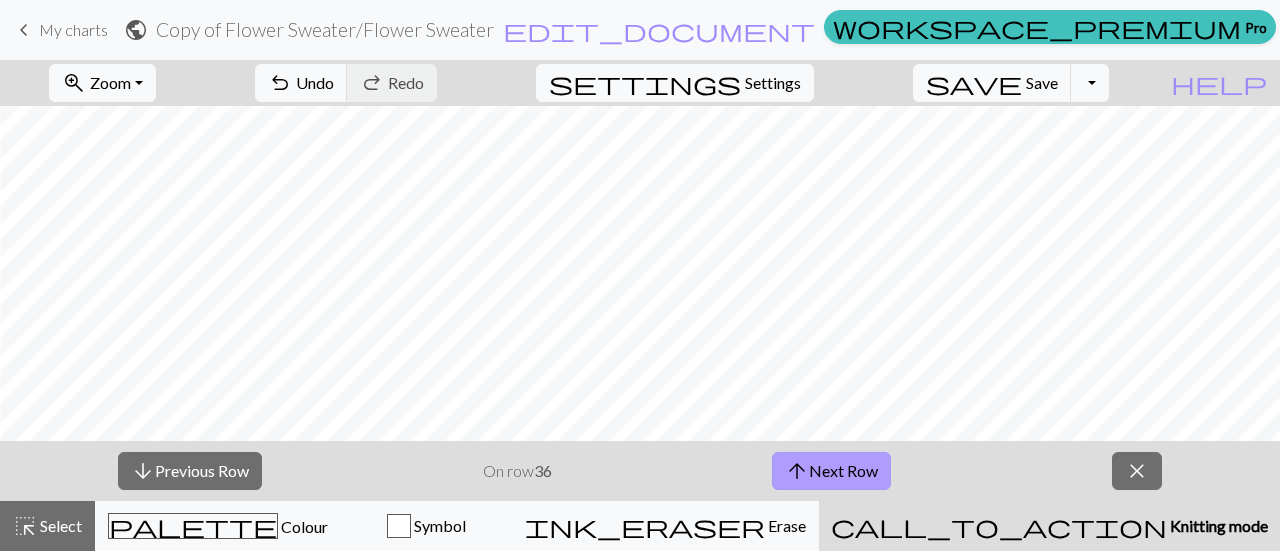 click on "arrow_upward  Next Row" at bounding box center (831, 471) 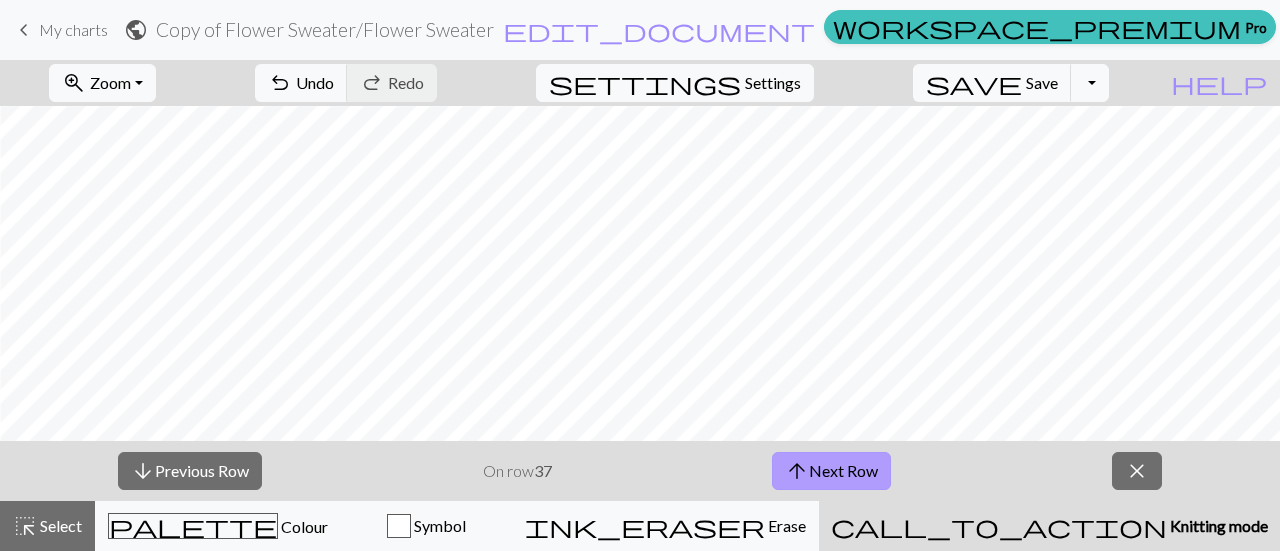 click on "arrow_upward  Next Row" at bounding box center [831, 471] 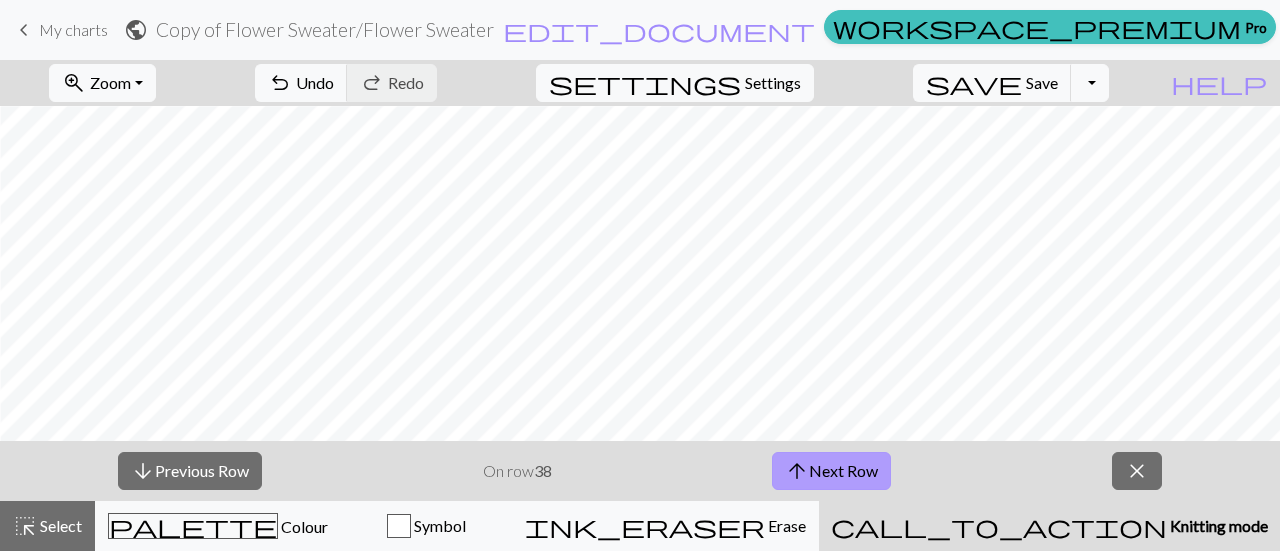 click on "arrow_upward  Next Row" at bounding box center (831, 471) 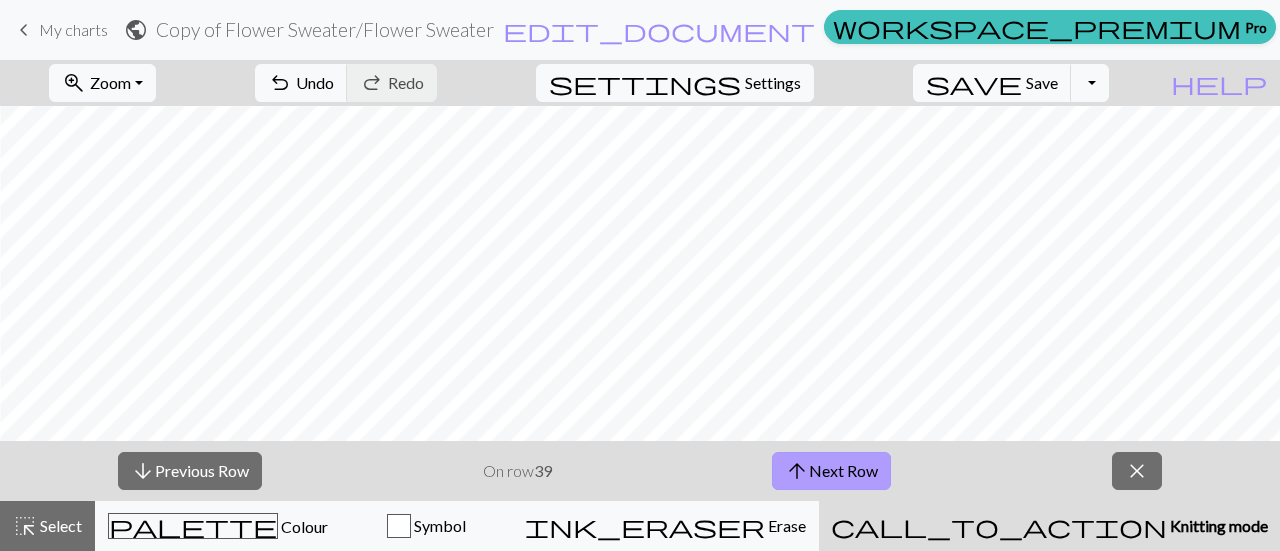 click on "arrow_upward  Next Row" at bounding box center [831, 471] 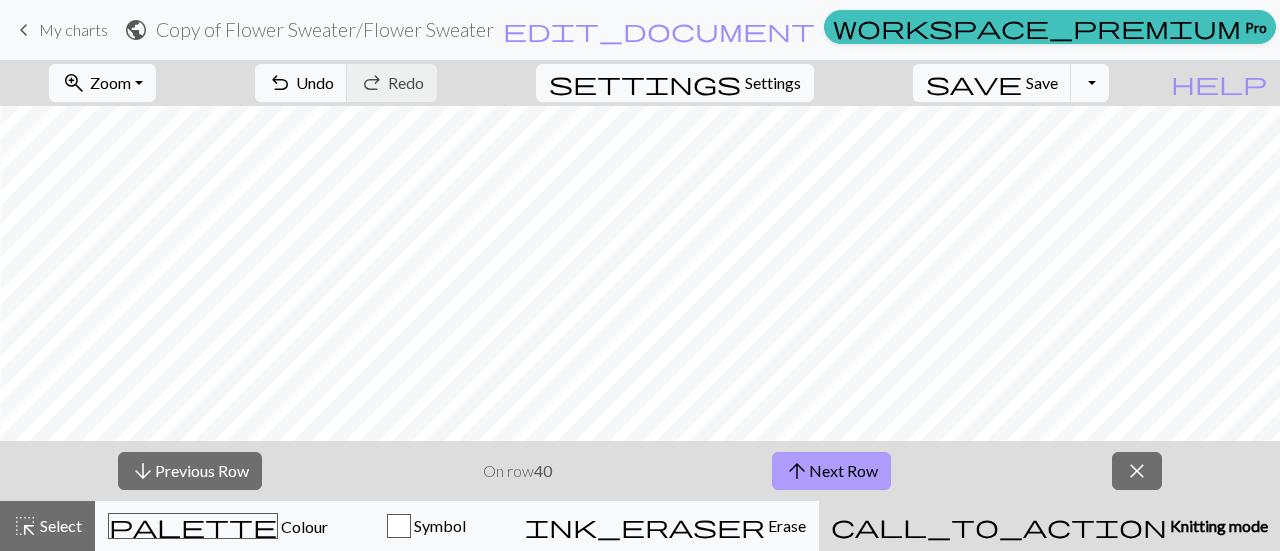 click on "arrow_upward  Next Row" at bounding box center (831, 471) 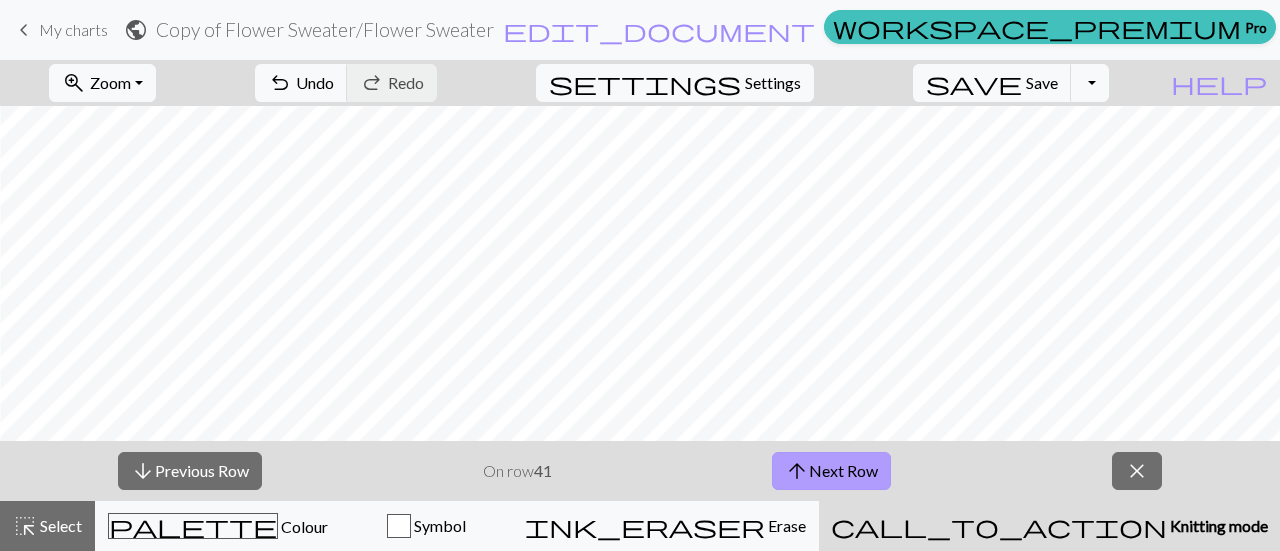 click on "arrow_upward  Next Row" at bounding box center (831, 471) 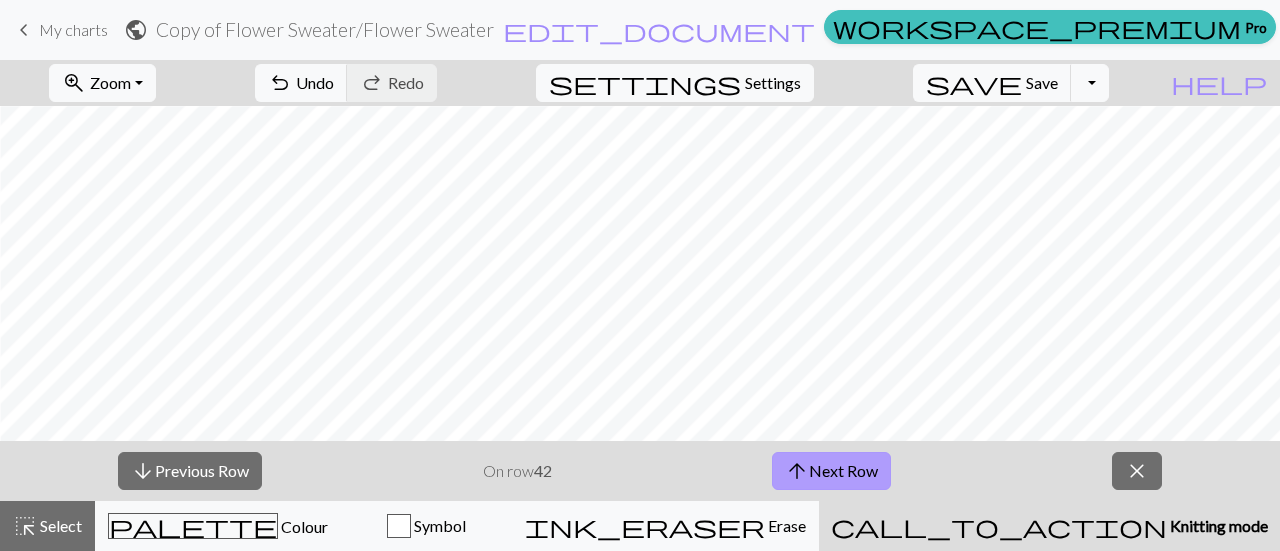 click on "arrow_upward  Next Row" at bounding box center (831, 471) 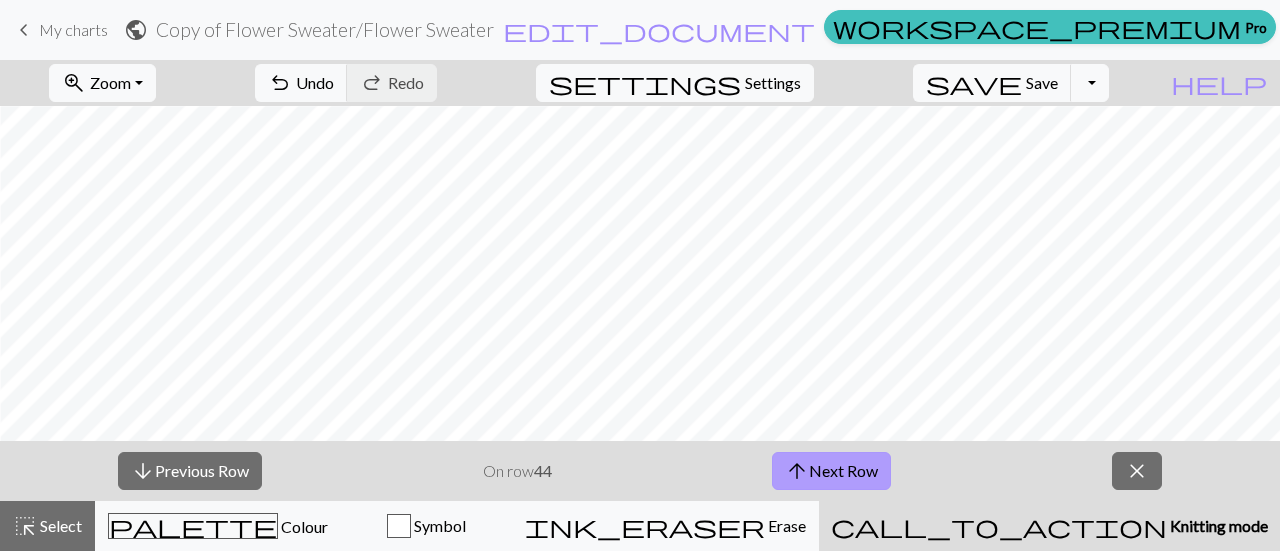 click on "arrow_upward  Next Row" at bounding box center (831, 471) 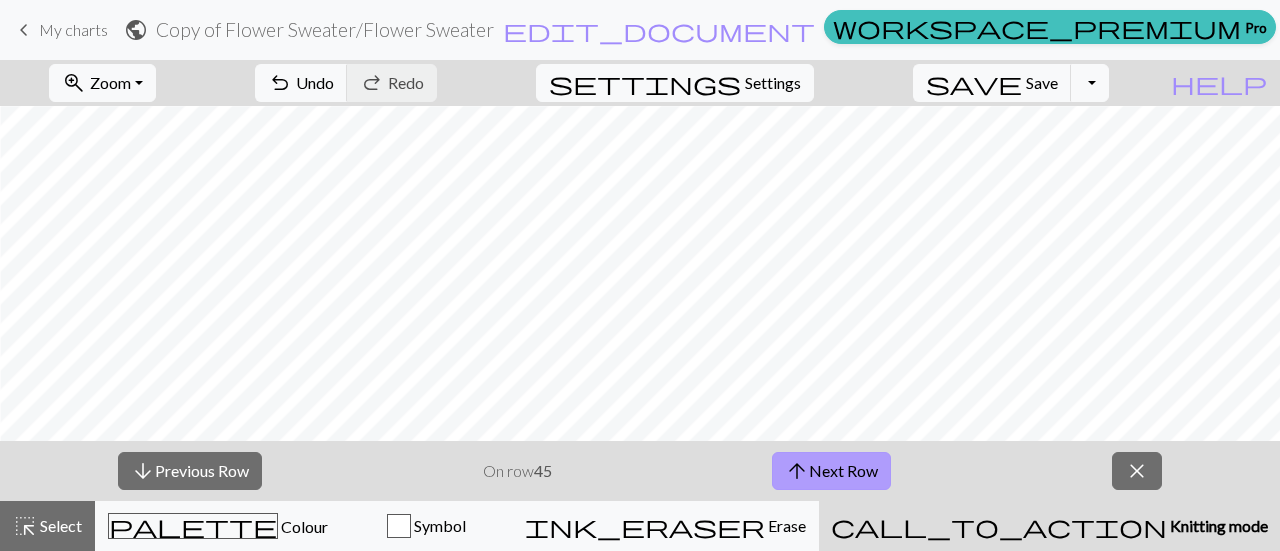 click on "arrow_upward  Next Row" at bounding box center [831, 471] 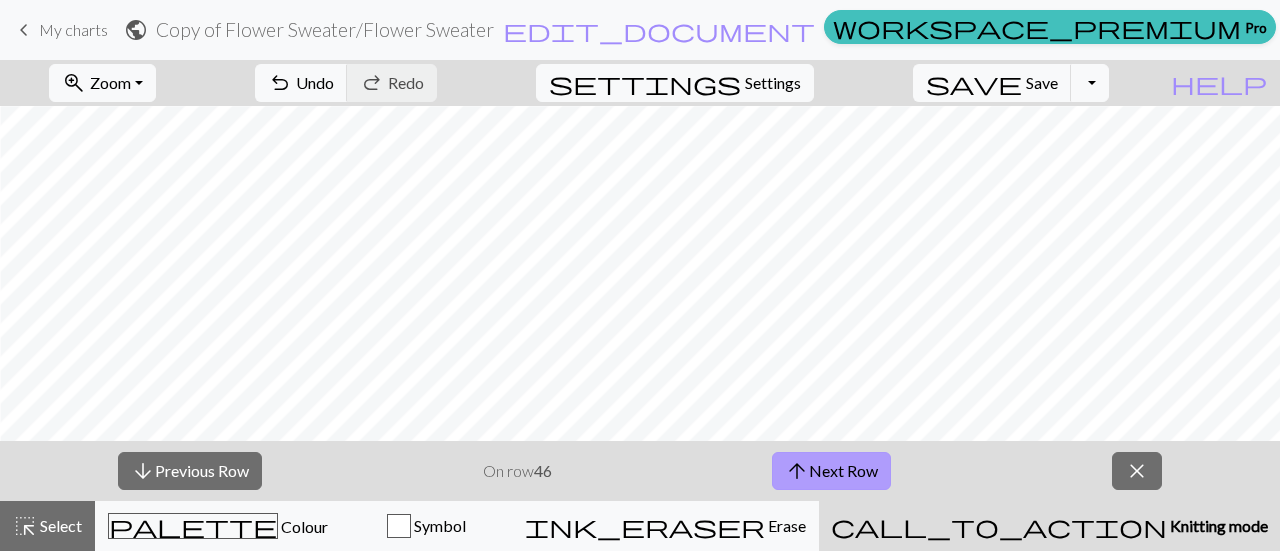 click on "arrow_upward  Next Row" at bounding box center (831, 471) 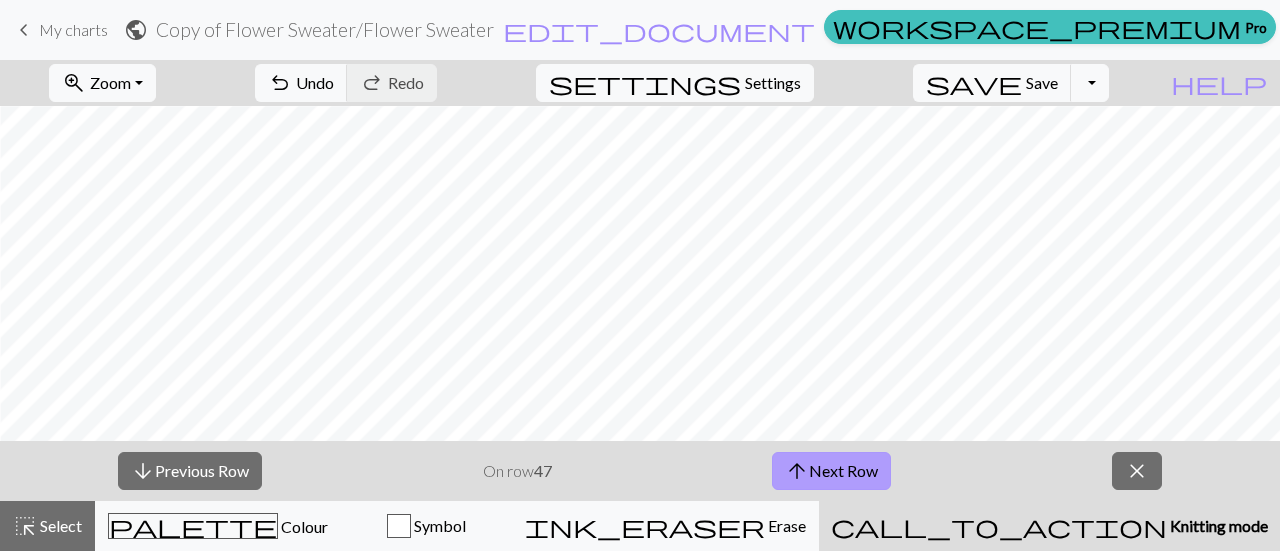 click on "arrow_upward  Next Row" at bounding box center [831, 471] 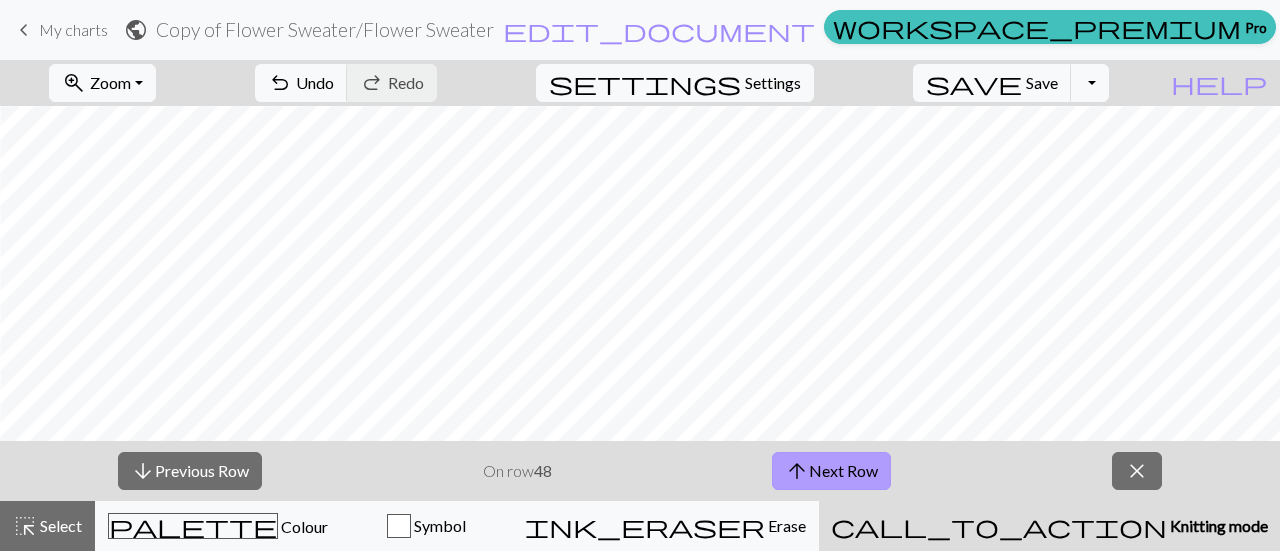 click on "arrow_upward  Next Row" at bounding box center (831, 471) 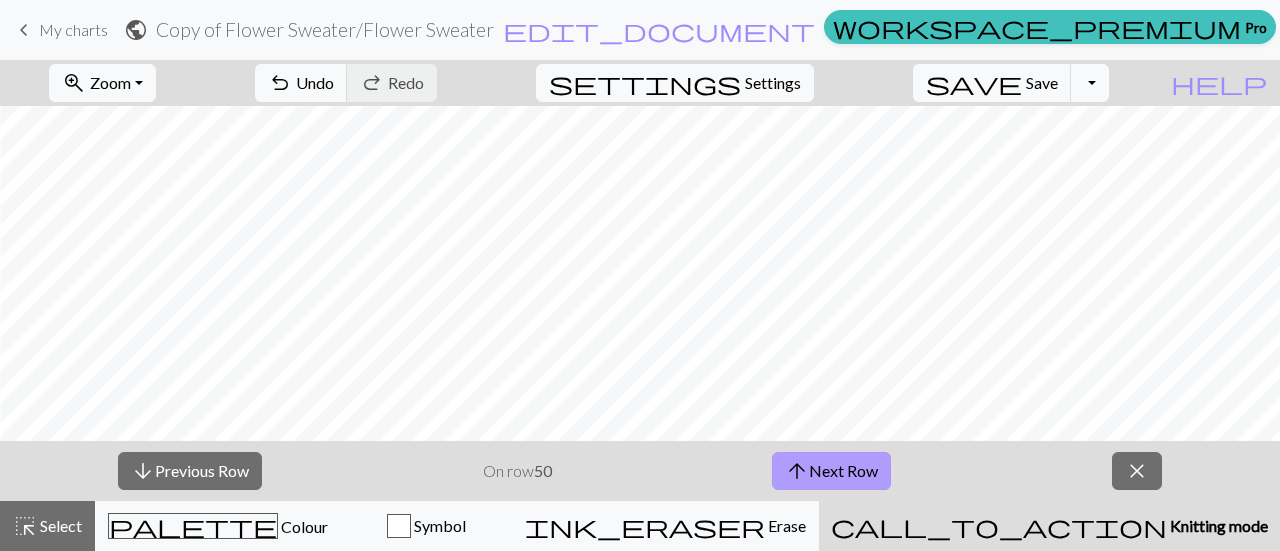 click on "arrow_upward  Next Row" at bounding box center [831, 471] 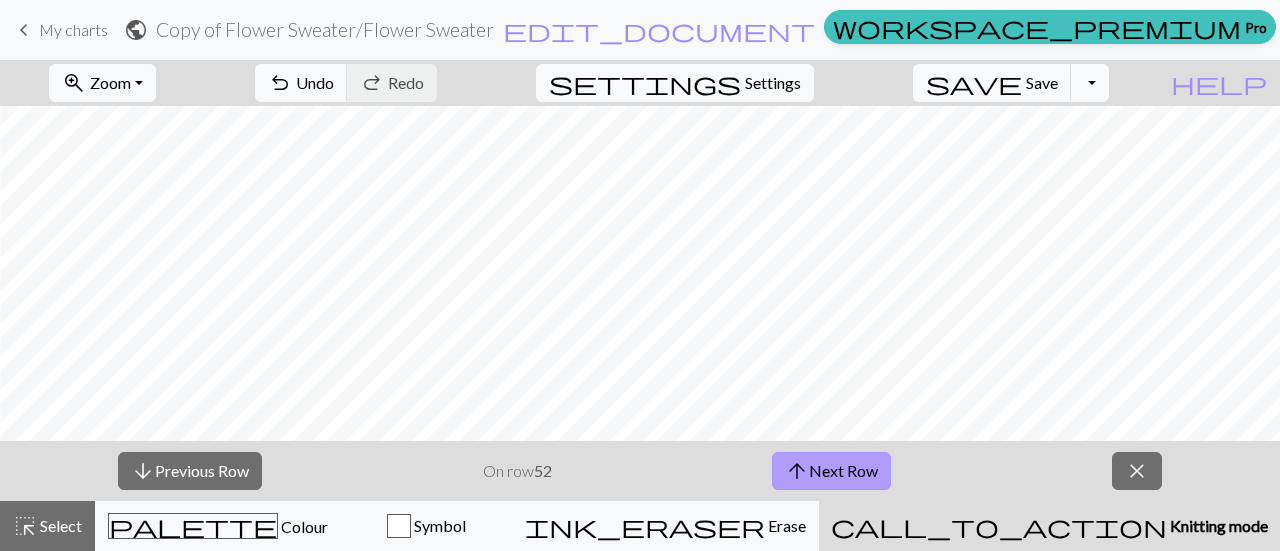 click on "arrow_upward  Next Row" at bounding box center (831, 471) 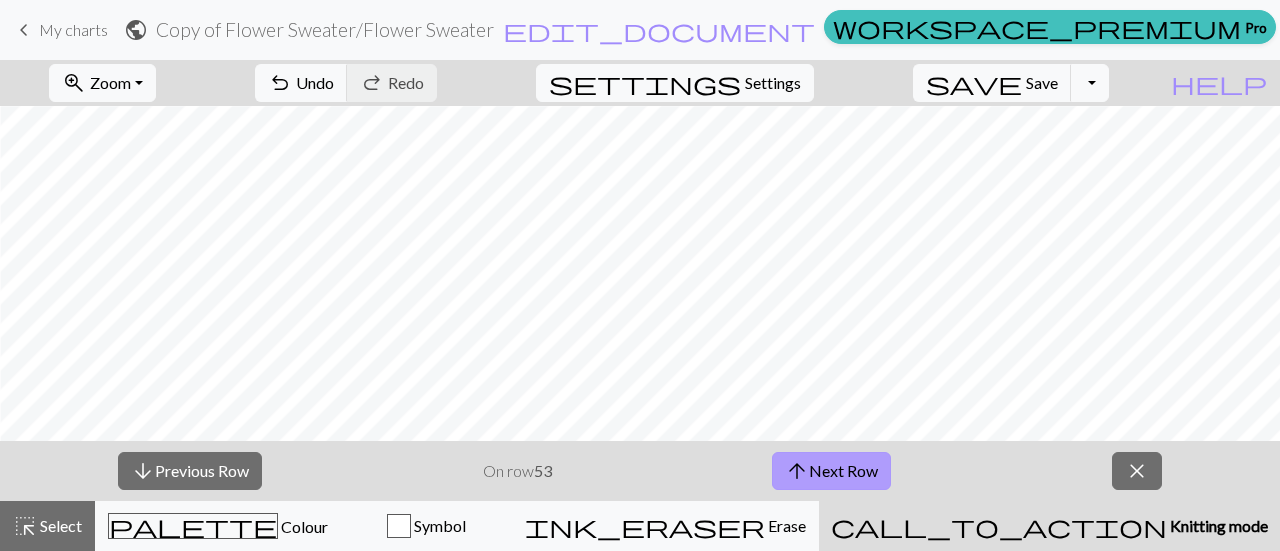 click on "arrow_upward  Next Row" at bounding box center (831, 471) 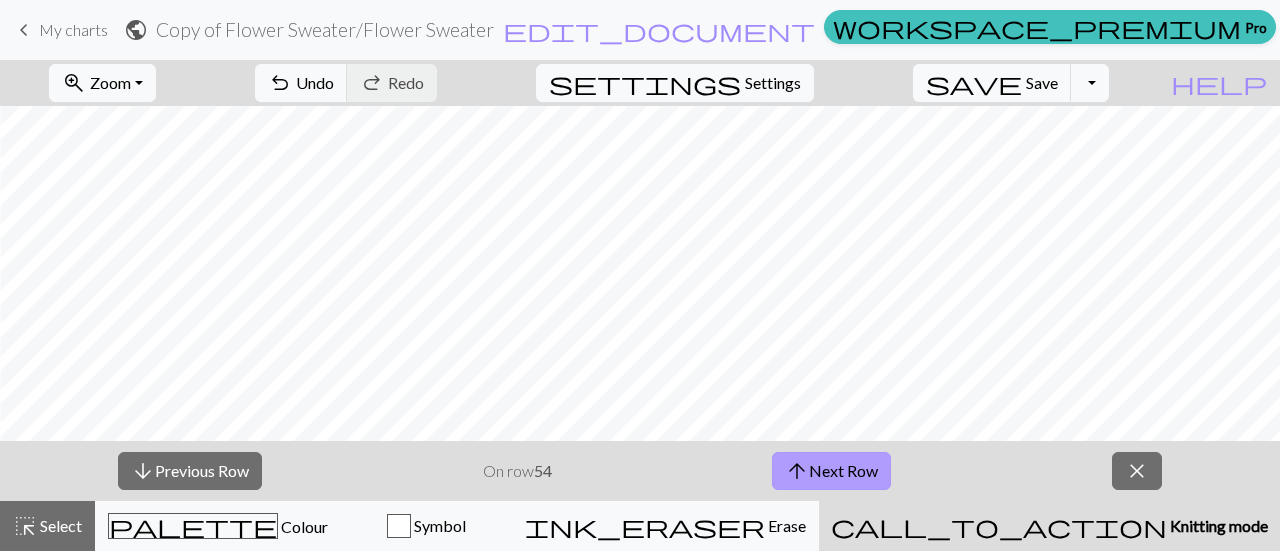 click on "arrow_upward  Next Row" at bounding box center [831, 471] 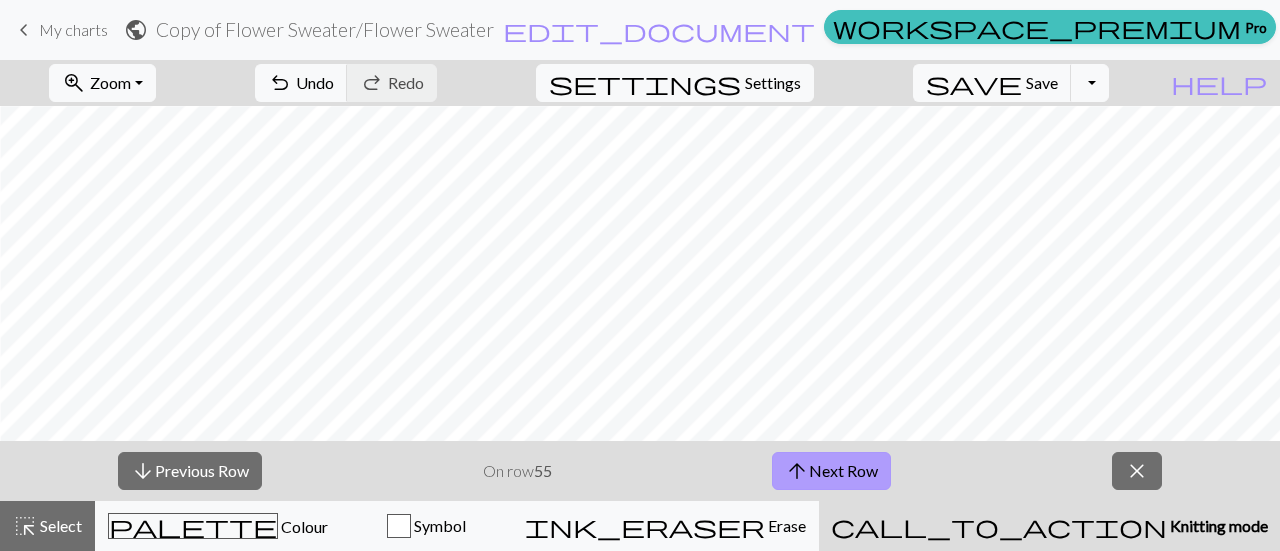 click on "arrow_upward  Next Row" at bounding box center [831, 471] 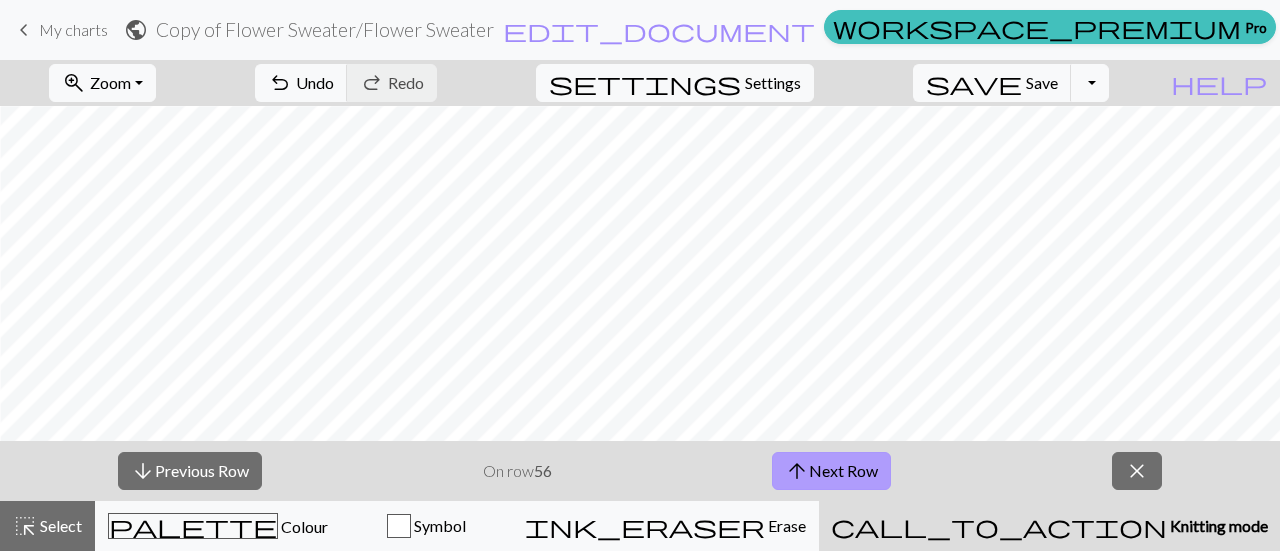 click on "arrow_upward  Next Row" at bounding box center [831, 471] 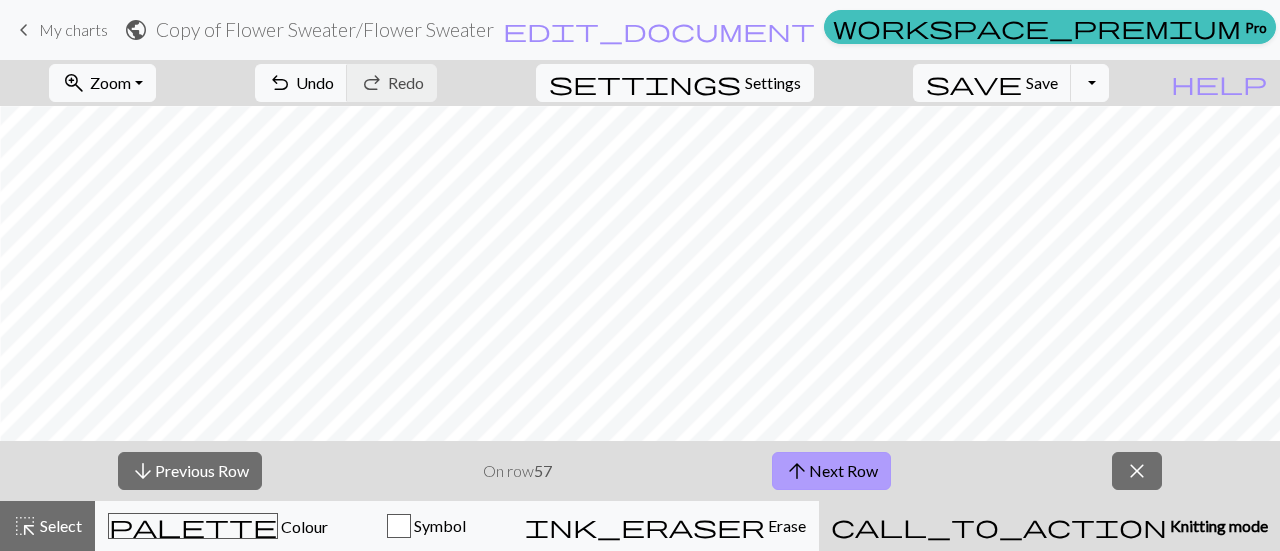 click on "arrow_upward  Next Row" at bounding box center (831, 471) 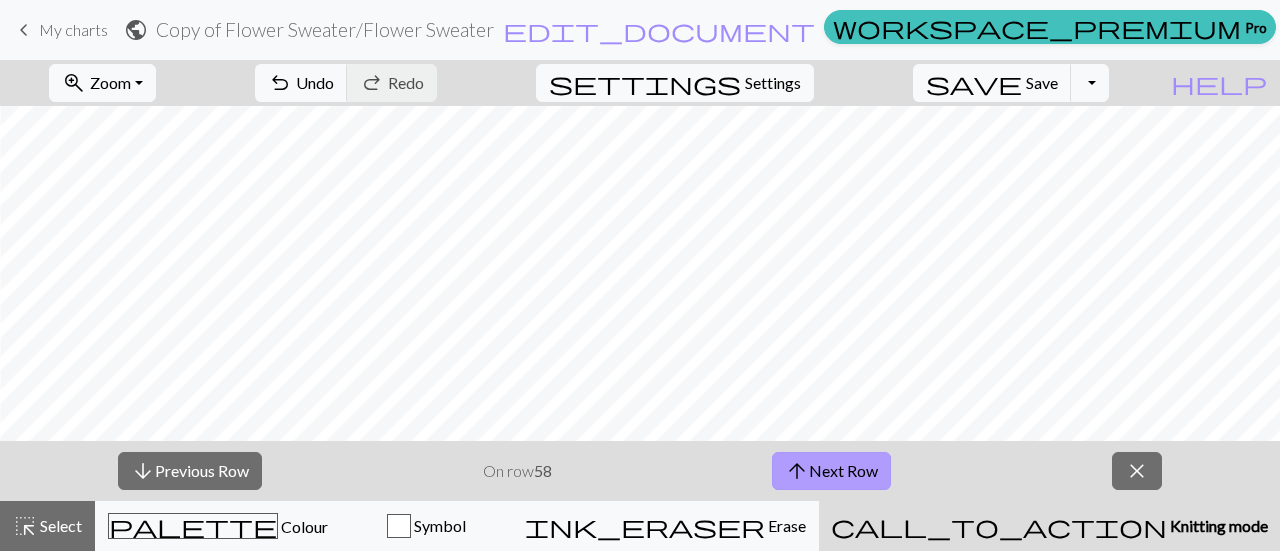 click on "arrow_upward  Next Row" at bounding box center [831, 471] 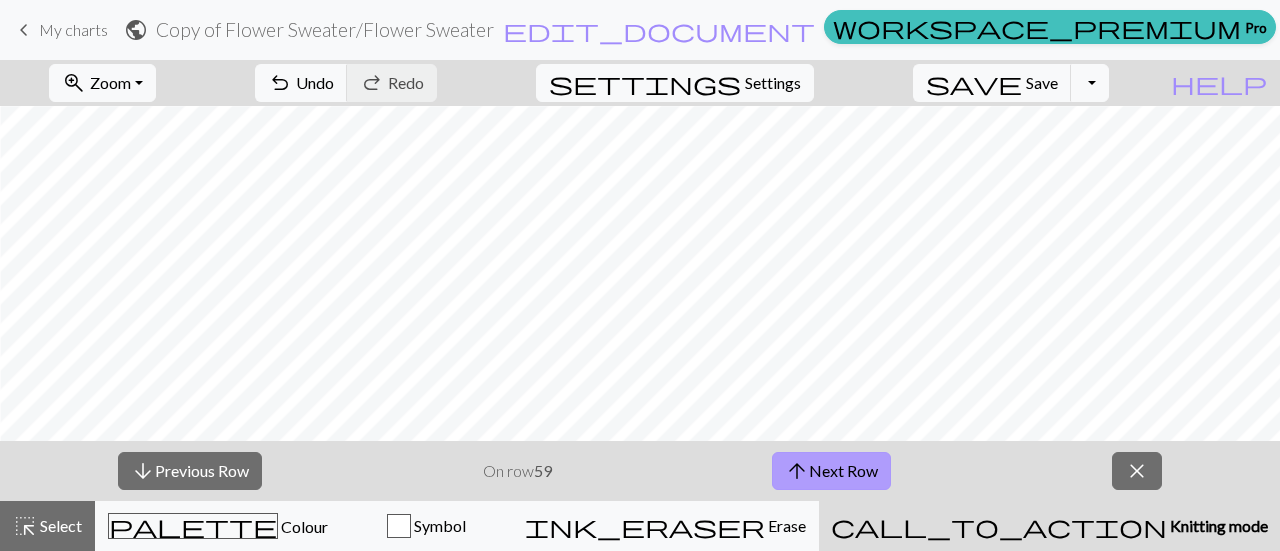 click on "arrow_upward  Next Row" at bounding box center [831, 471] 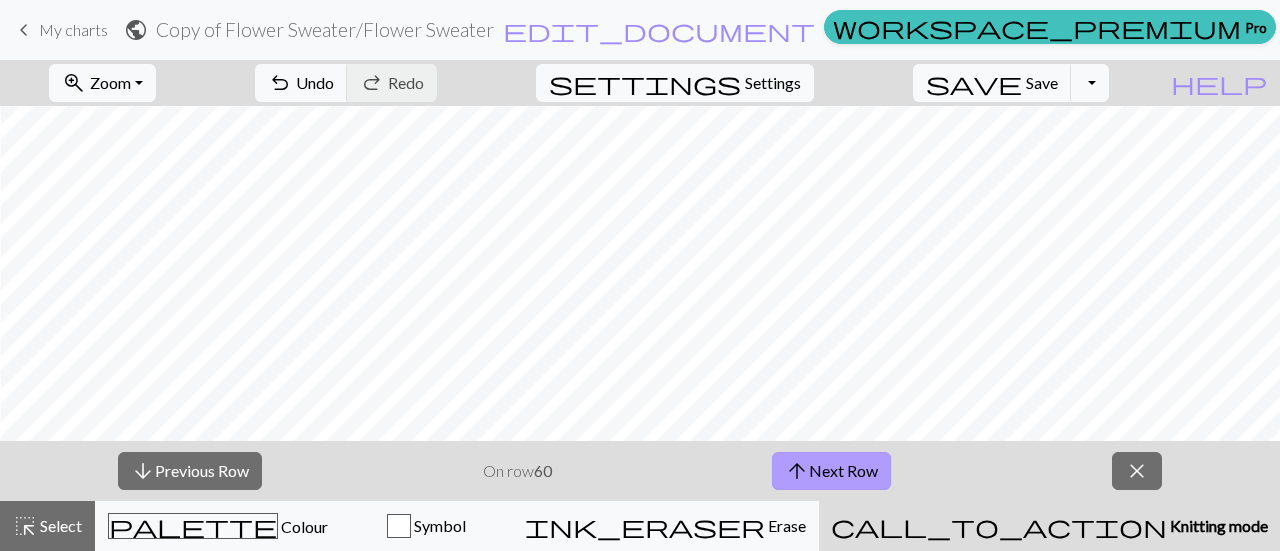 click on "arrow_upward  Next Row" at bounding box center [831, 471] 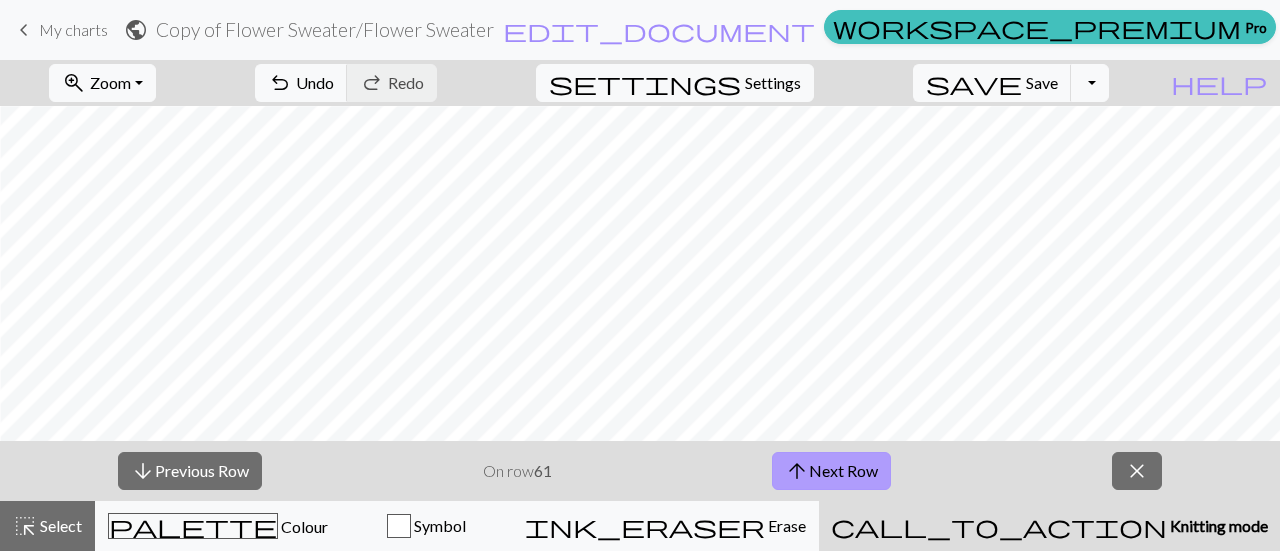 click on "arrow_upward  Next Row" at bounding box center [831, 471] 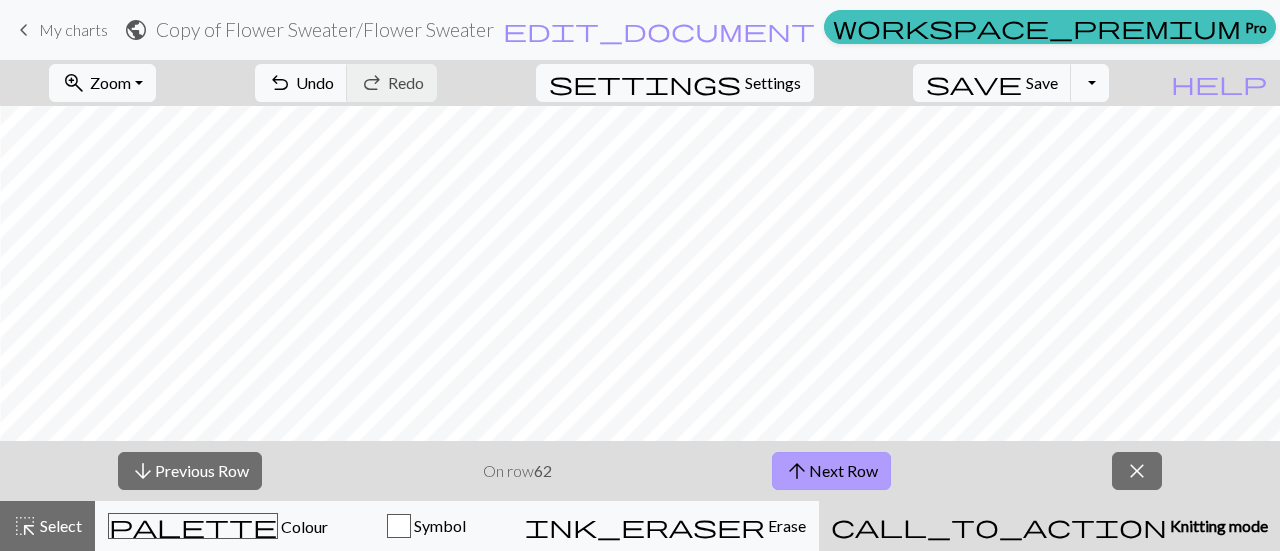 click on "arrow_upward  Next Row" at bounding box center [831, 471] 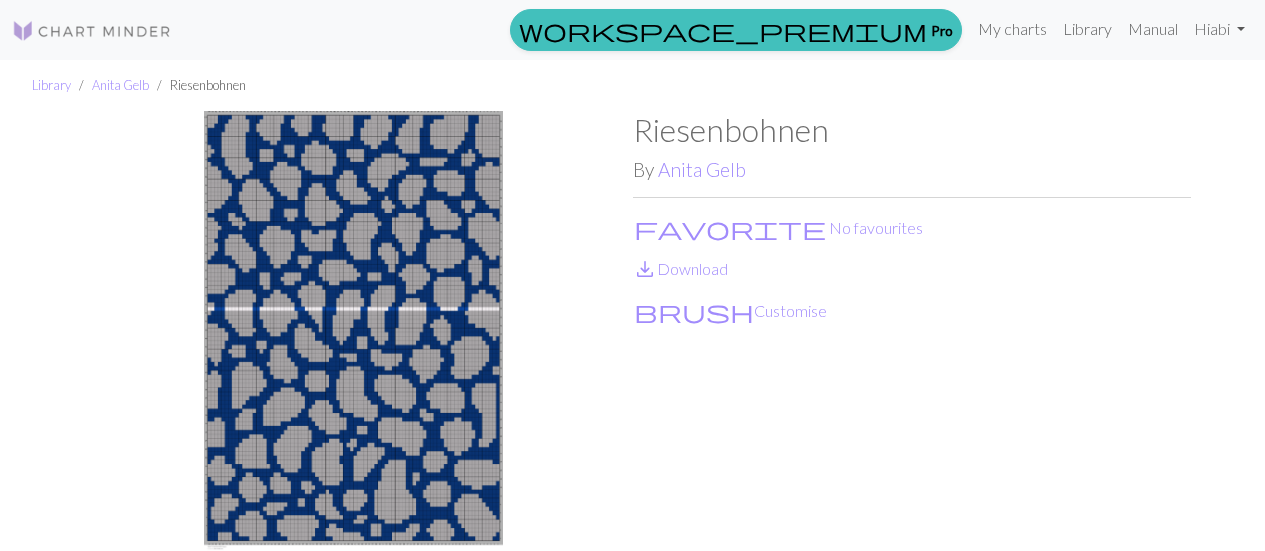 scroll, scrollTop: 0, scrollLeft: 0, axis: both 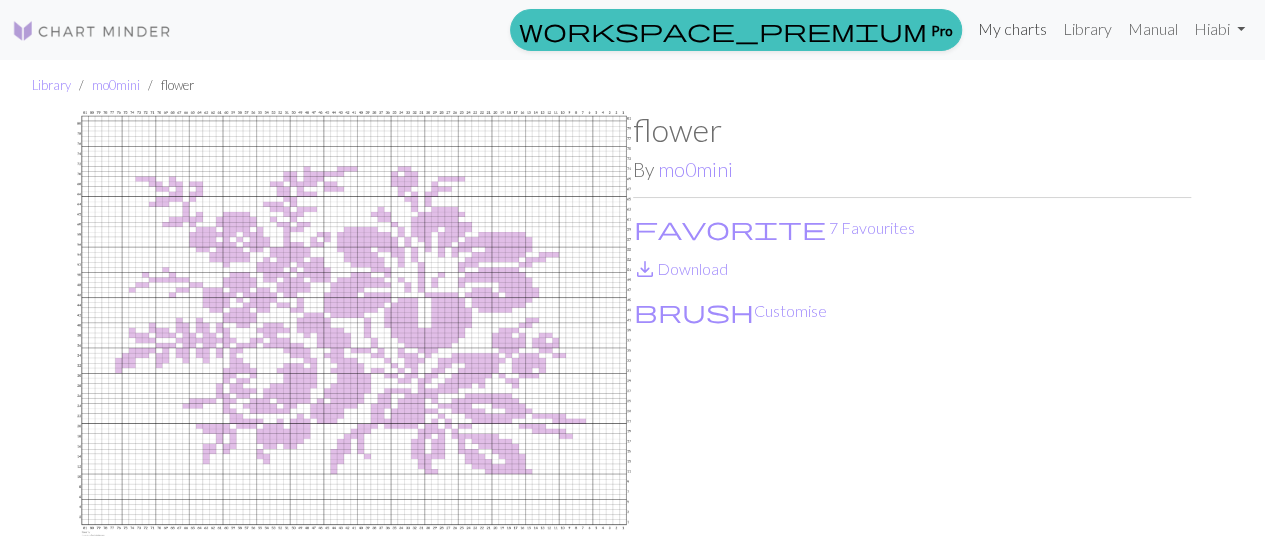 click on "My charts" at bounding box center (1012, 29) 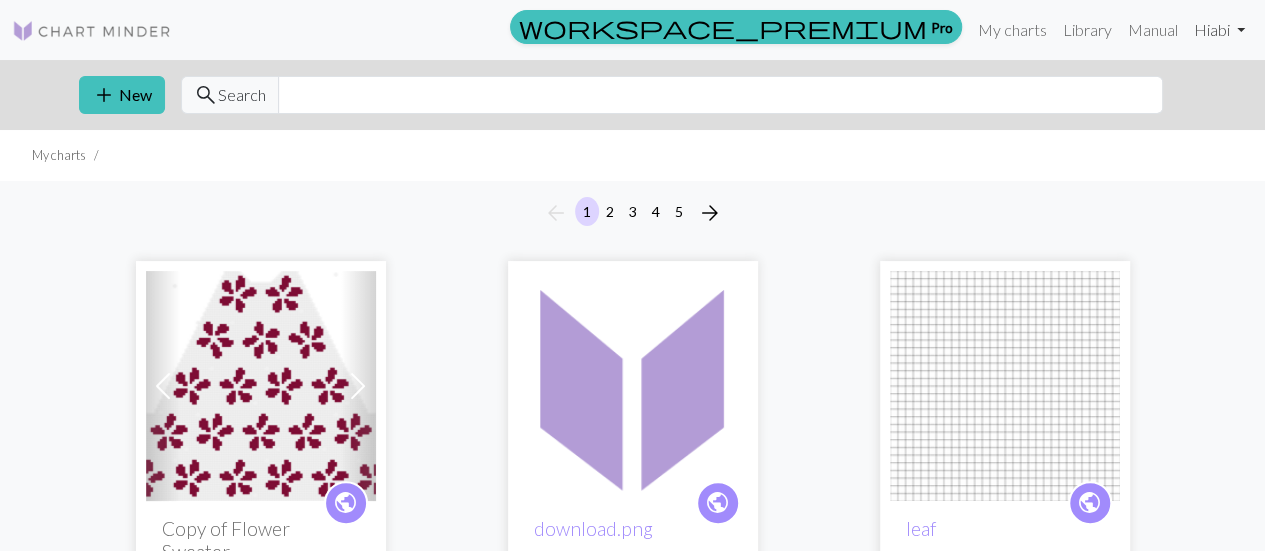 click on "Hi [FIRST]" at bounding box center [1219, 30] 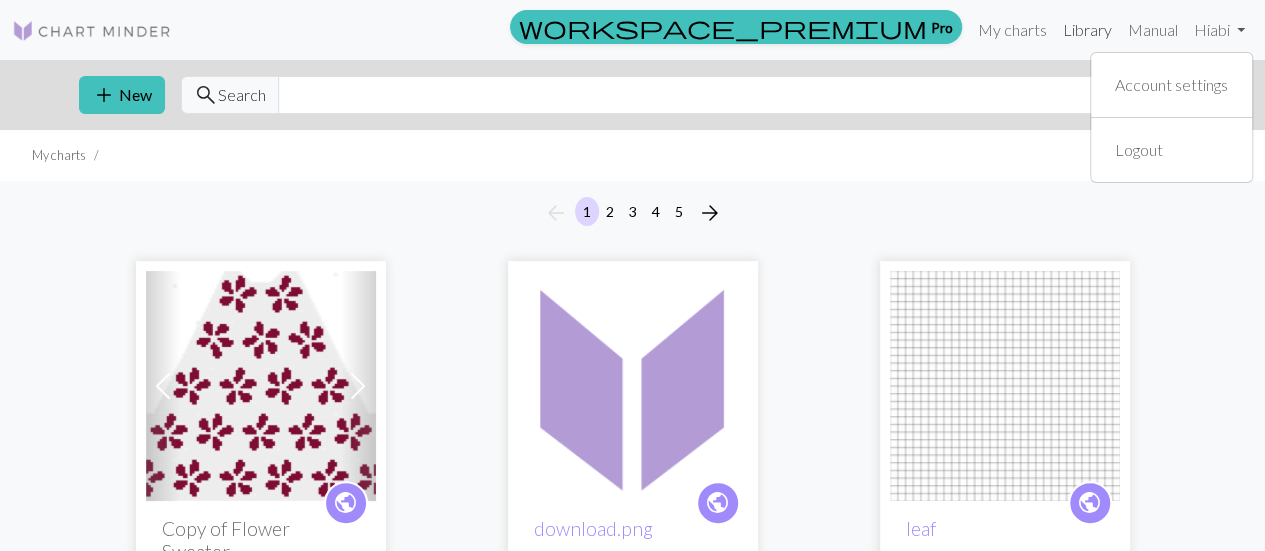 click on "Library" at bounding box center (1087, 30) 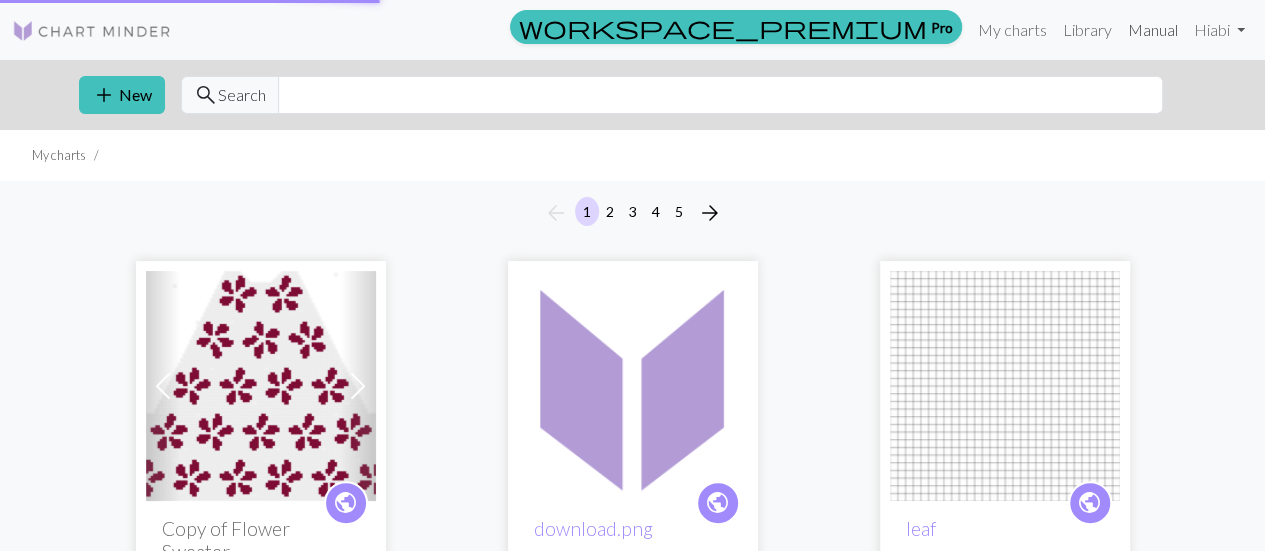 click on "Manual" at bounding box center [1153, 30] 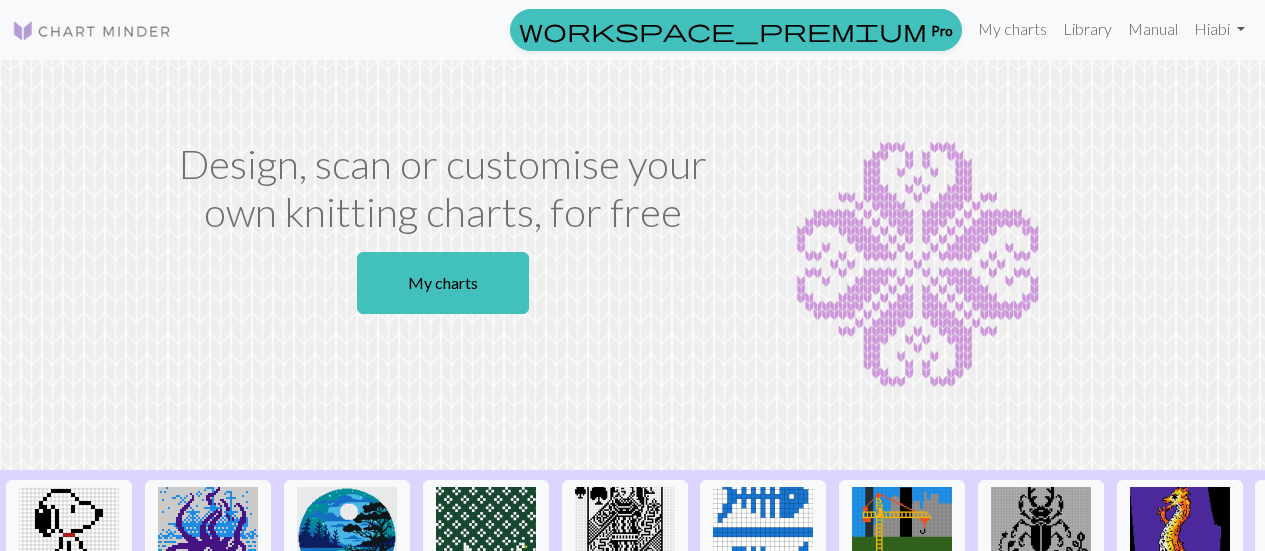 scroll, scrollTop: 0, scrollLeft: 0, axis: both 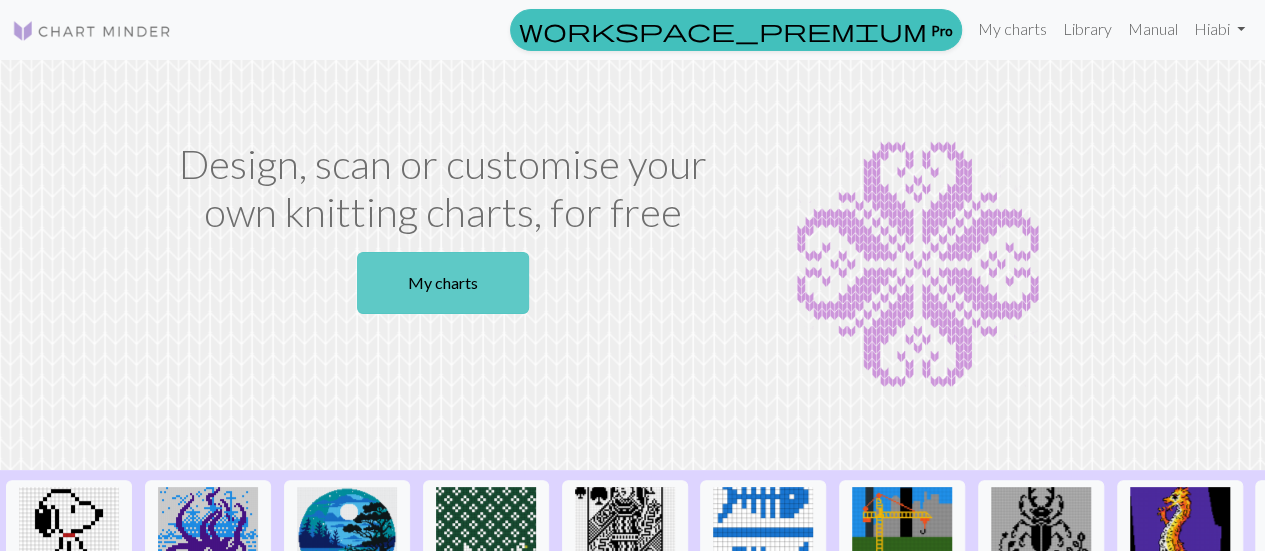 click on "My charts" at bounding box center (443, 283) 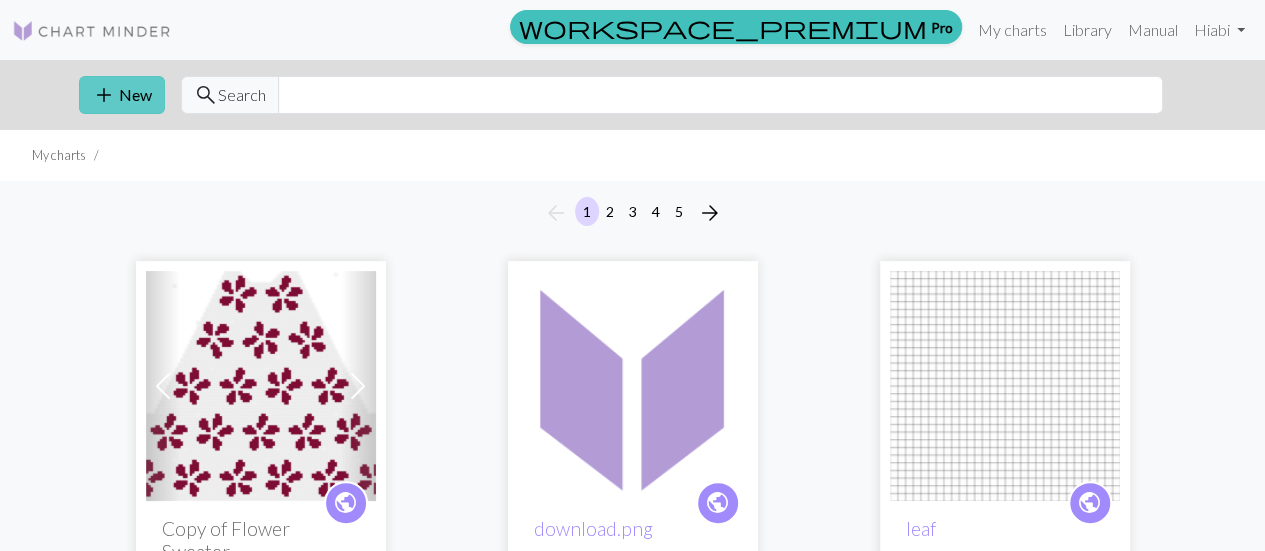 click on "add   New" at bounding box center (122, 95) 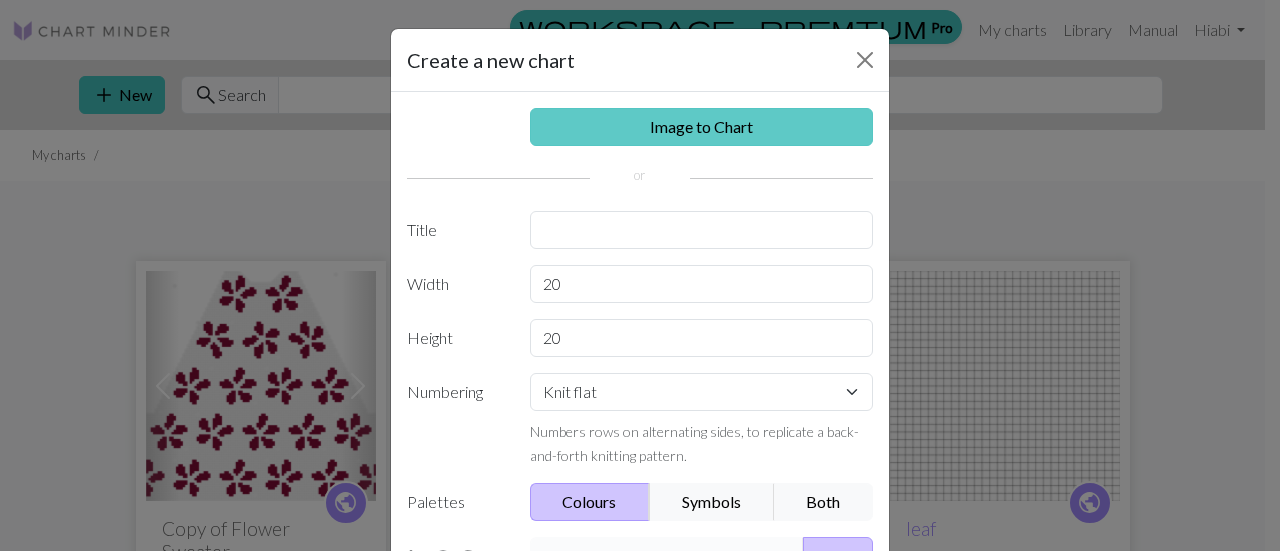 click on "Image to Chart" at bounding box center (702, 127) 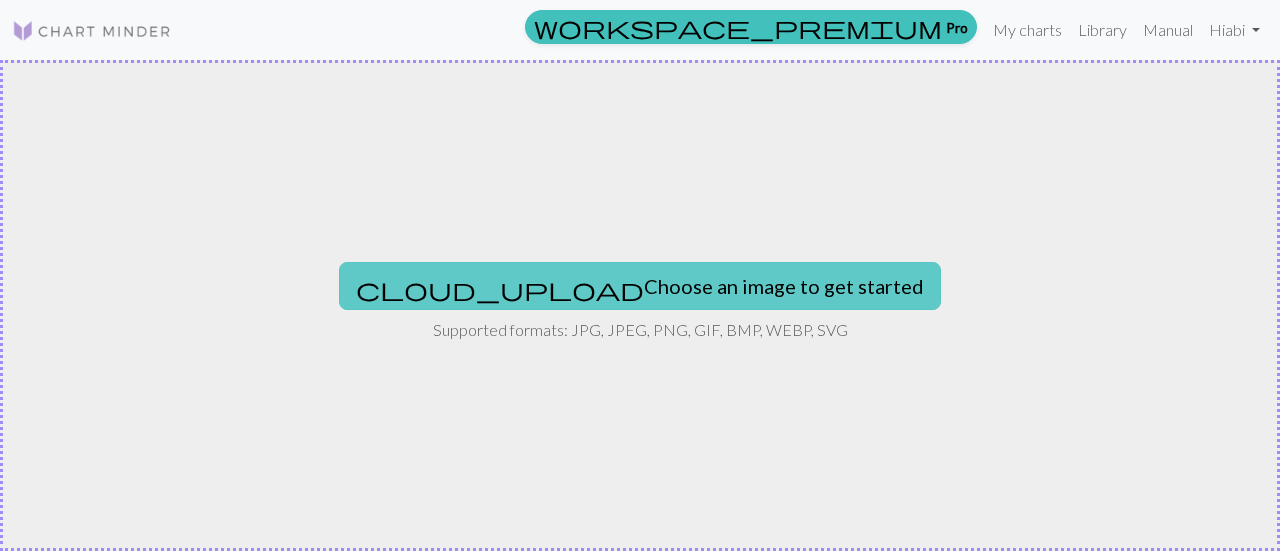 click on "cloud_upload  Choose an image to get started" at bounding box center [640, 286] 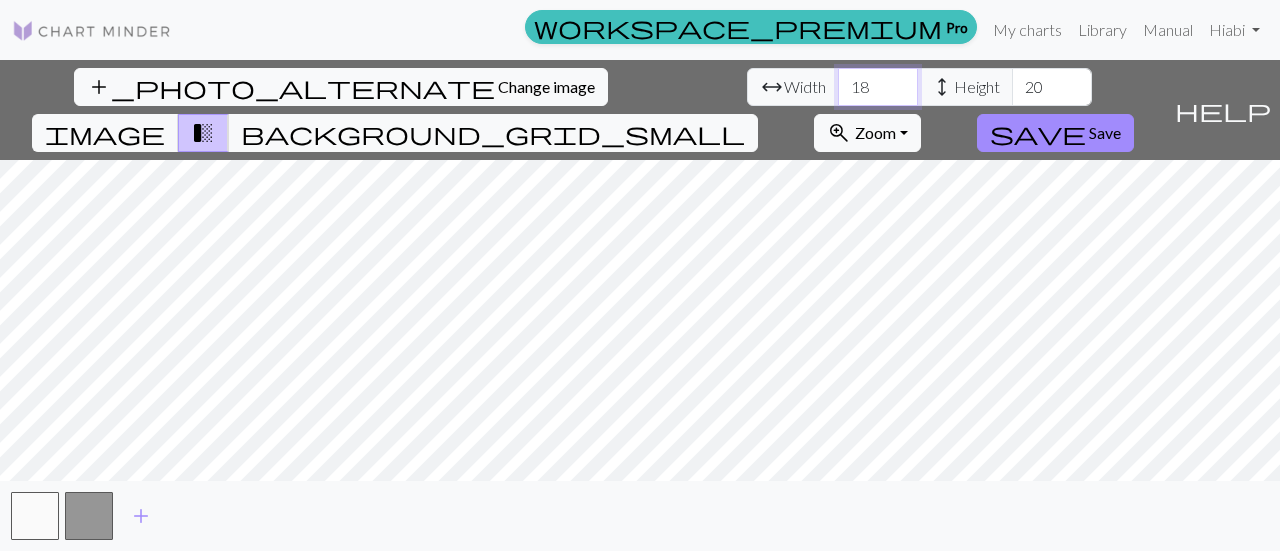 click on "18" at bounding box center (878, 87) 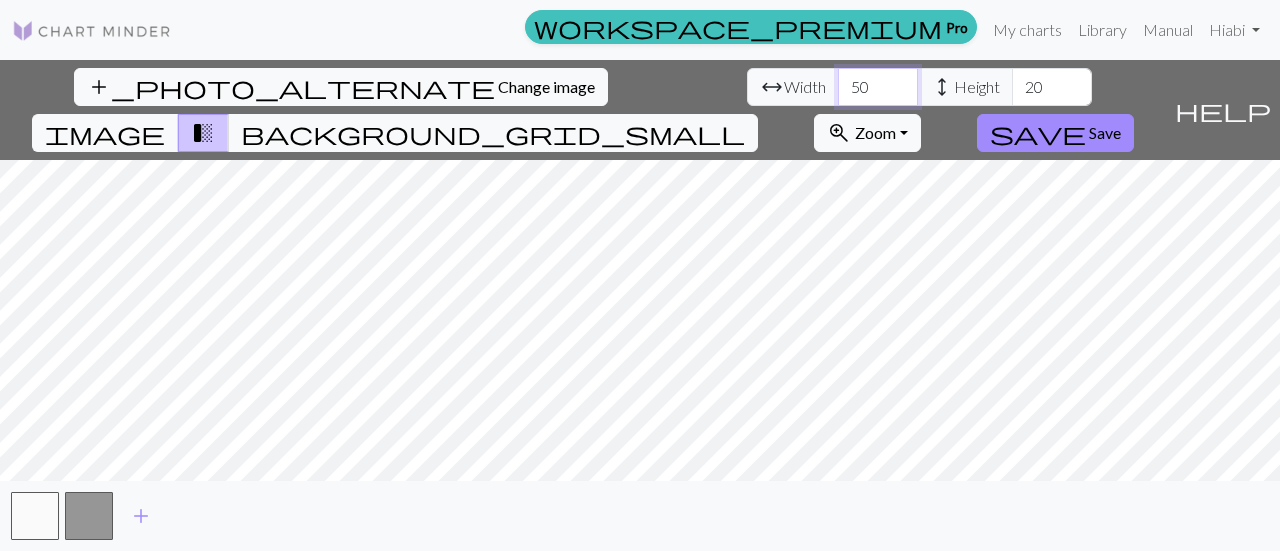 type on "50" 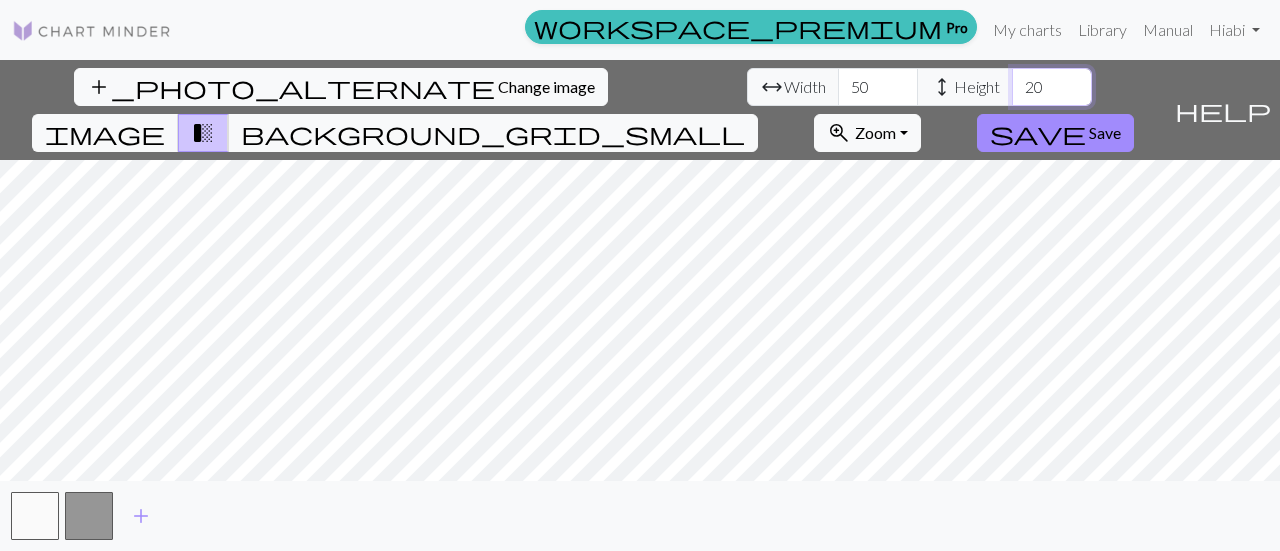 click on "20" at bounding box center [1052, 87] 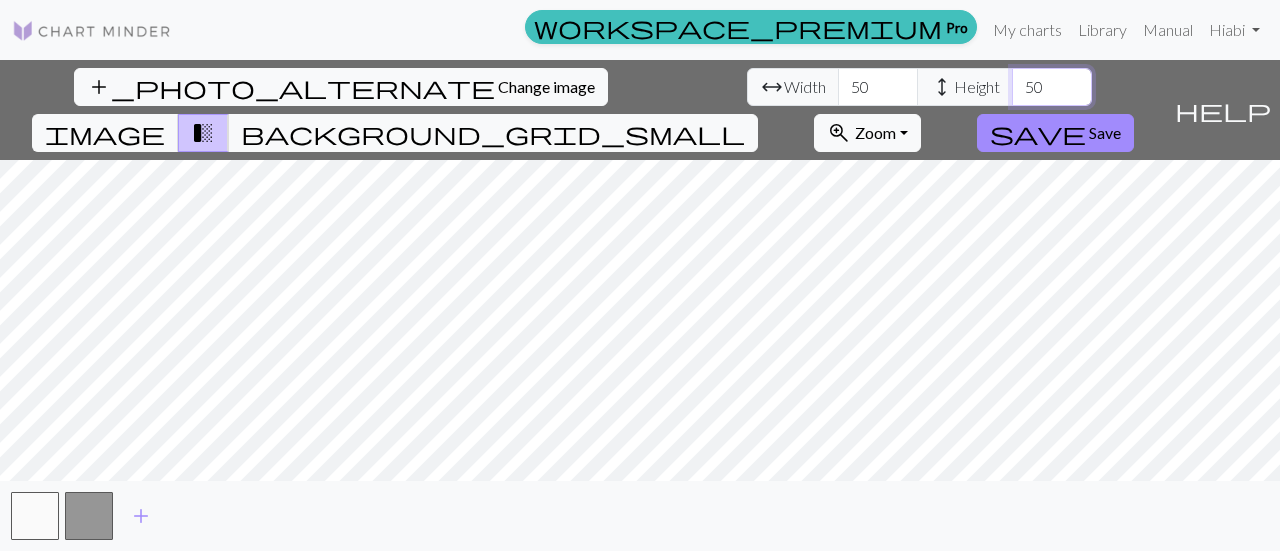 type on "50" 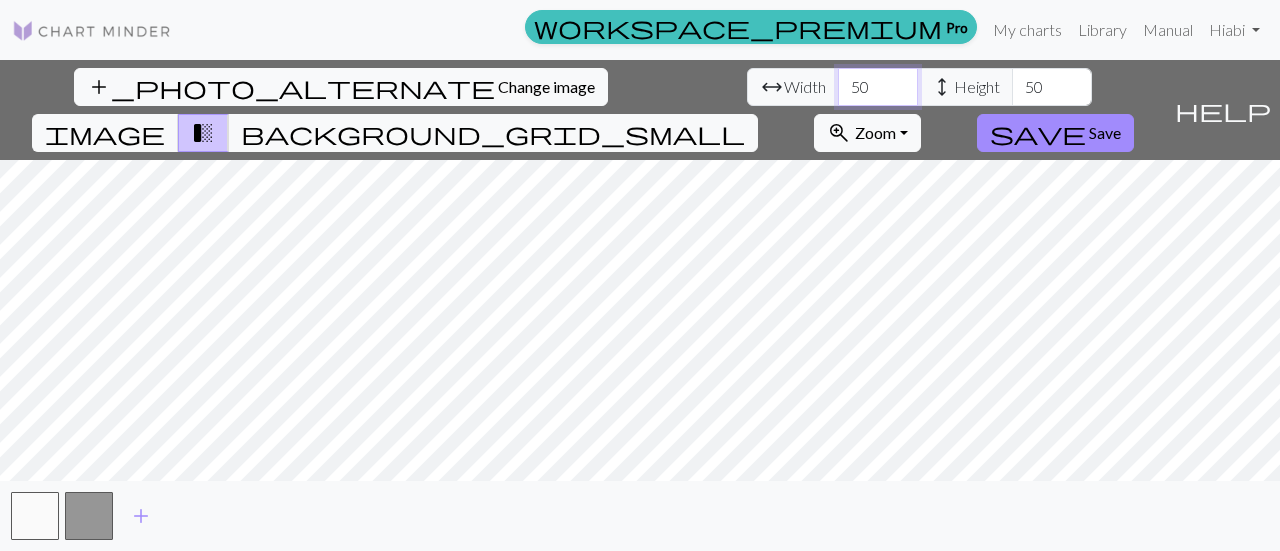 drag, startPoint x: 390, startPoint y: 91, endPoint x: 386, endPoint y: 79, distance: 12.649111 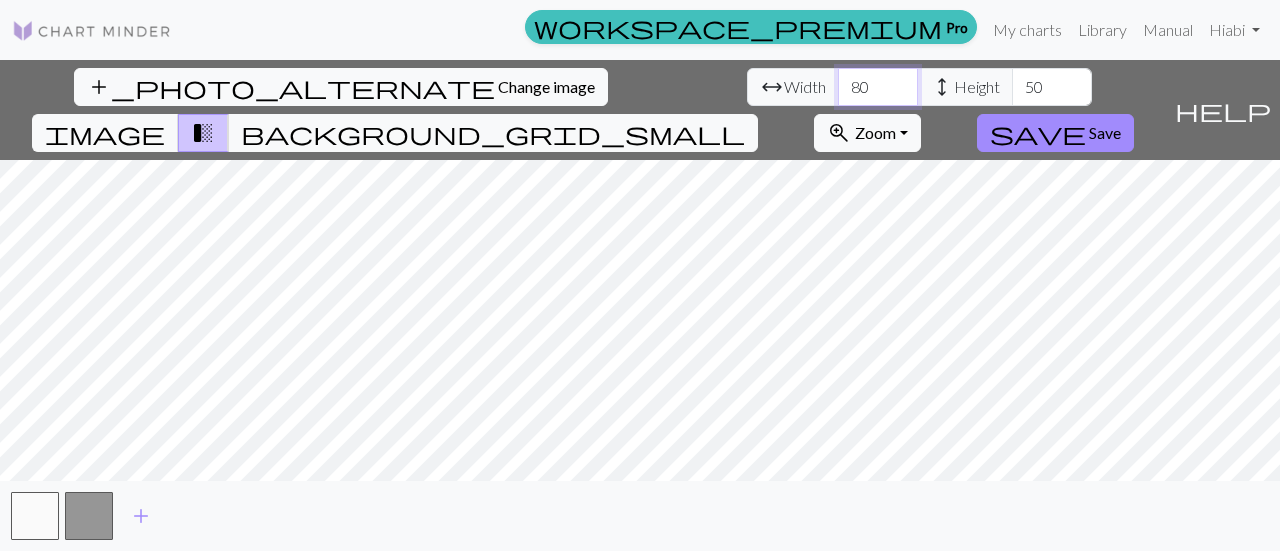 type on "80" 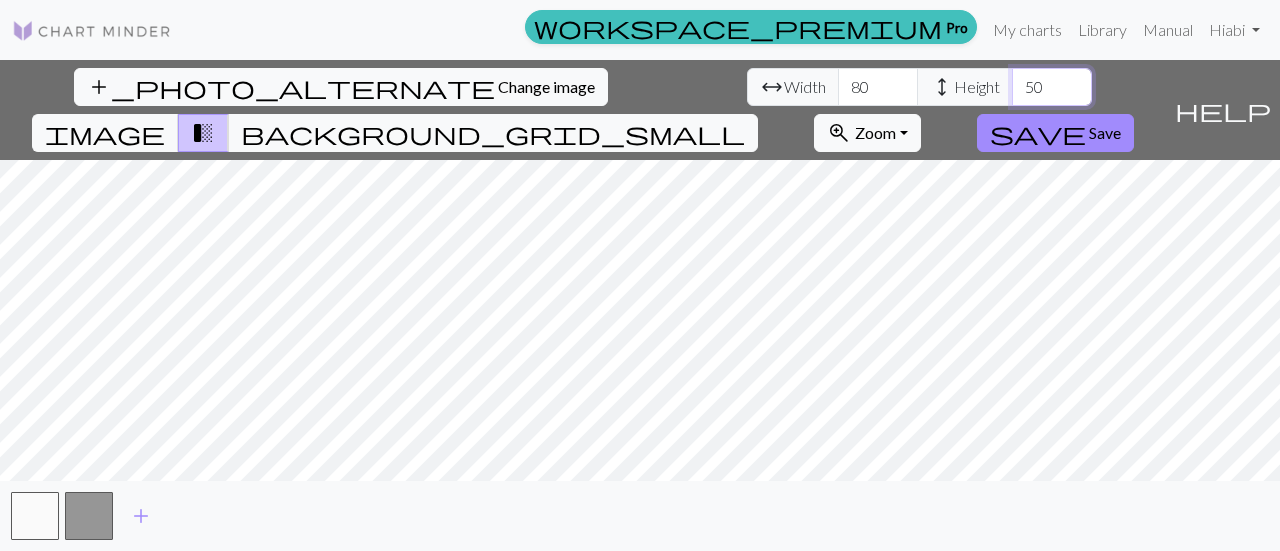click on "50" at bounding box center [1052, 87] 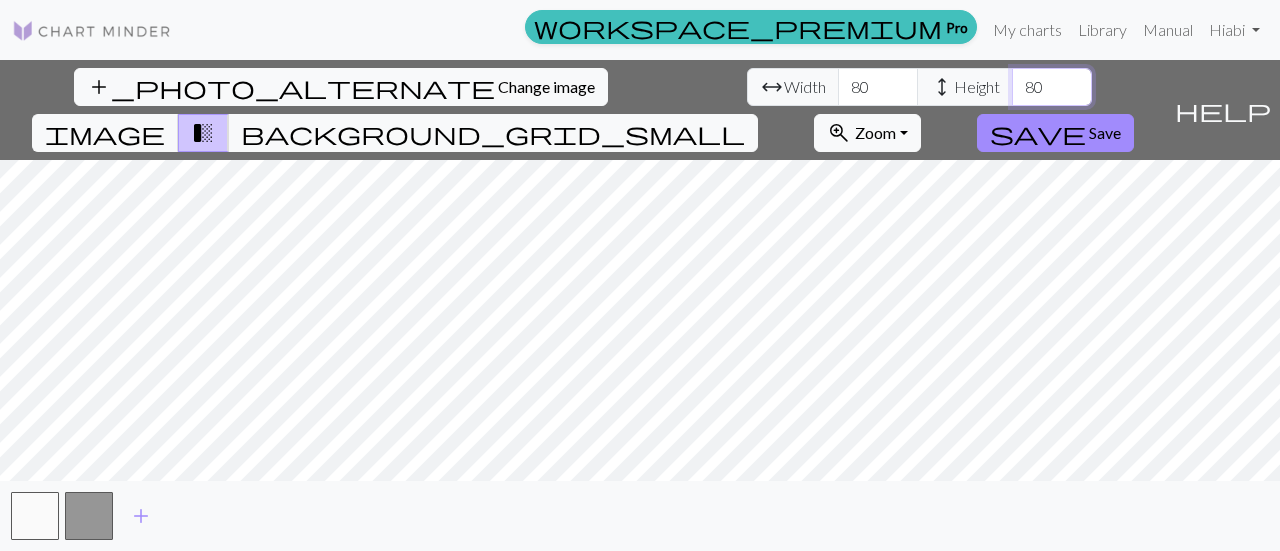 click on "80" at bounding box center (1052, 87) 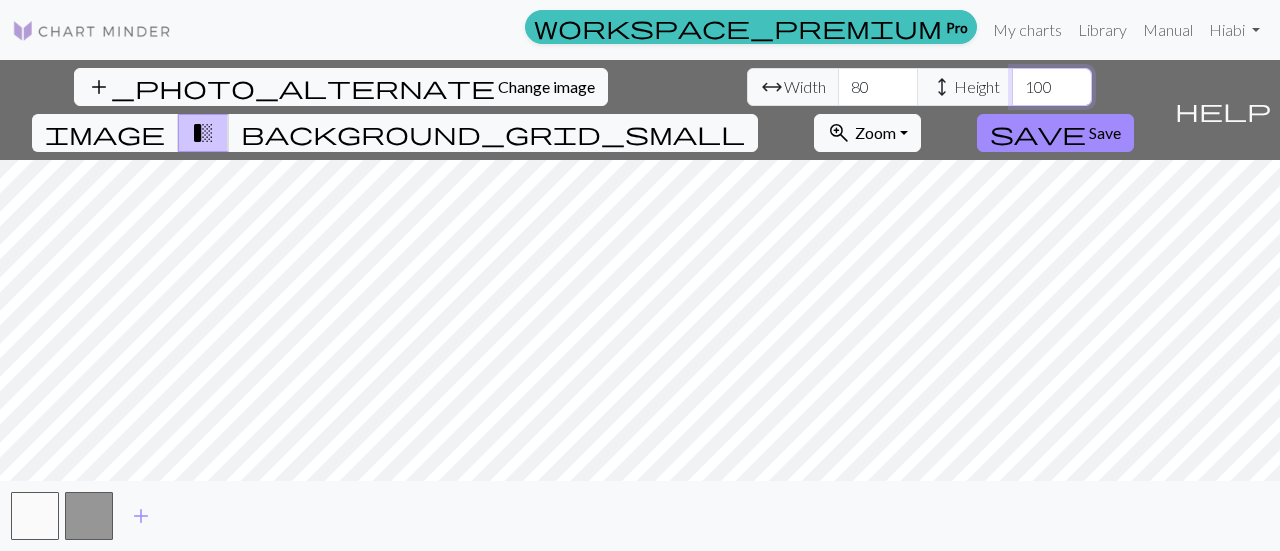 type on "100" 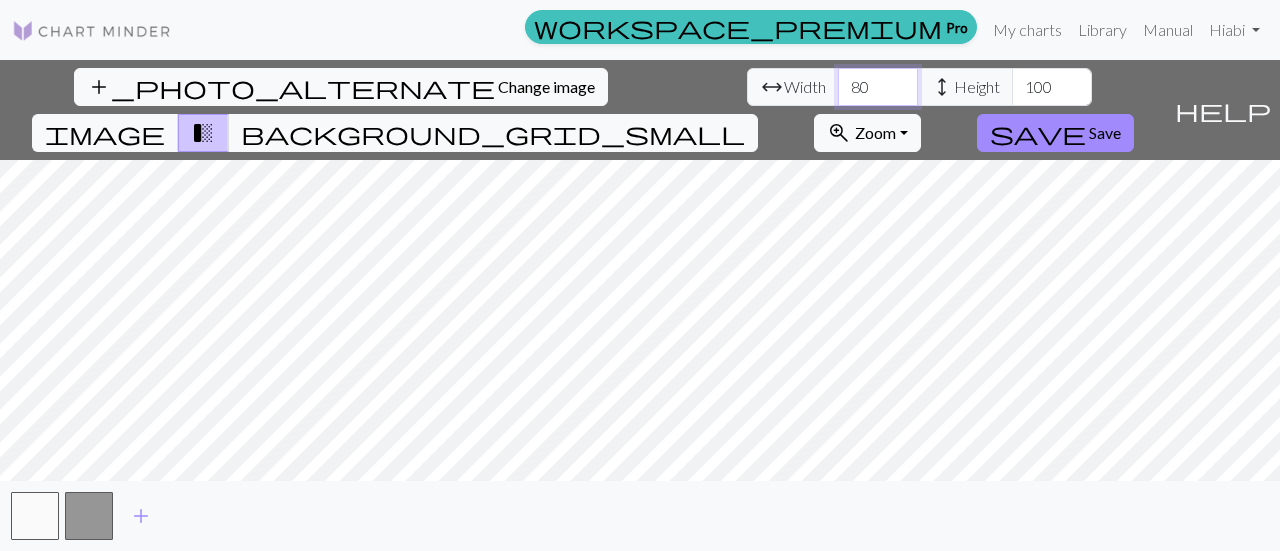 click on "80" at bounding box center (878, 87) 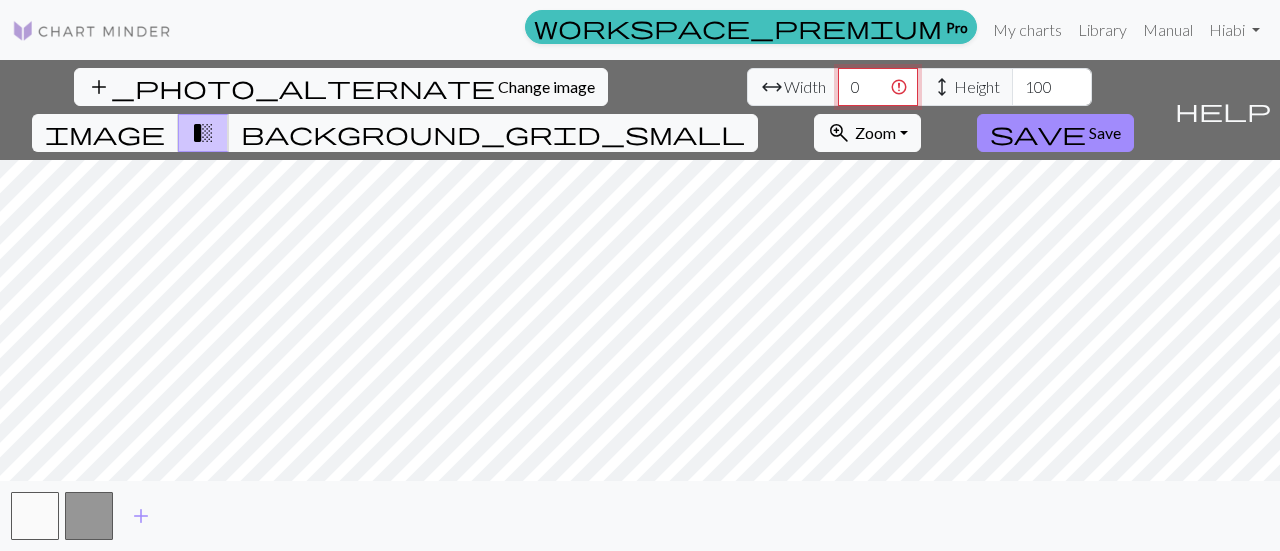 type on "80" 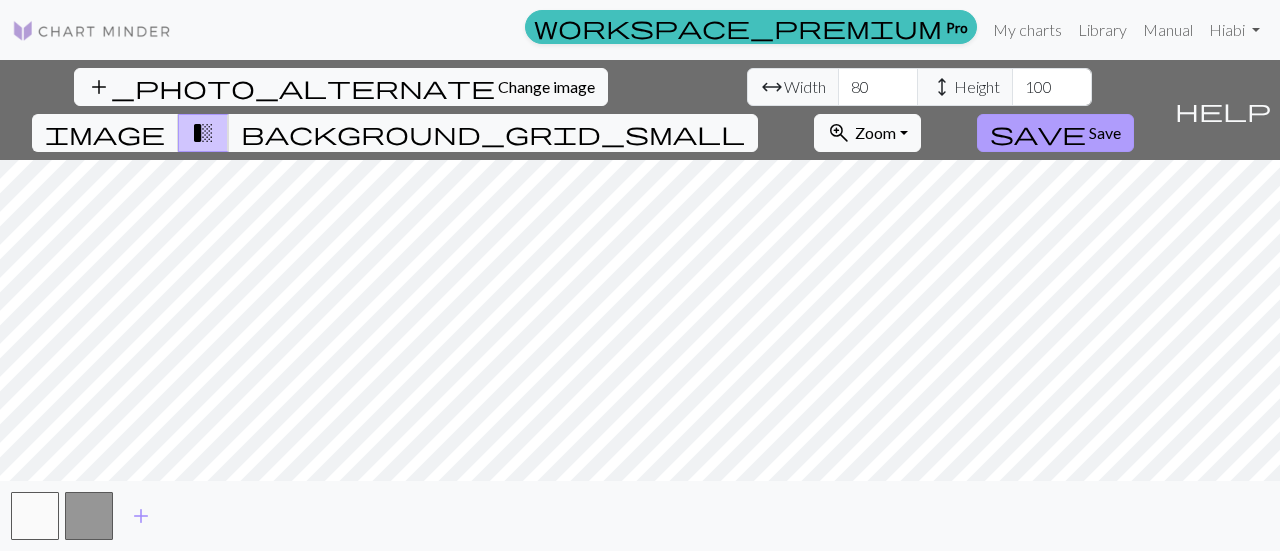 click on "save" at bounding box center (1038, 133) 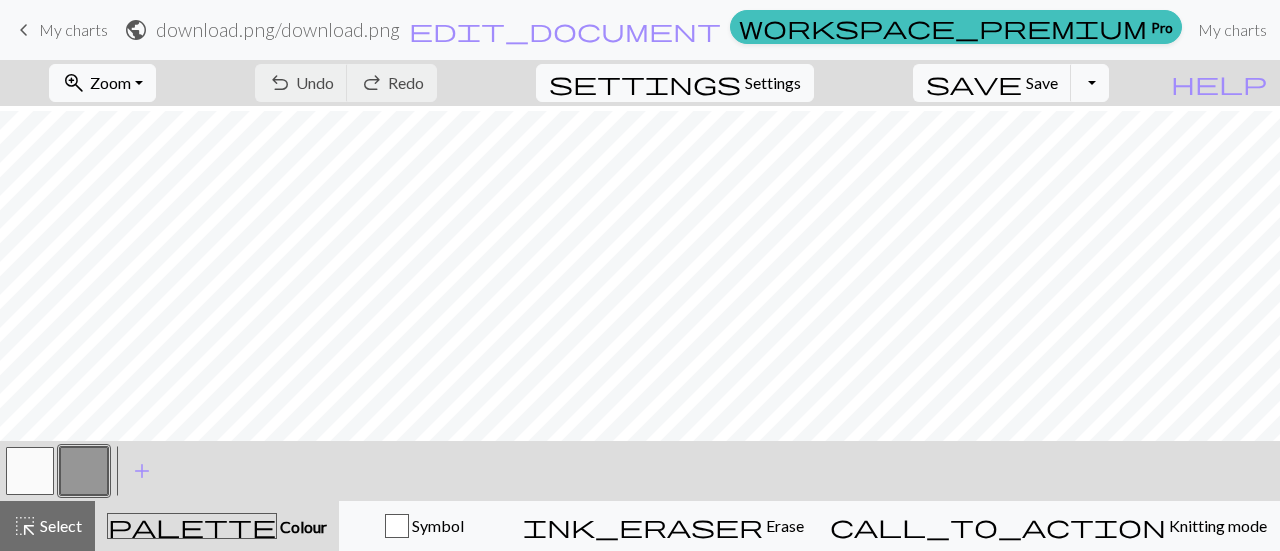 scroll, scrollTop: 610, scrollLeft: 0, axis: vertical 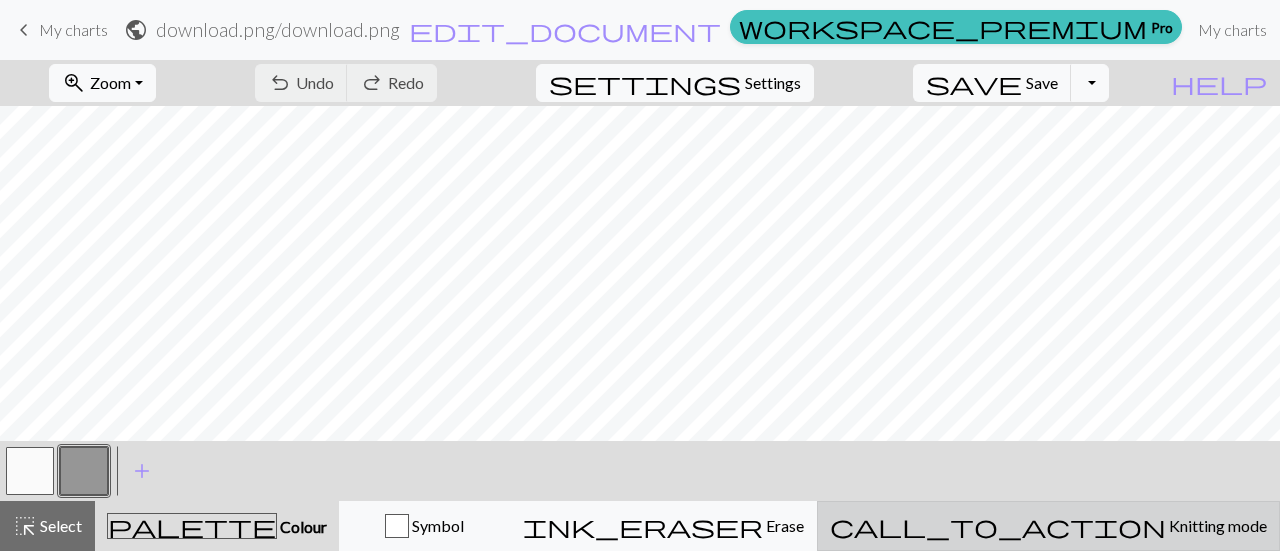 click on "Knitting mode" at bounding box center (1216, 525) 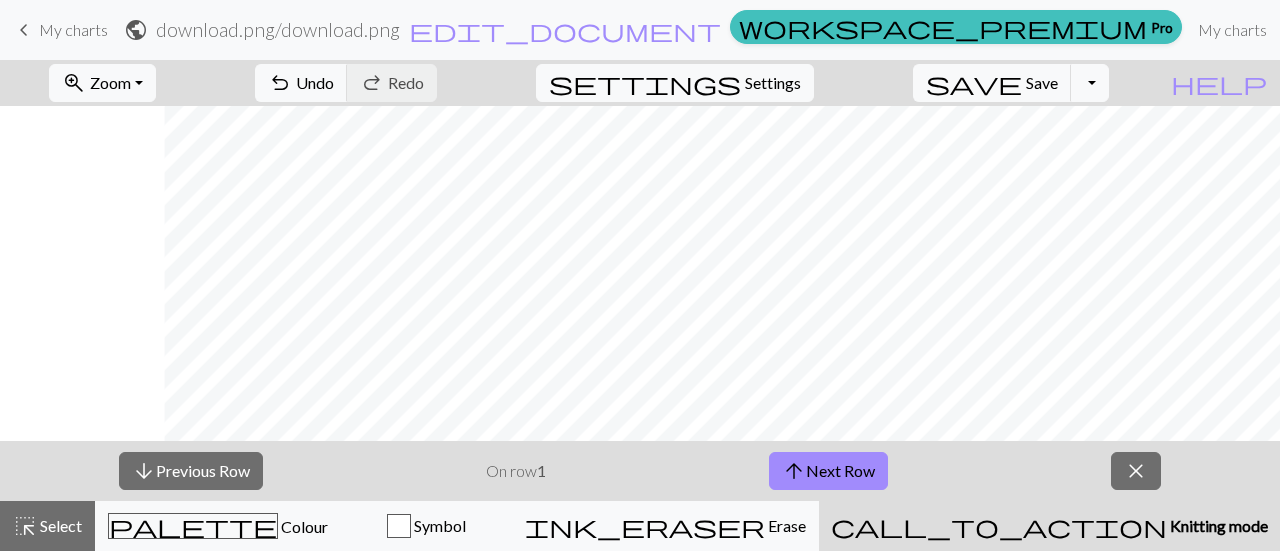 scroll, scrollTop: 610, scrollLeft: 1020, axis: both 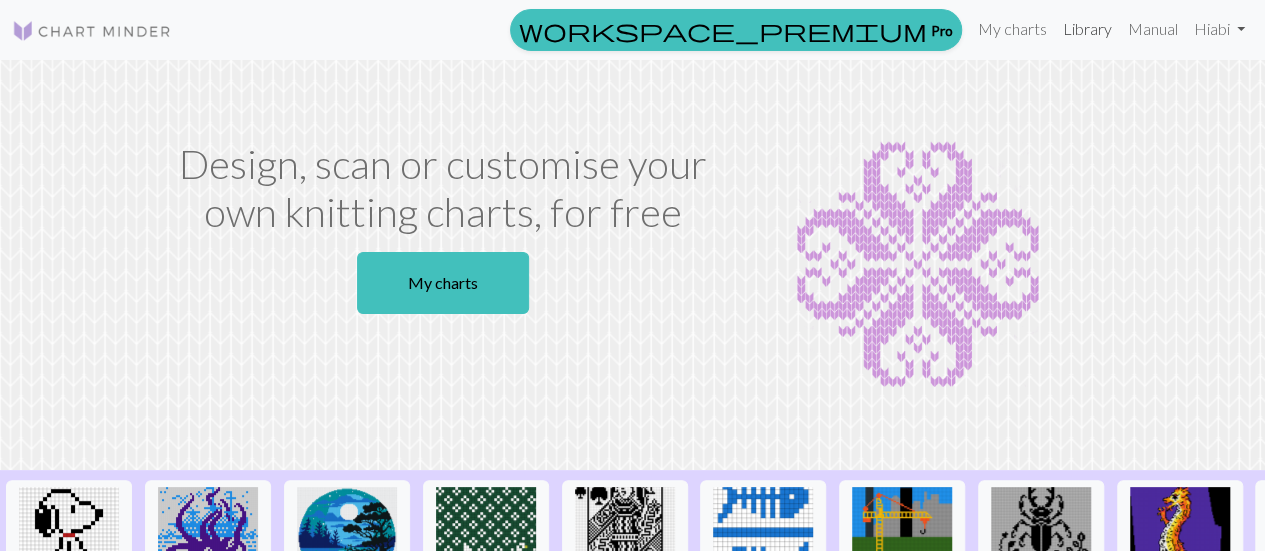 click on "Library" at bounding box center (1087, 29) 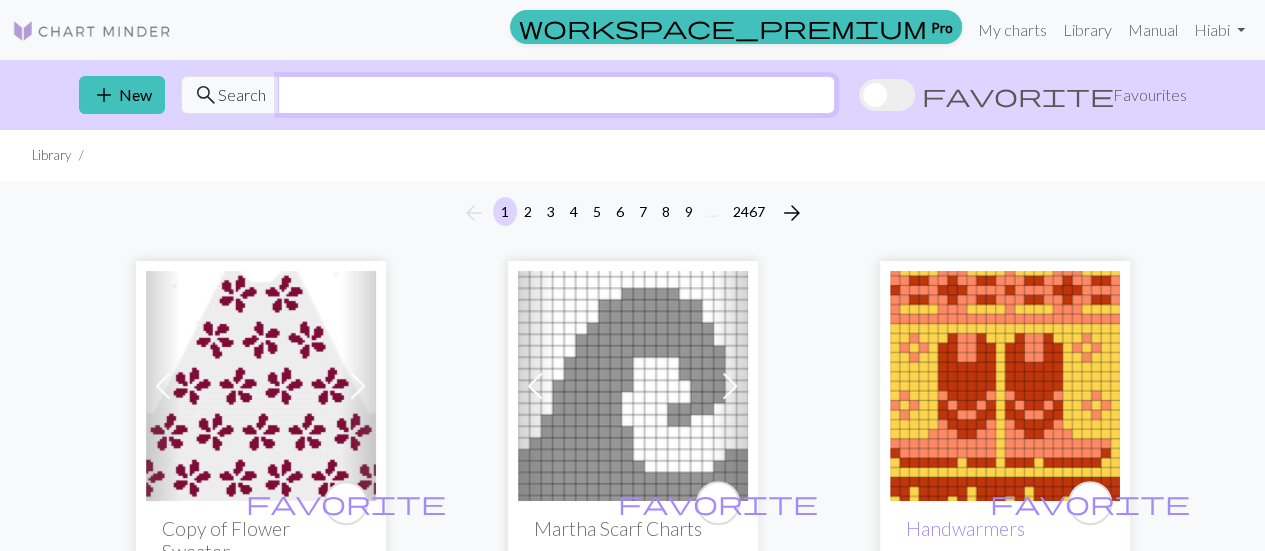 click at bounding box center (556, 95) 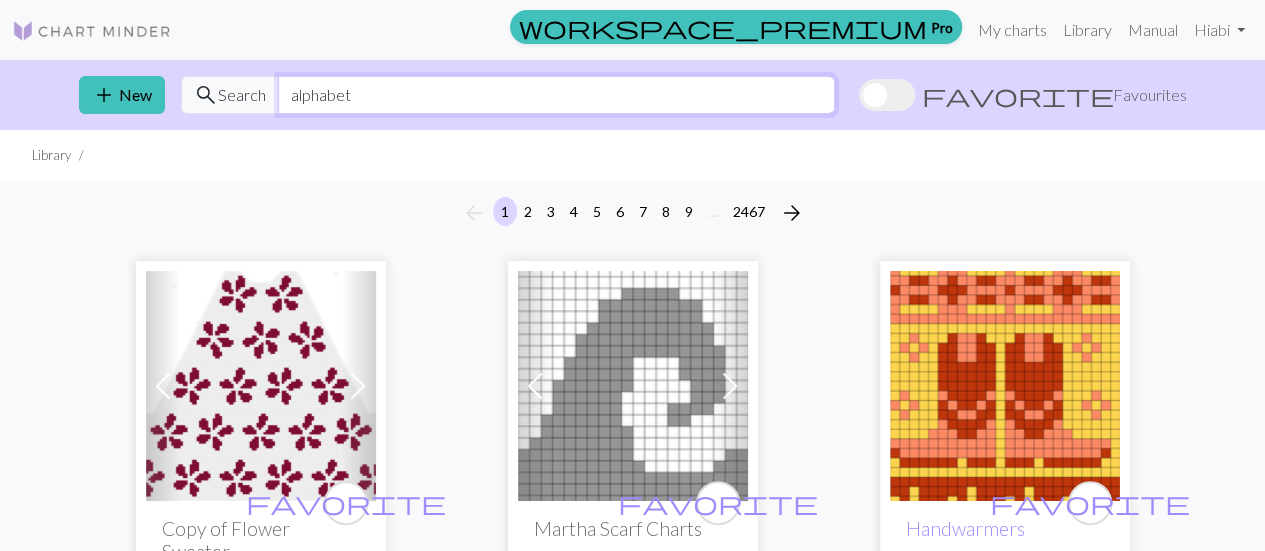 type on "alphabet" 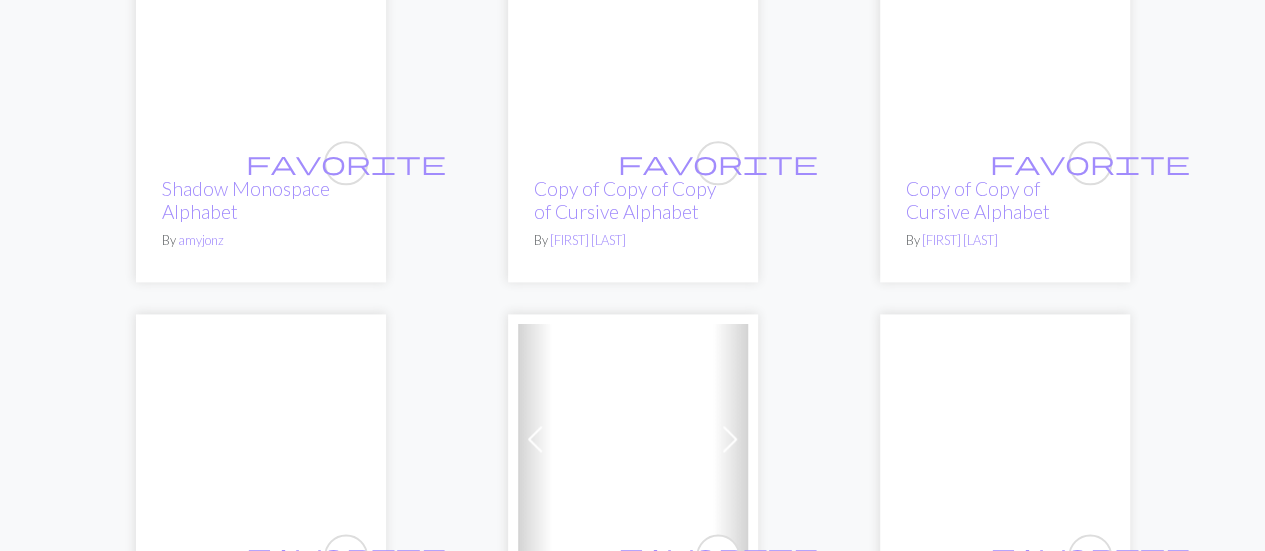 scroll, scrollTop: 1172, scrollLeft: 0, axis: vertical 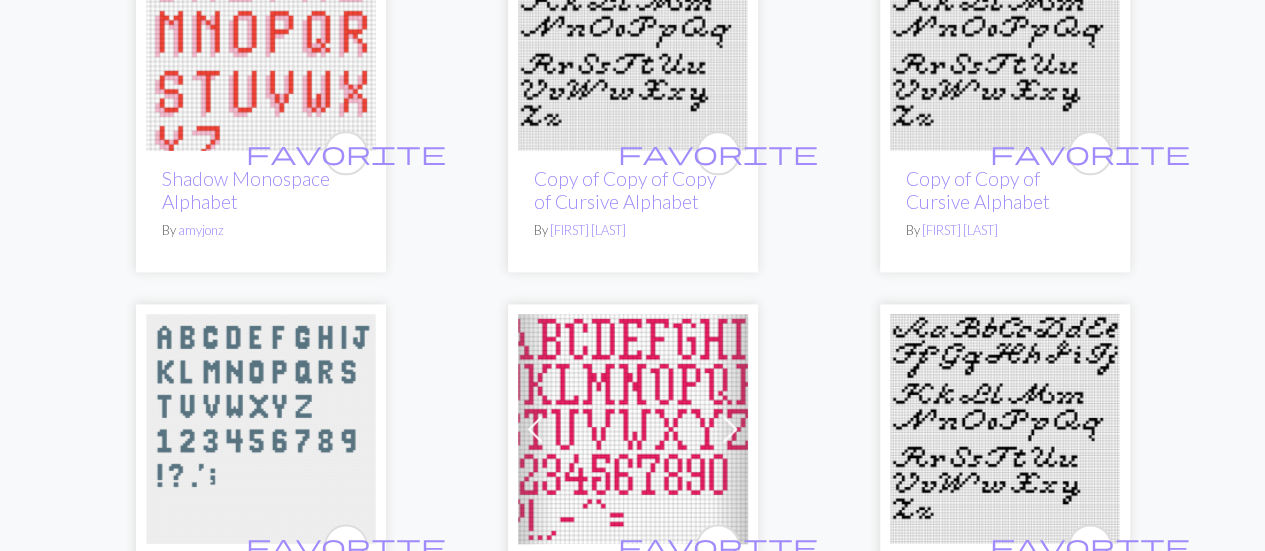 click at bounding box center [261, 429] 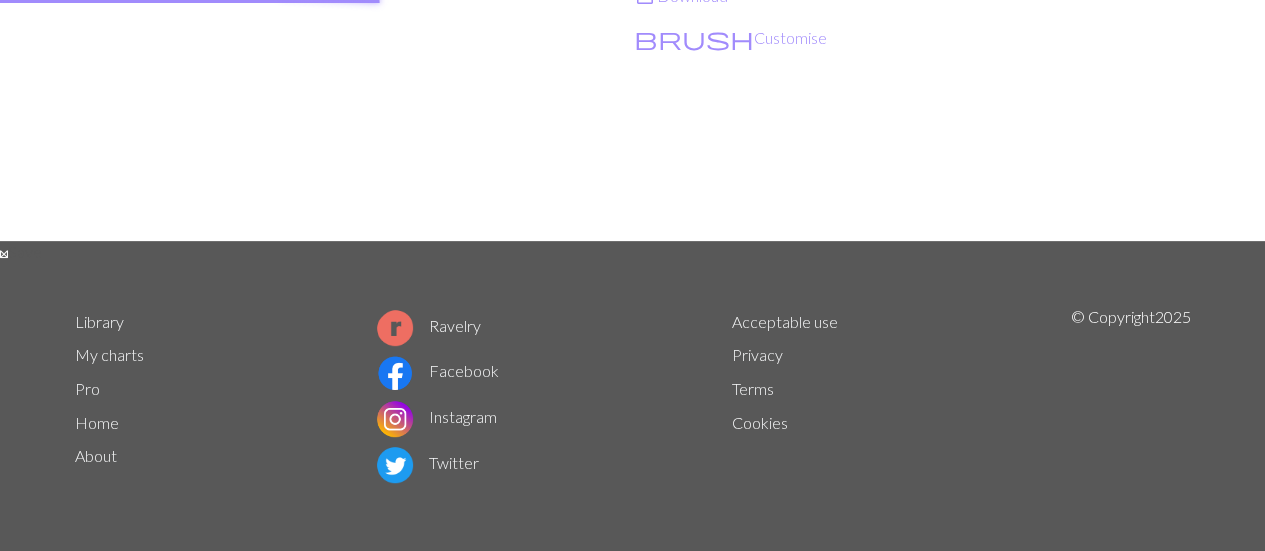 scroll, scrollTop: 0, scrollLeft: 0, axis: both 